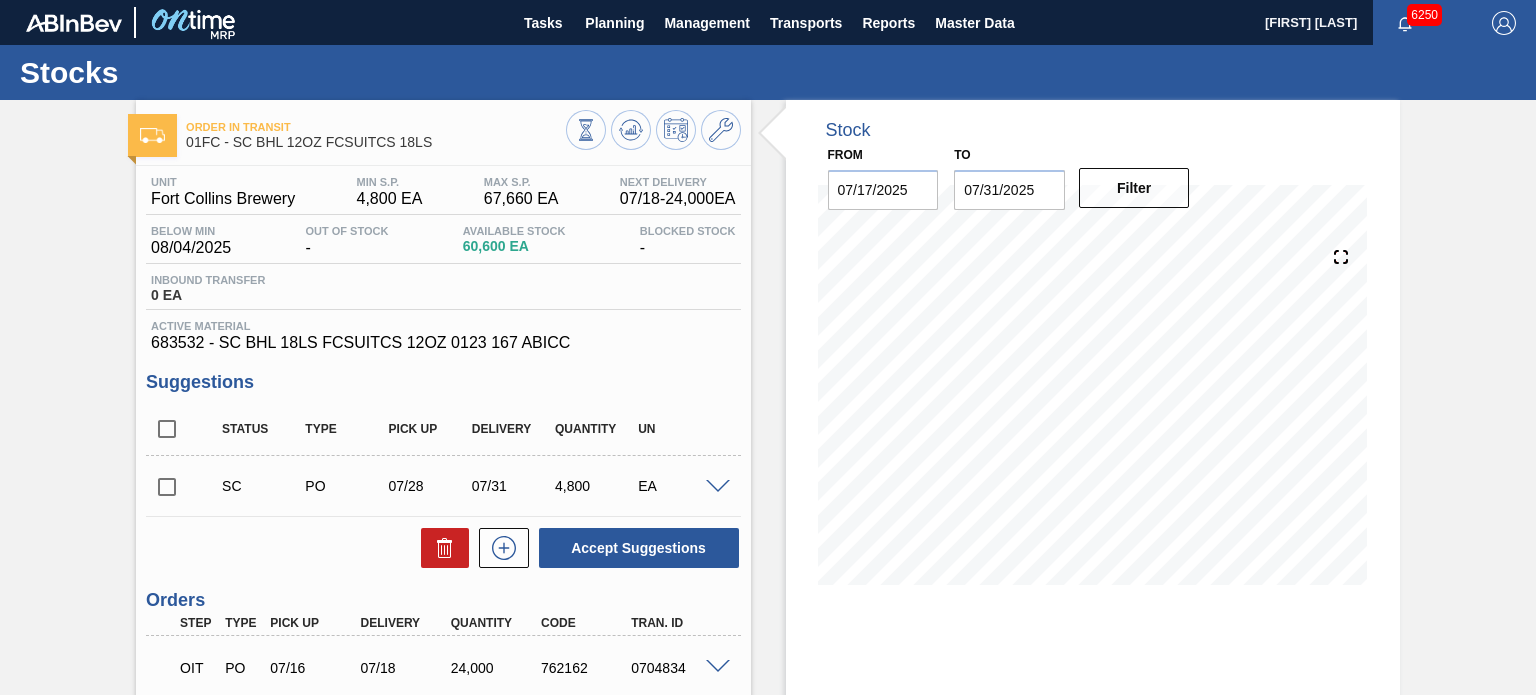 scroll, scrollTop: 0, scrollLeft: 0, axis: both 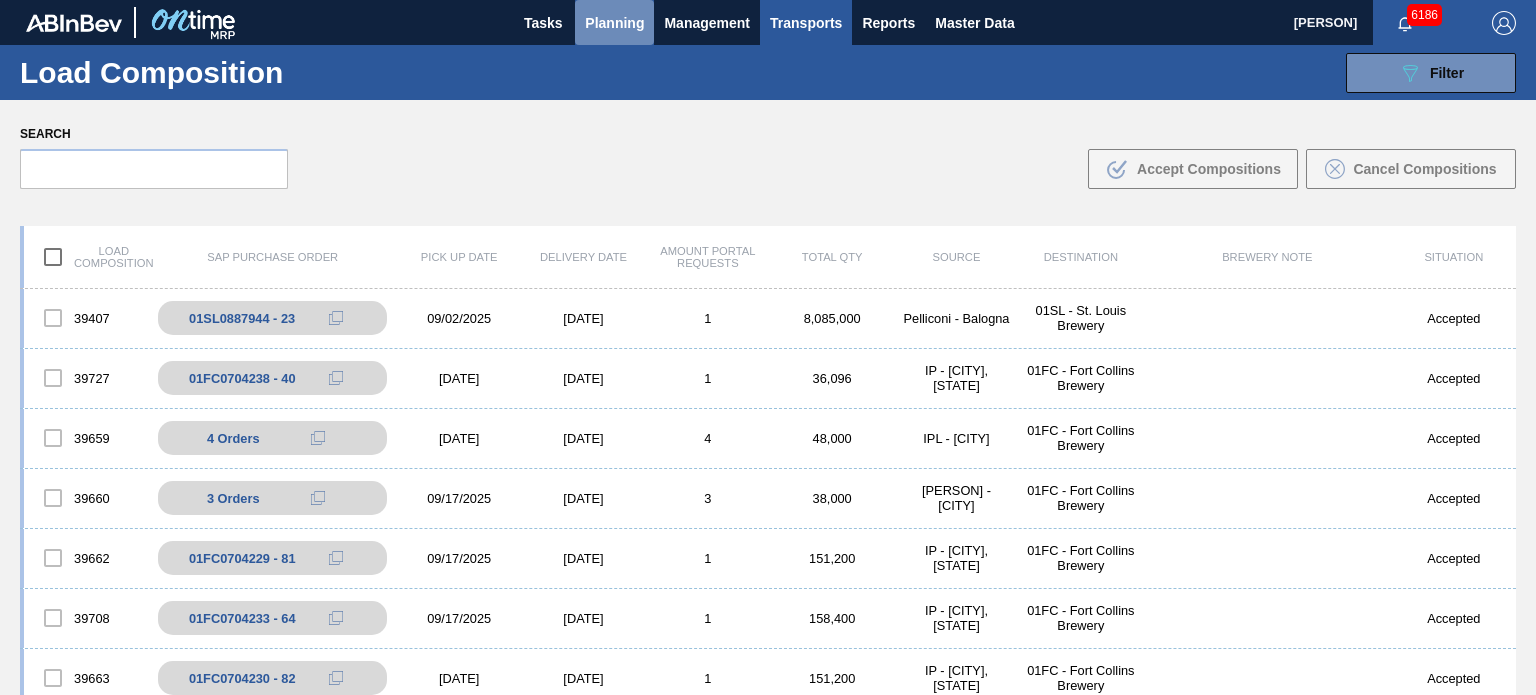 click on "Planning" at bounding box center [614, 23] 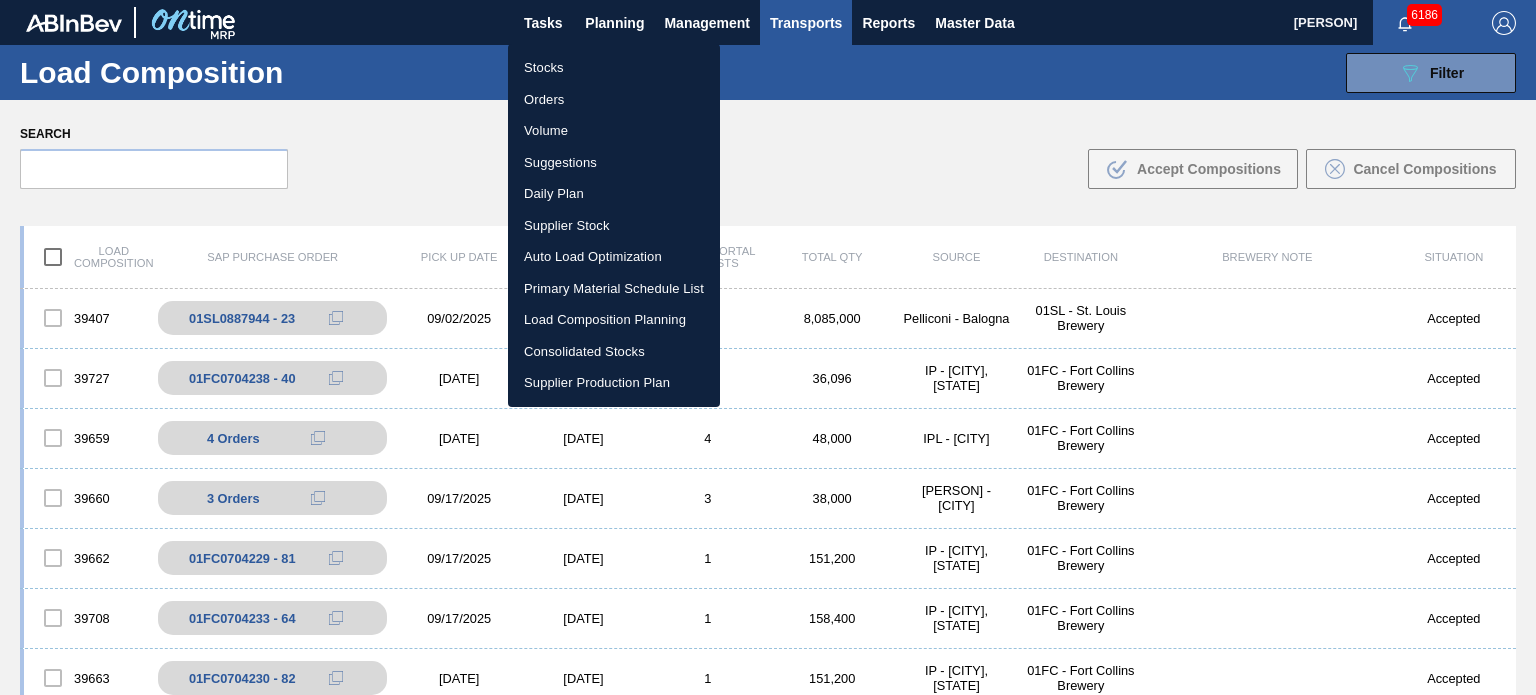 click on "Orders" at bounding box center [614, 100] 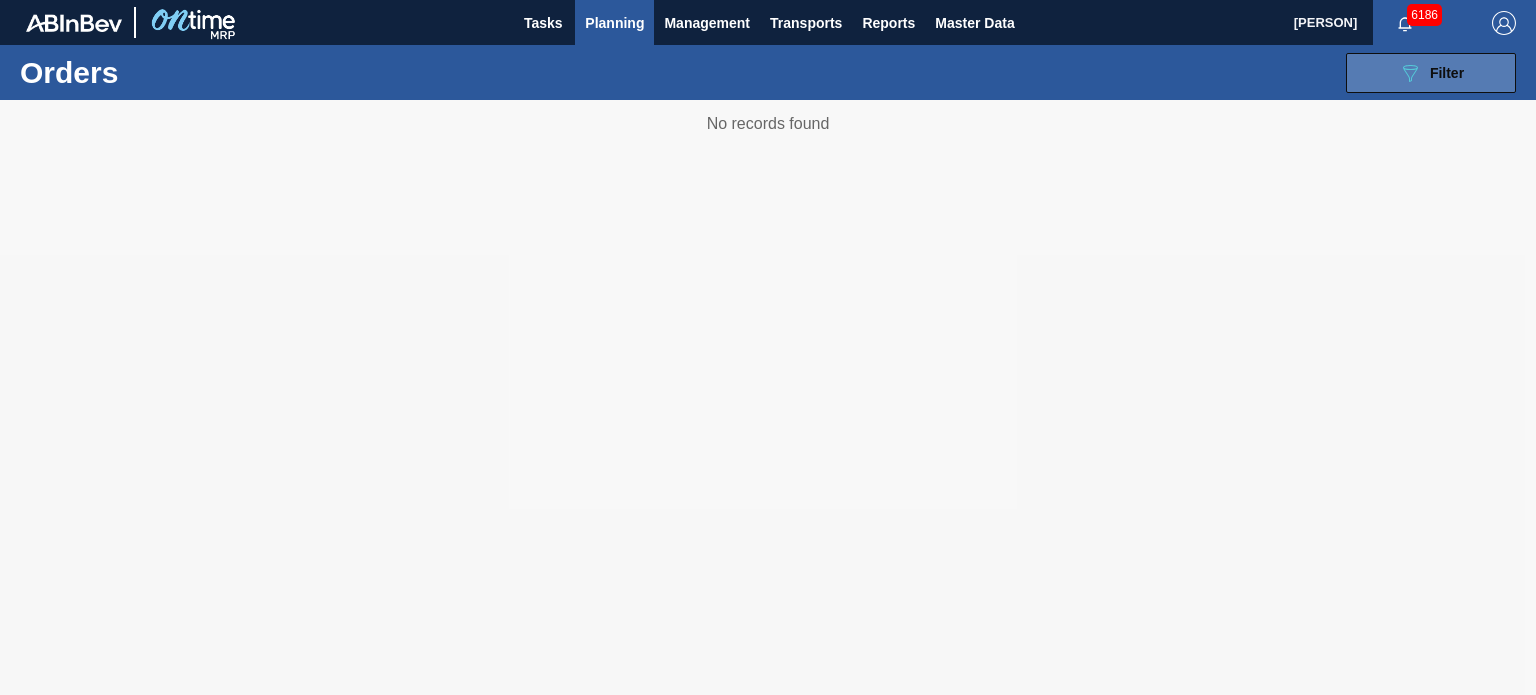 click on "089F7B8B-B2A5-4AFE-B5C0-19BA573D28AC" 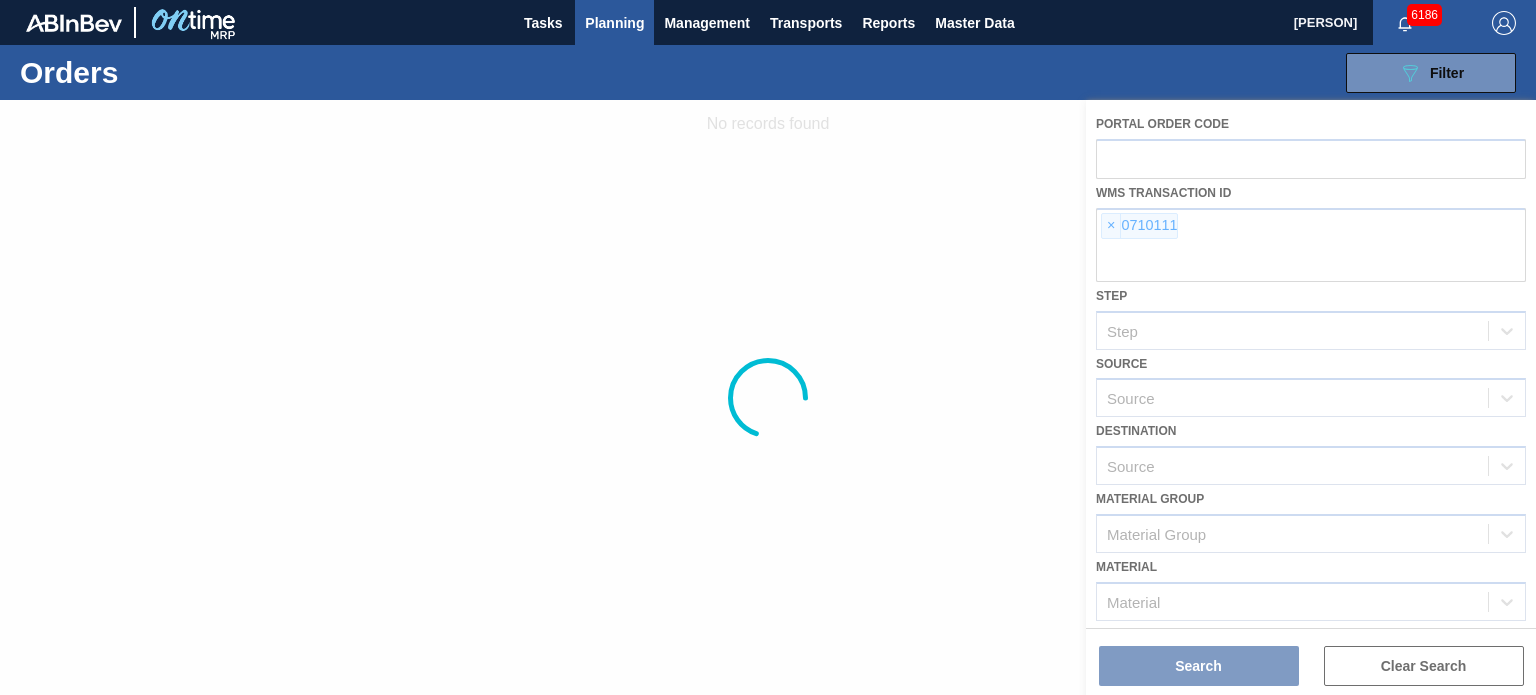 click at bounding box center [768, 397] 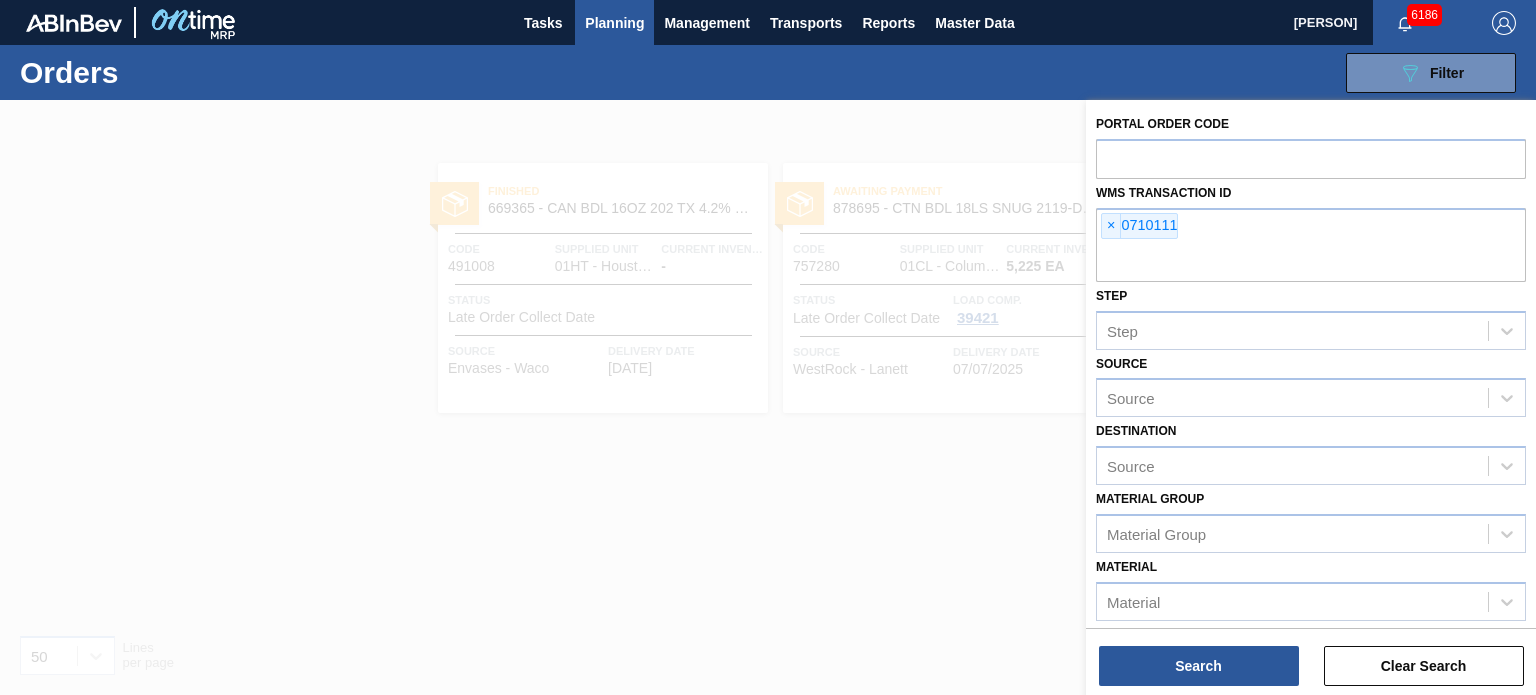 click at bounding box center [768, 447] 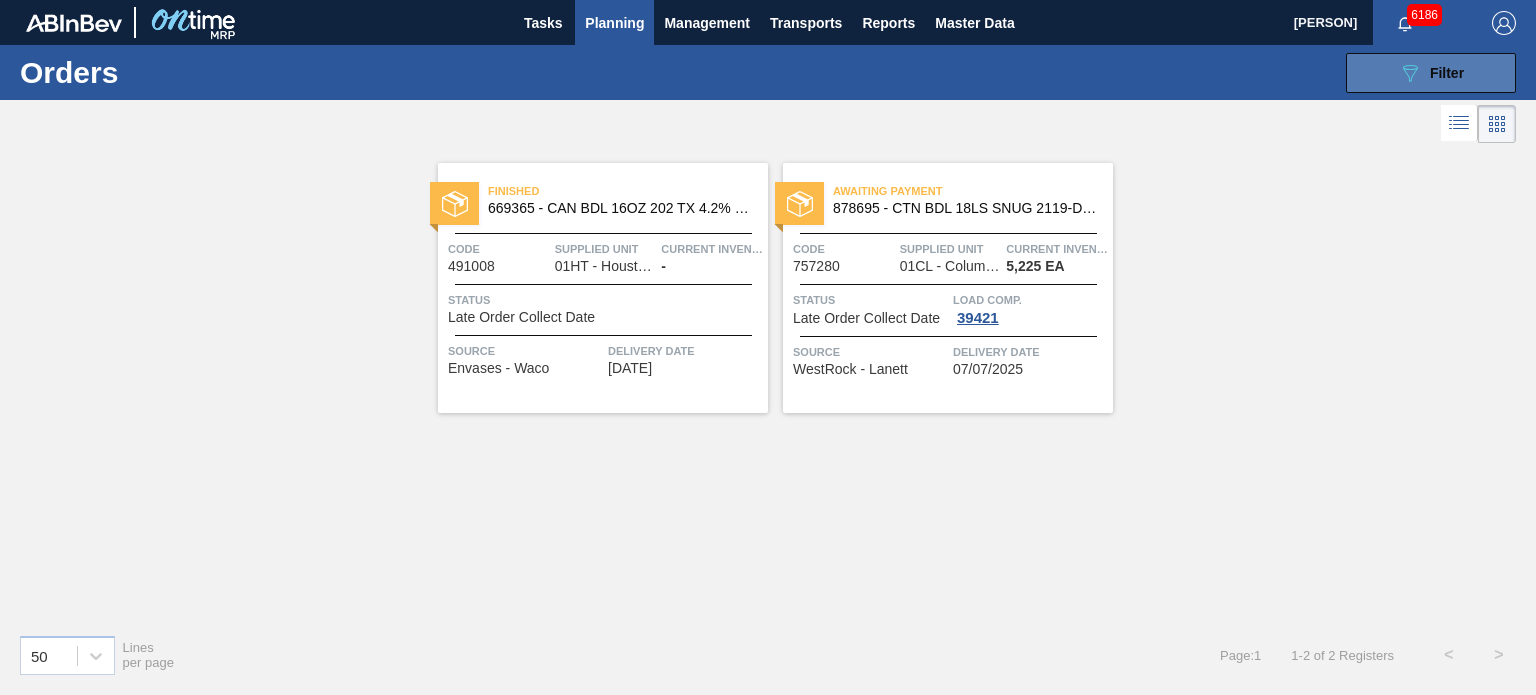 click on "089F7B8B-B2A5-4AFE-B5C0-19BA573D28AC Filter" at bounding box center (1431, 73) 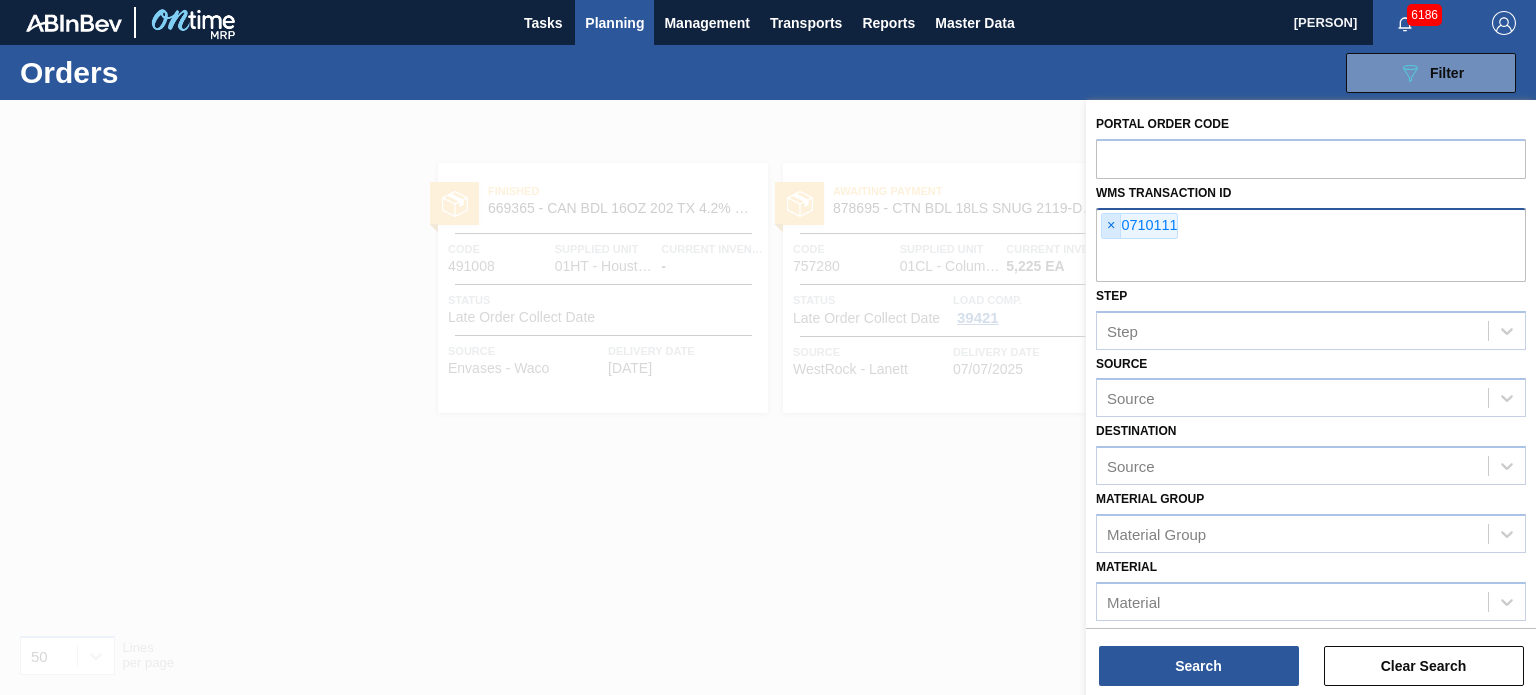 click on "×" at bounding box center [1111, 226] 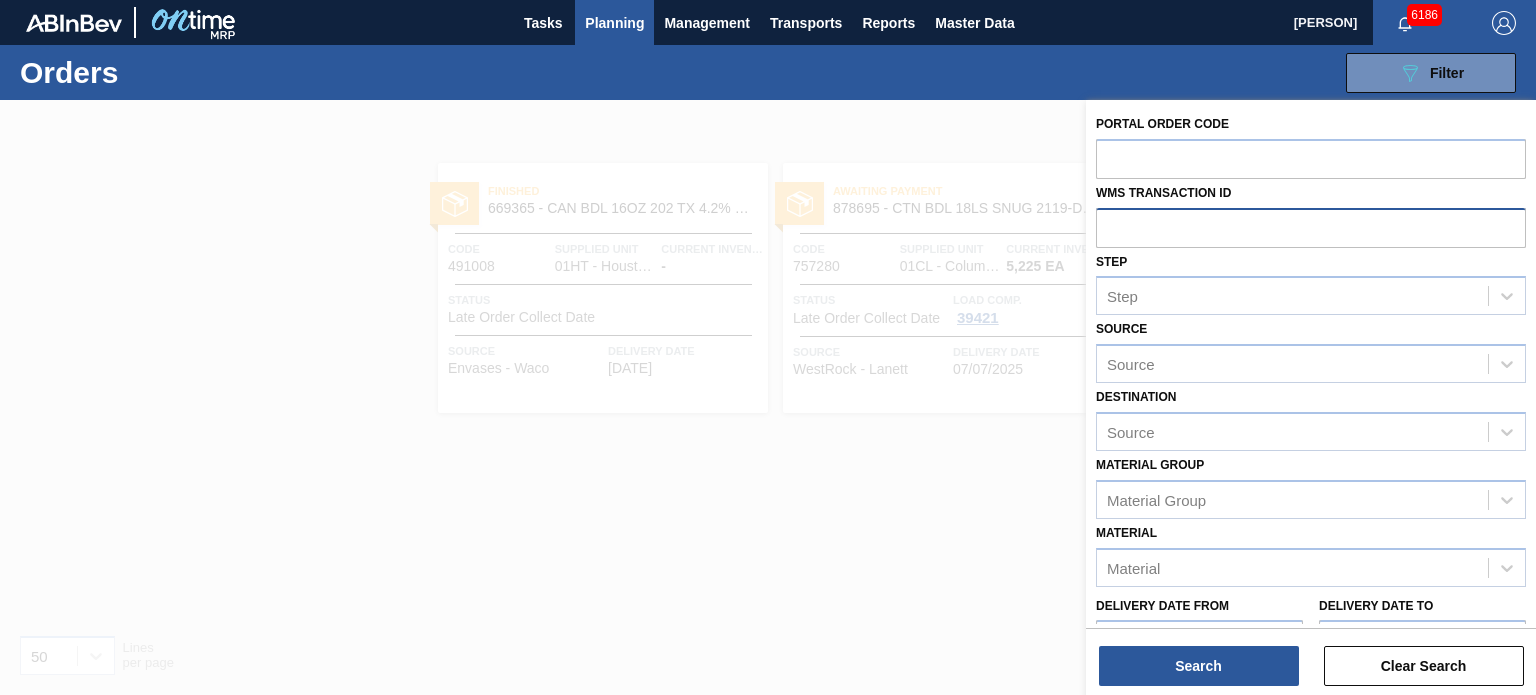 paste on "01SL0764558" 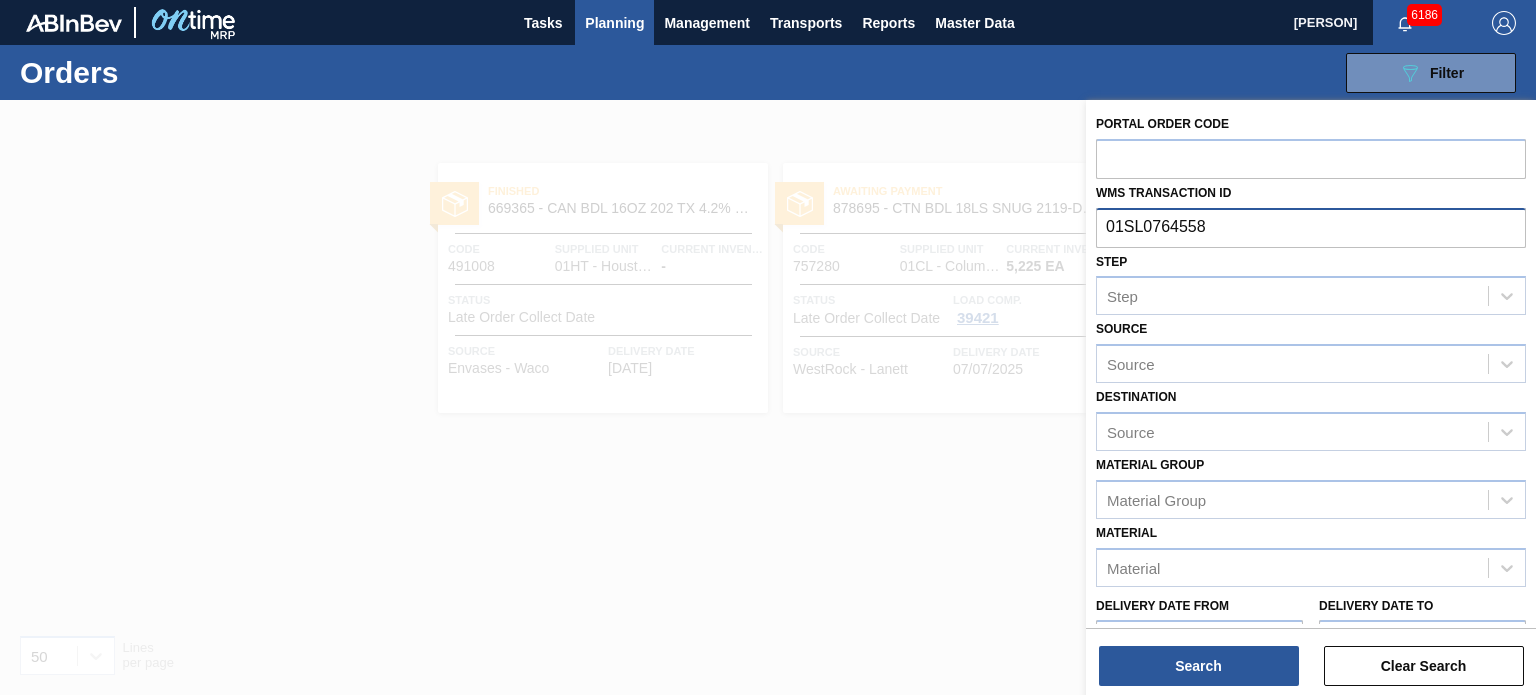 click on "01SL0764558" at bounding box center (1311, 227) 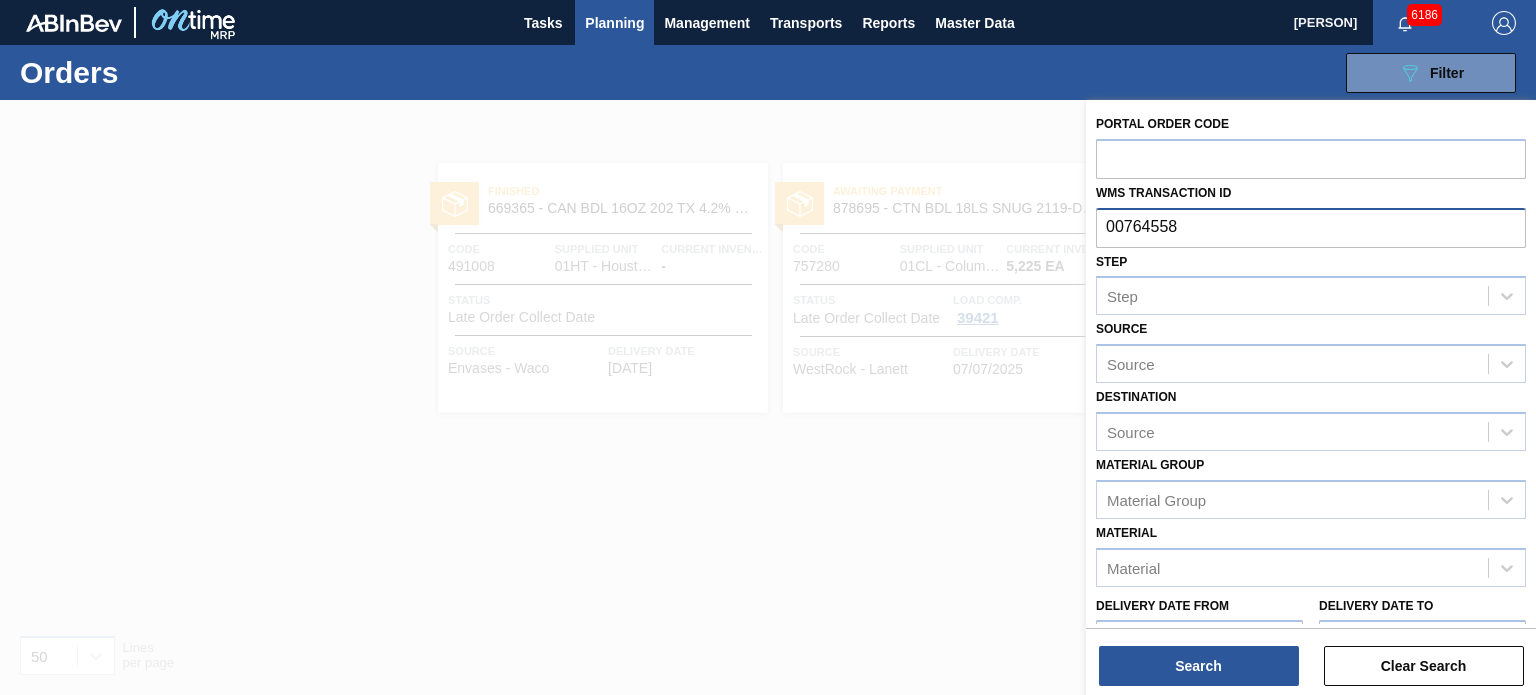 type on "0764558" 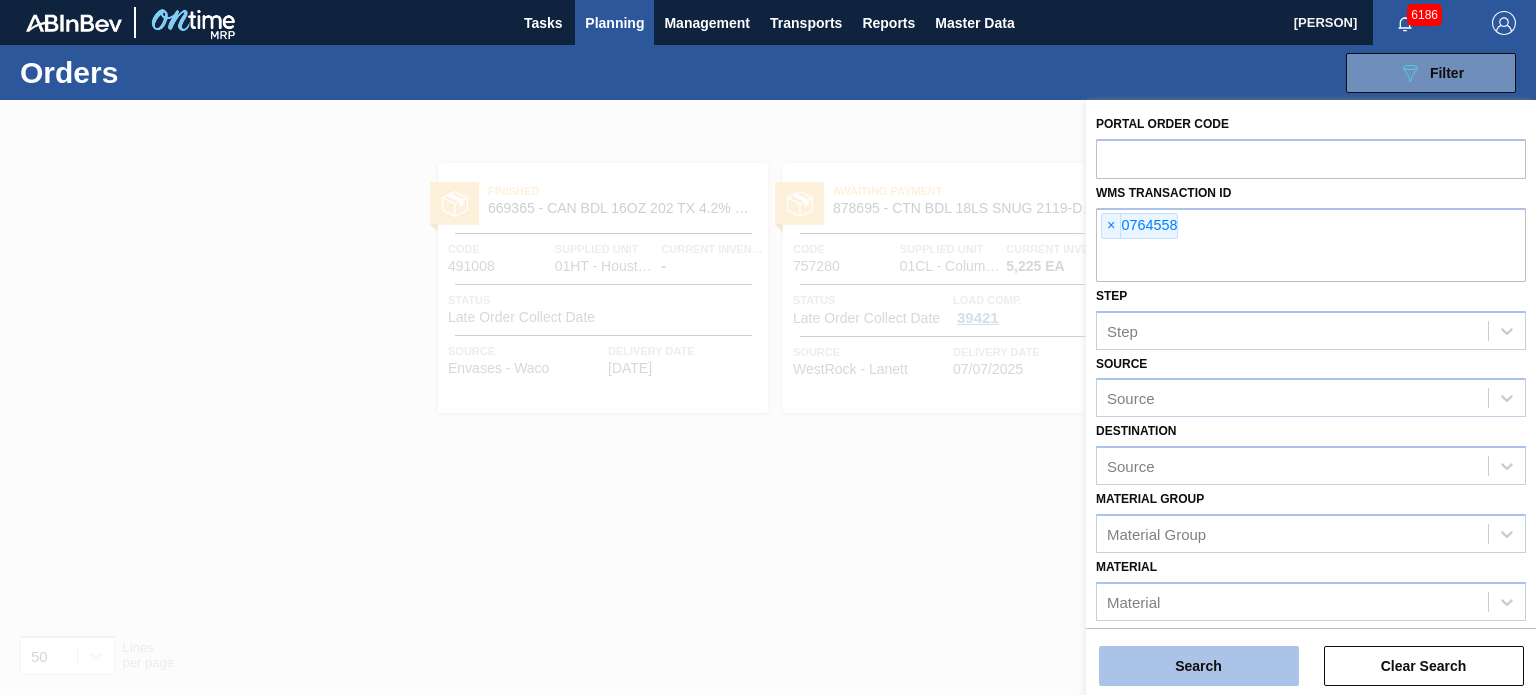 click on "Search" at bounding box center (1199, 666) 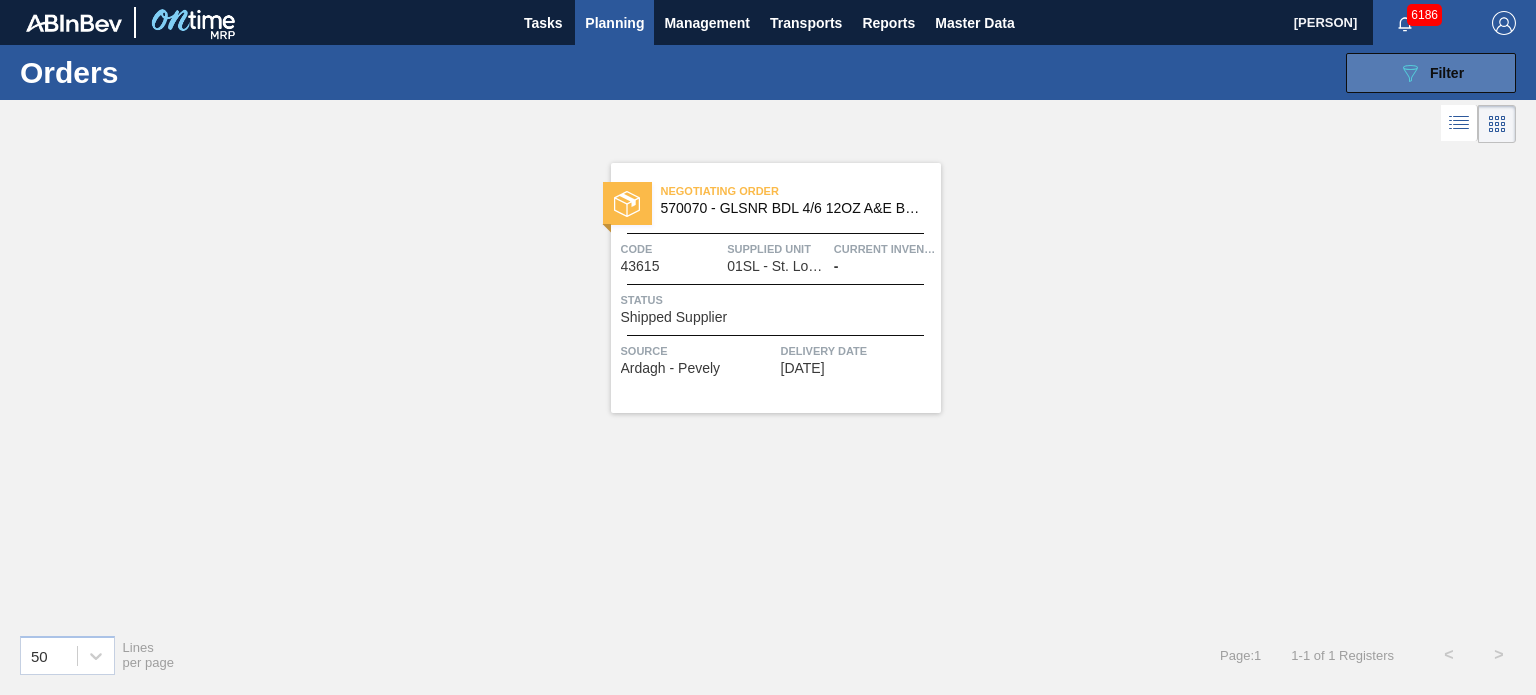 click on "Filter" at bounding box center [1447, 73] 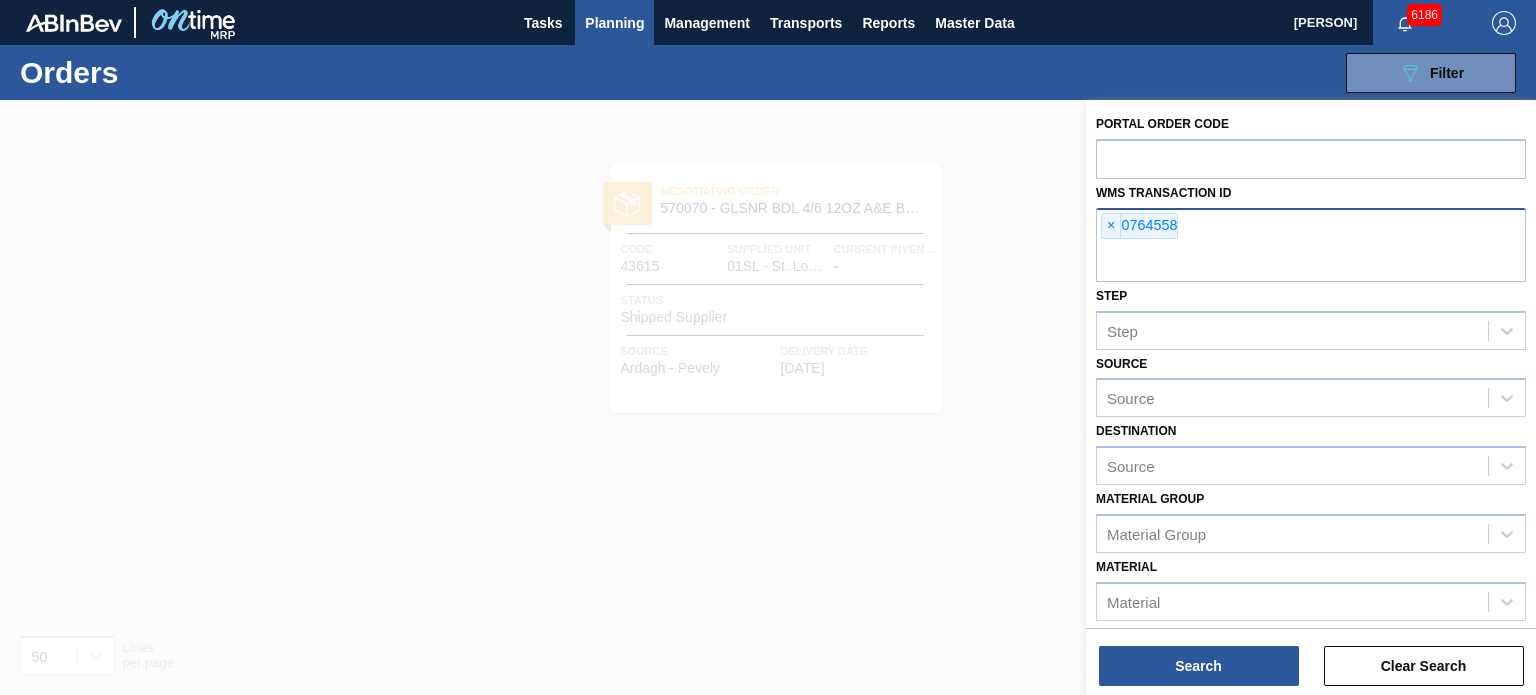 click on "× 0764558" at bounding box center [1311, 245] 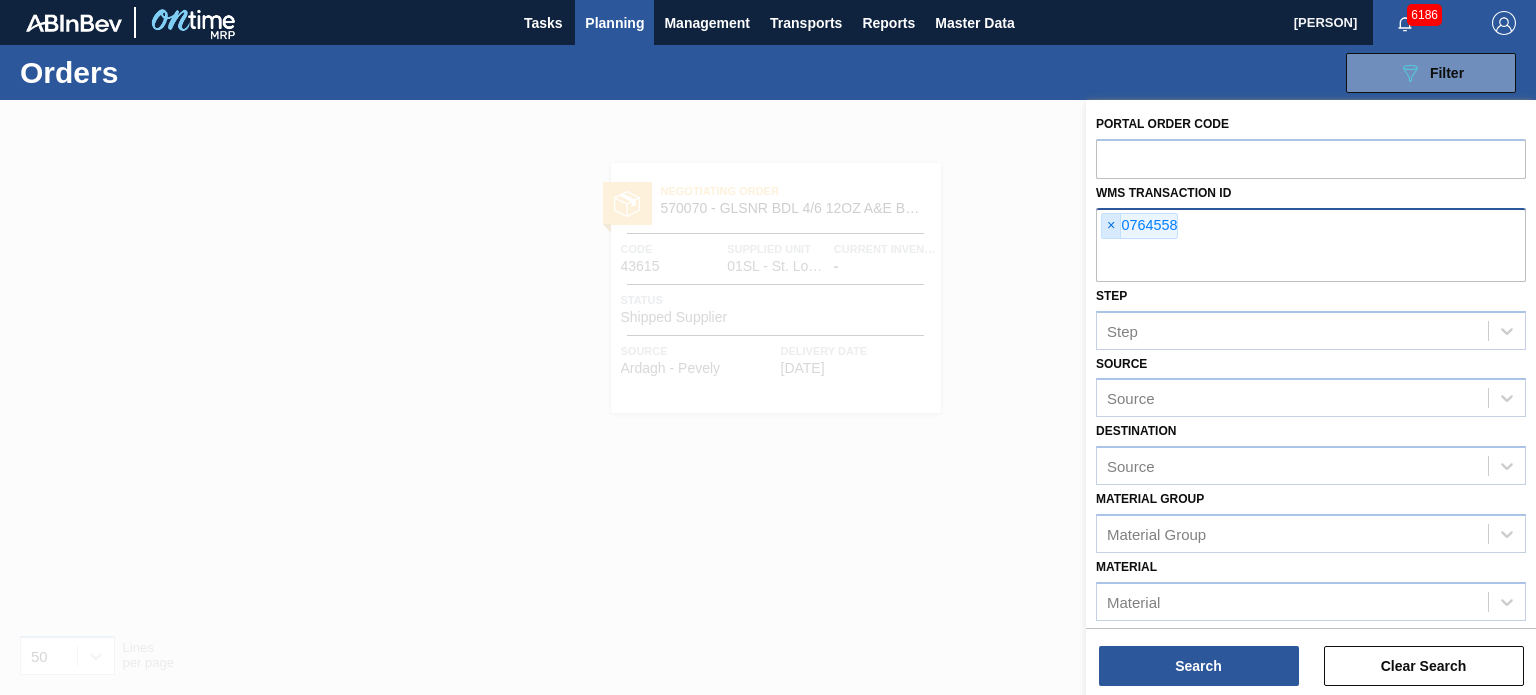 click on "×" at bounding box center [1111, 226] 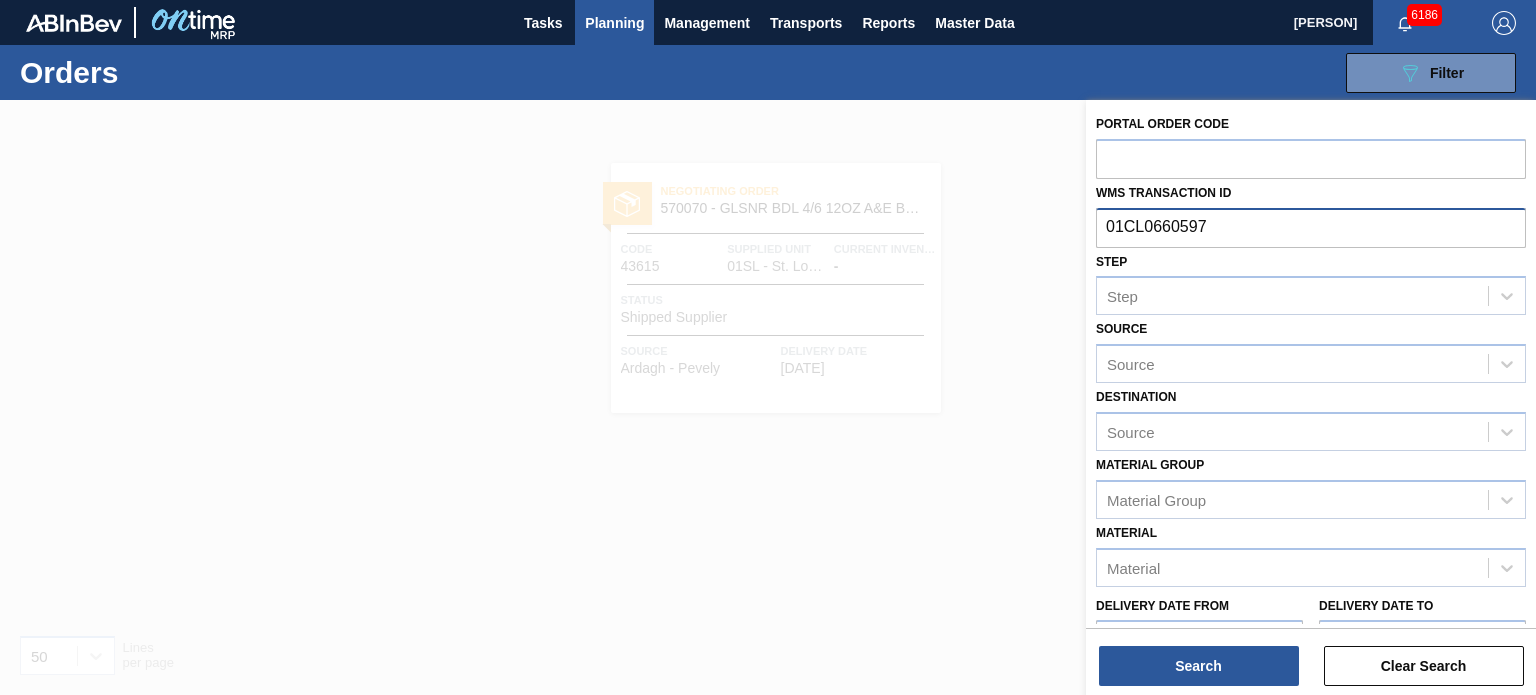 click on "01CL0660597" at bounding box center [1311, 227] 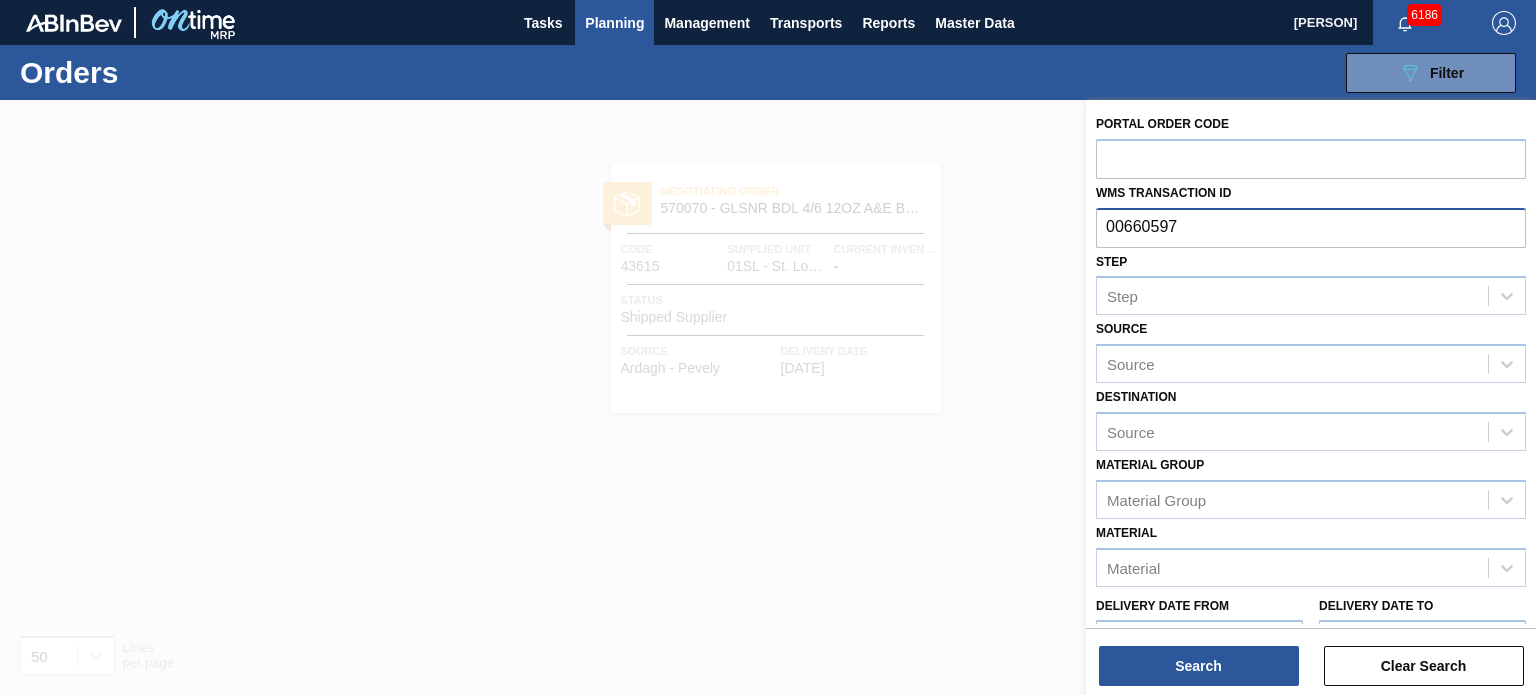 type on "0660597" 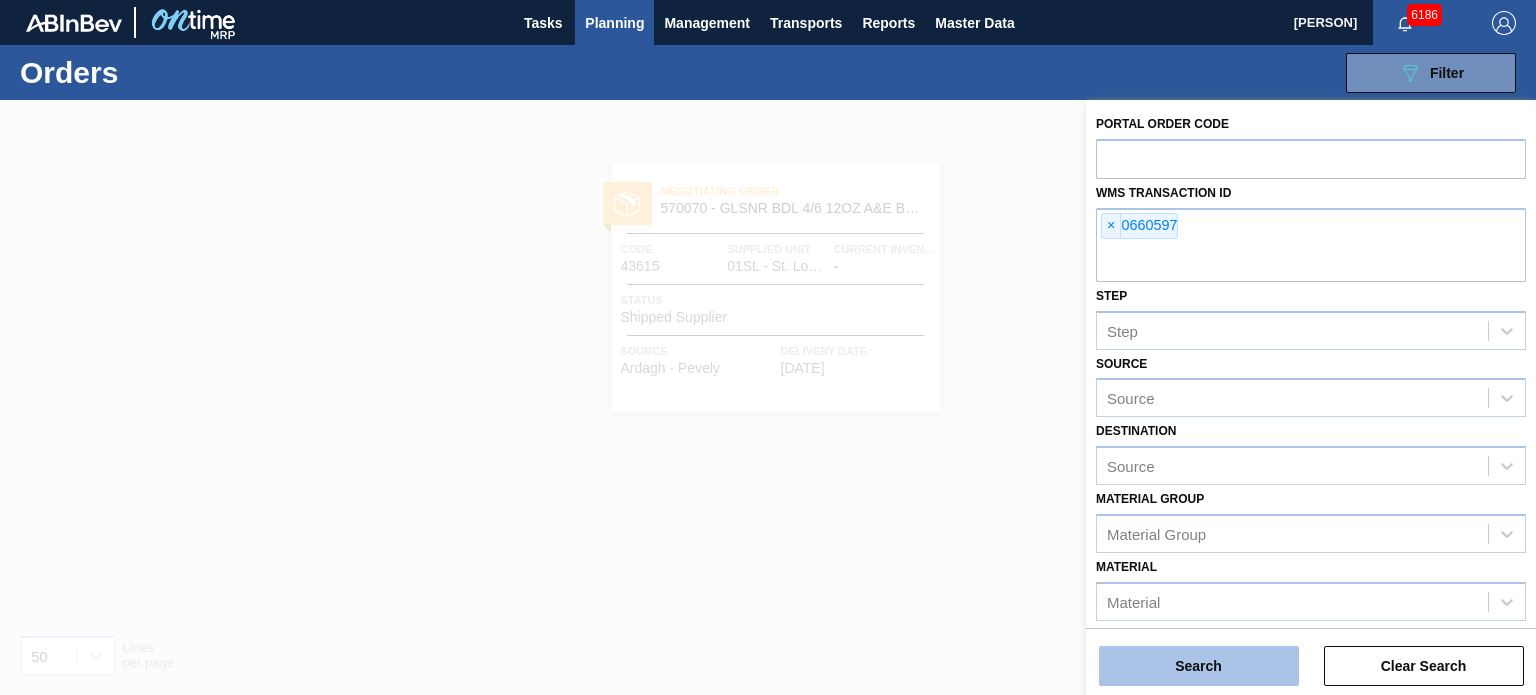 click on "Search" at bounding box center [1199, 666] 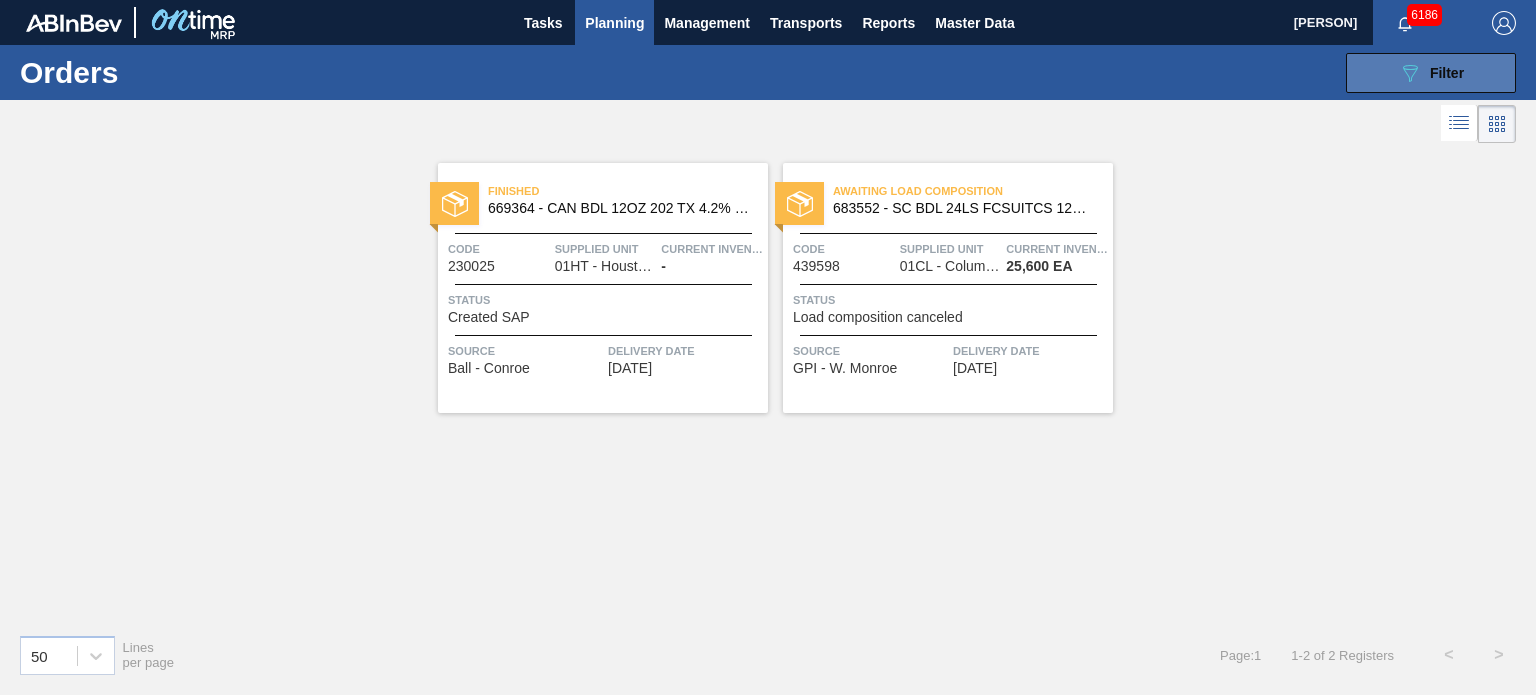 click on "Filter" at bounding box center [1447, 73] 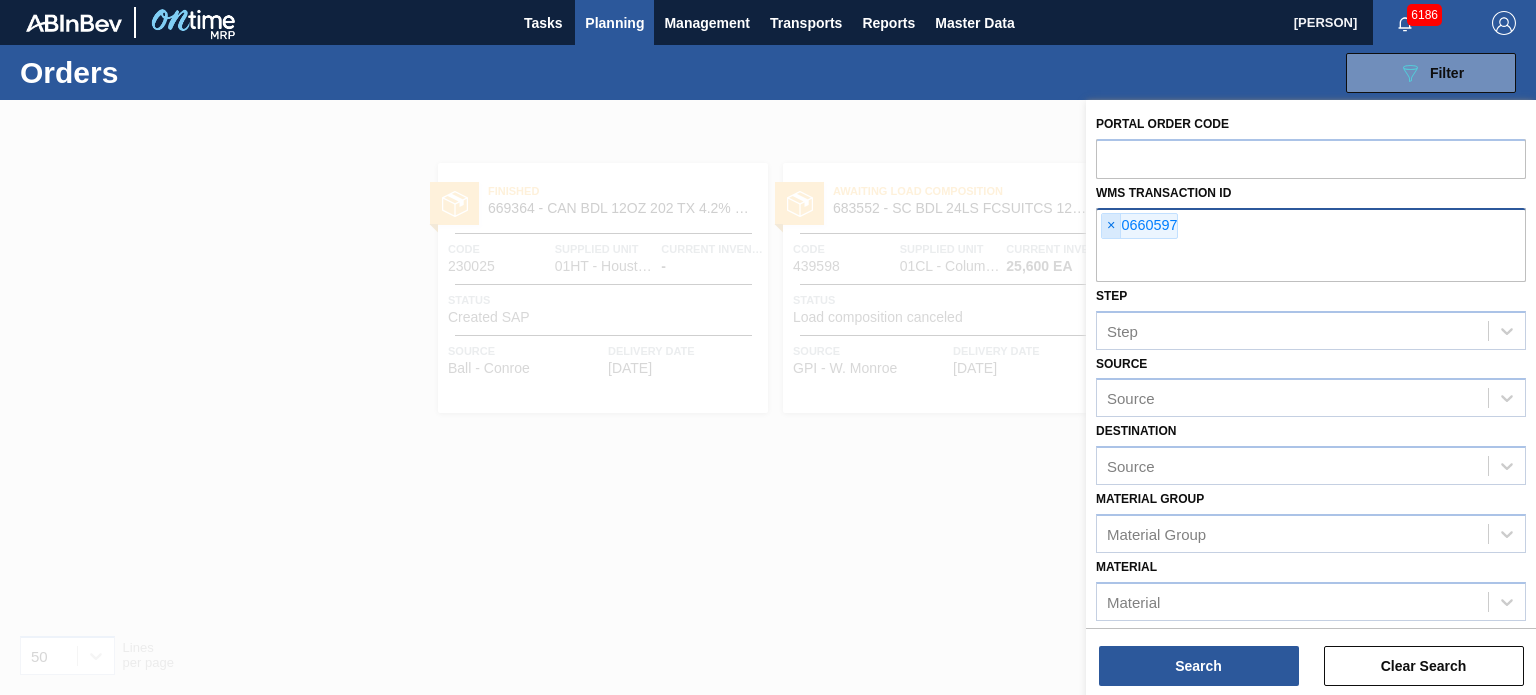 click on "×" at bounding box center (1111, 226) 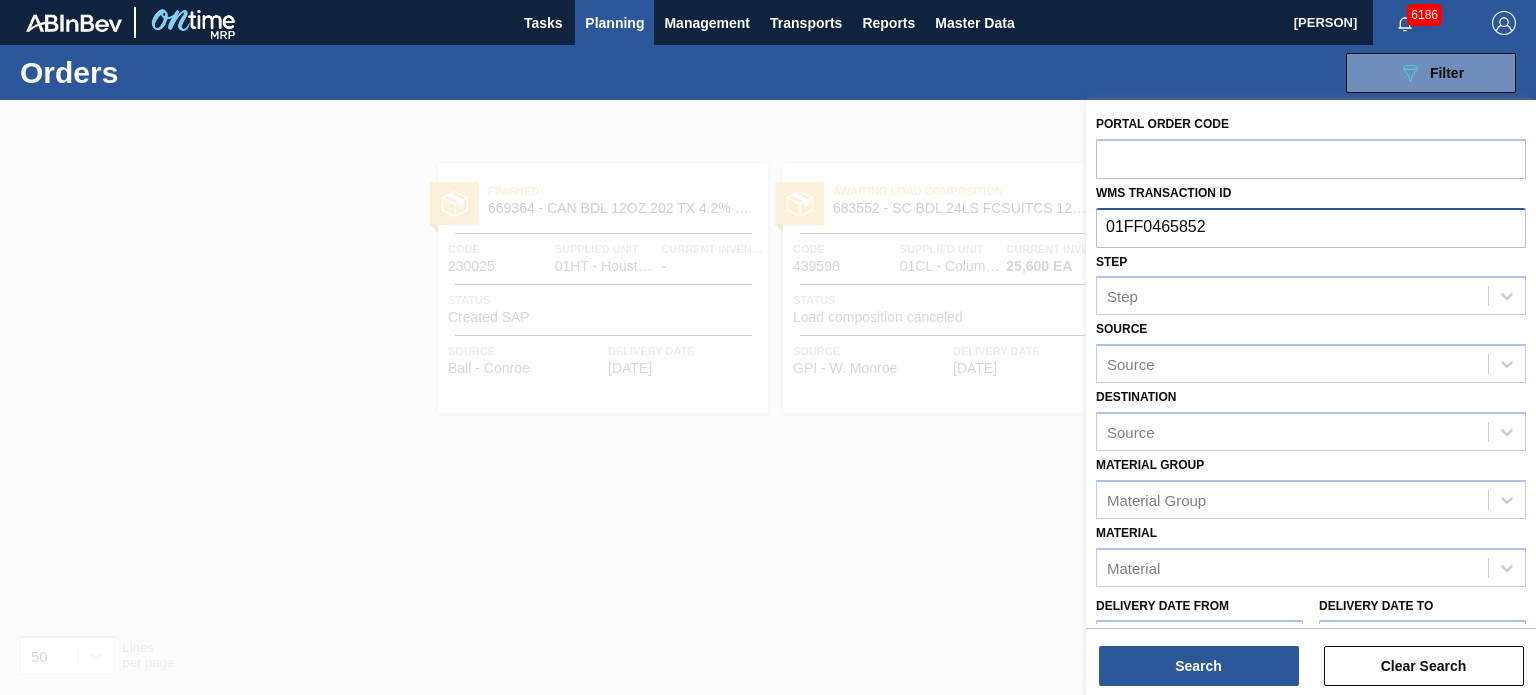 click on "01FF0465852" at bounding box center (1311, 227) 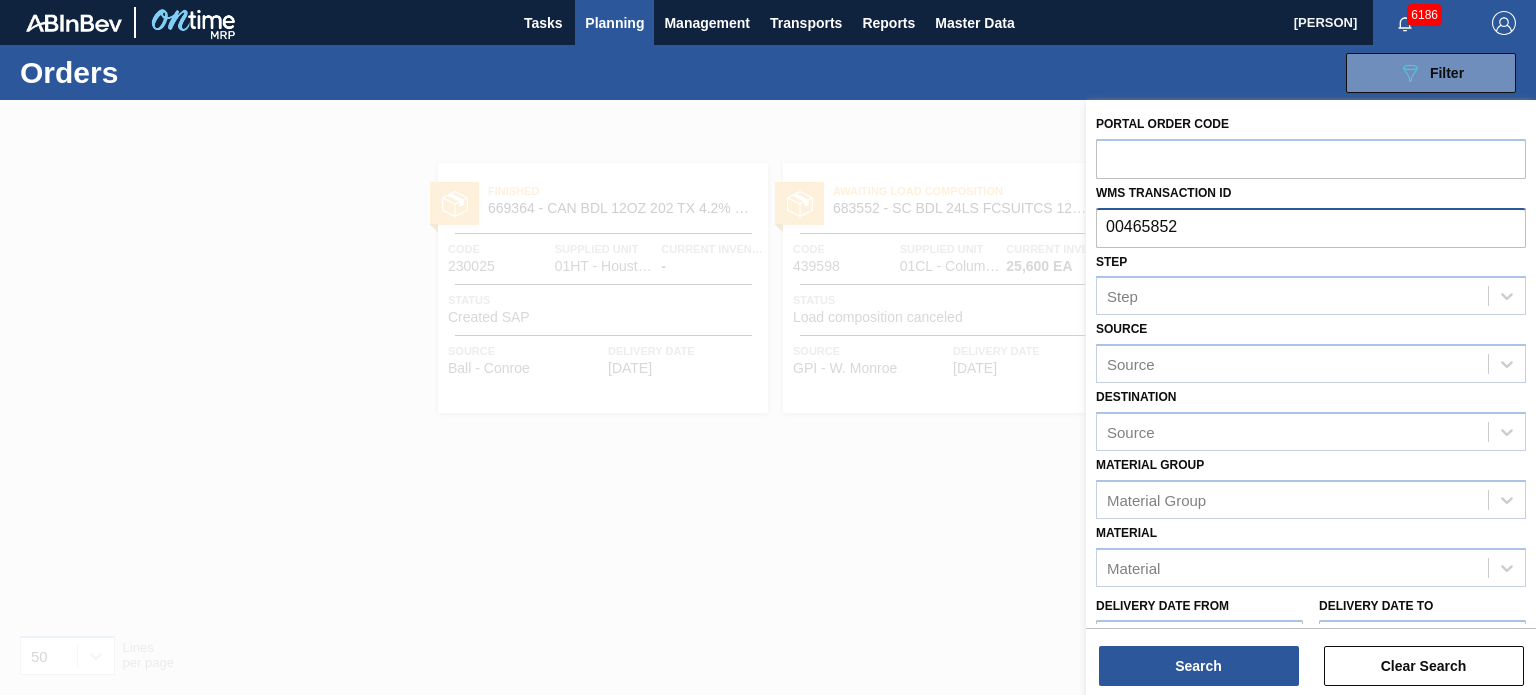 type on "0465852" 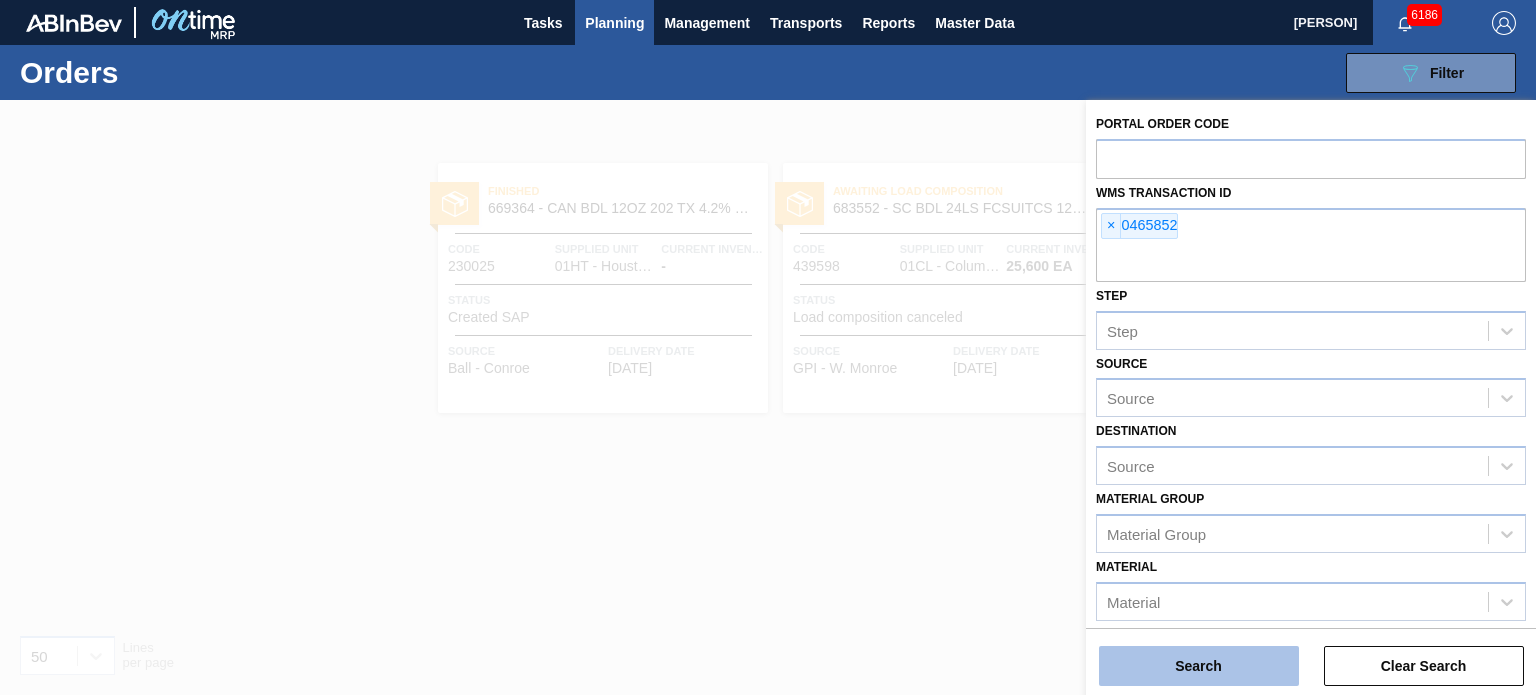 click on "Search" at bounding box center (1199, 666) 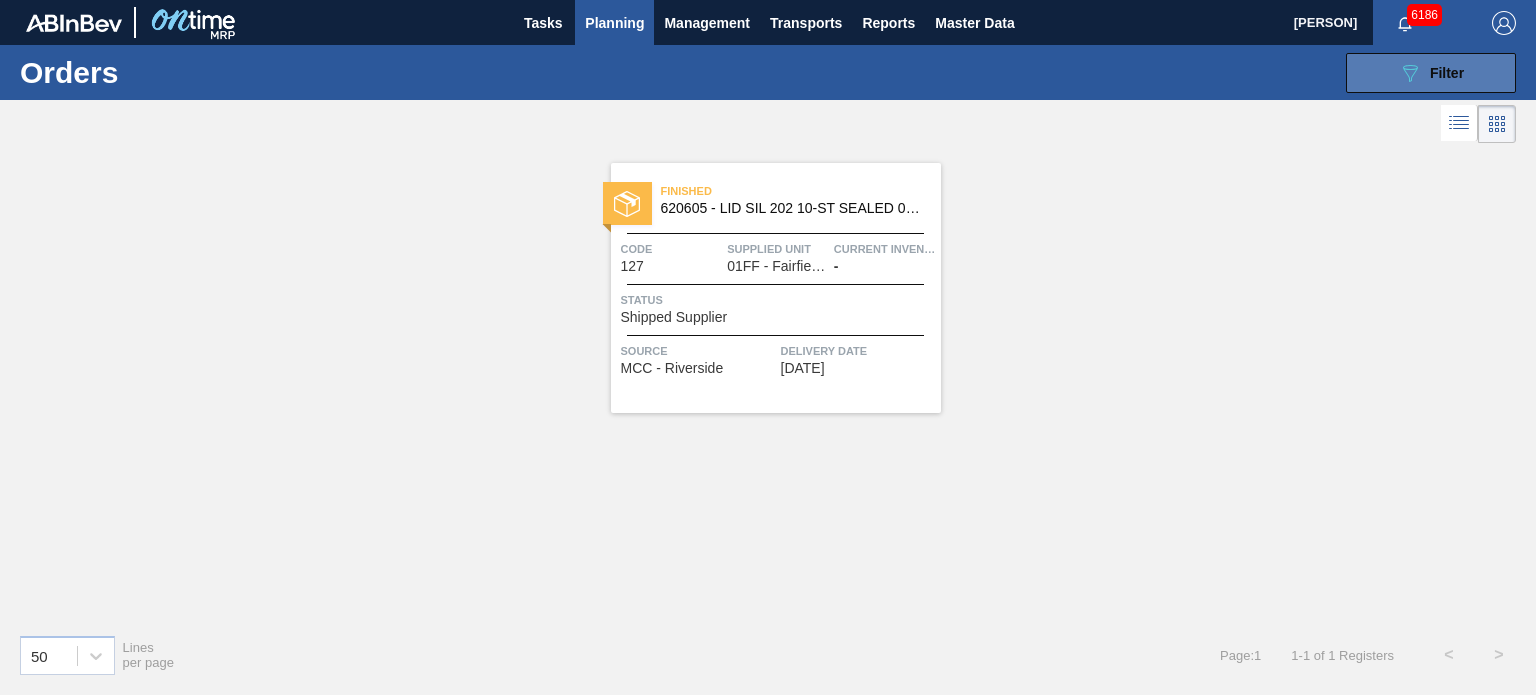 click on "089F7B8B-B2A5-4AFE-B5C0-19BA573D28AC" 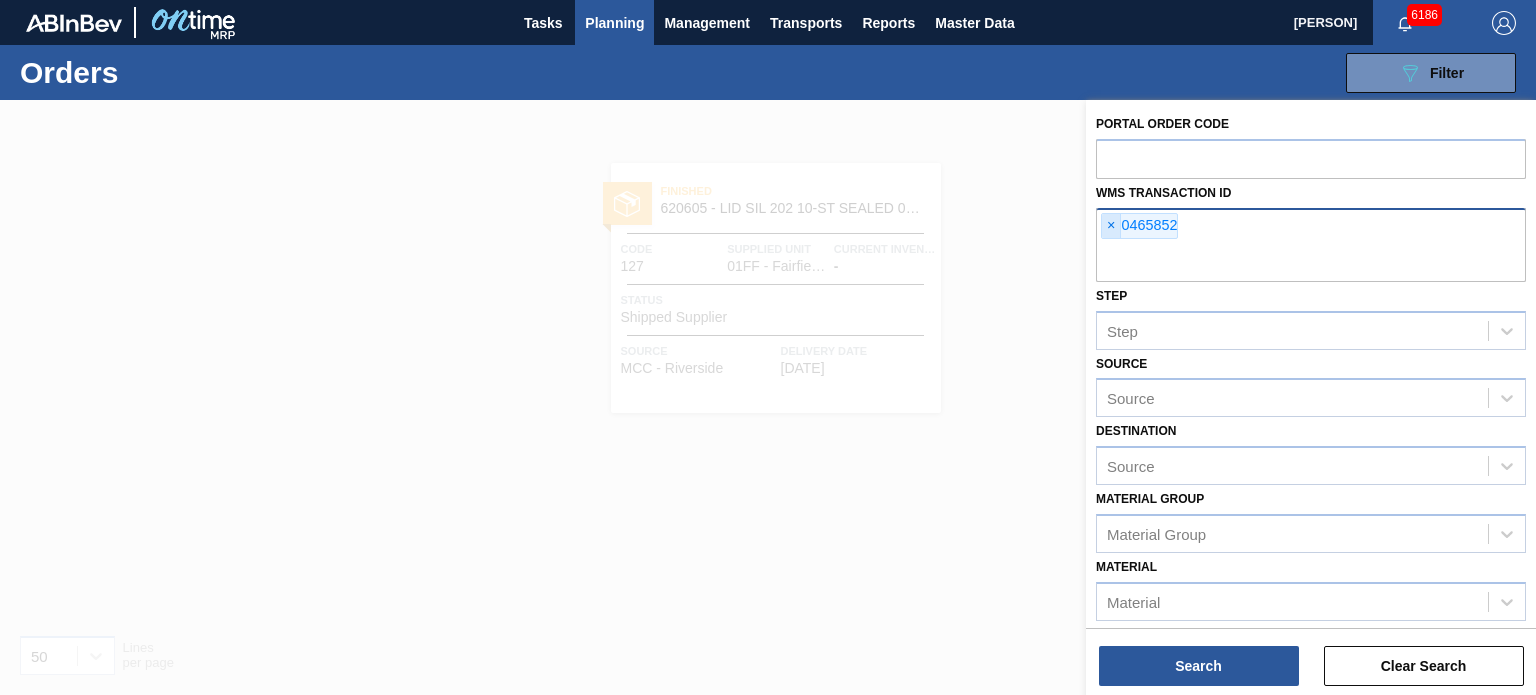 click on "×" at bounding box center [1111, 226] 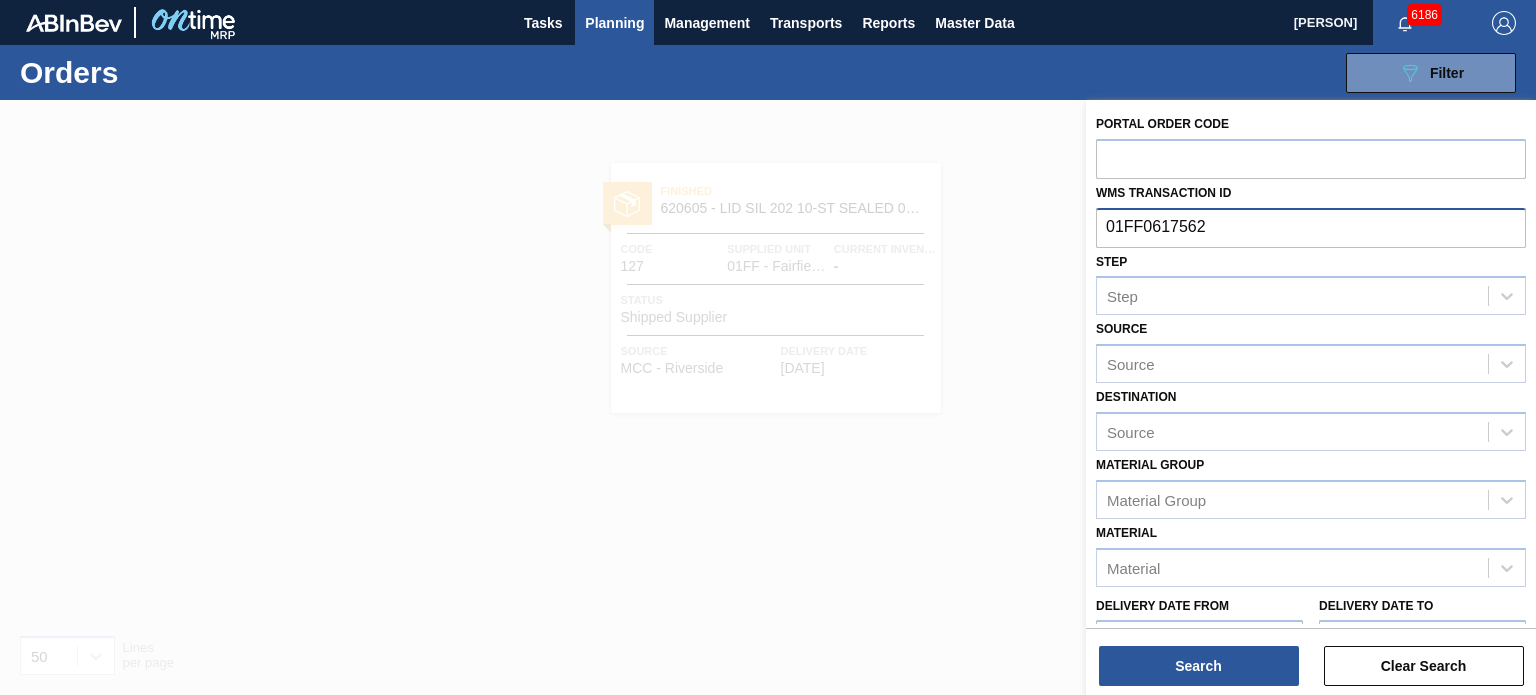 click on "01FF0617562" at bounding box center (1311, 227) 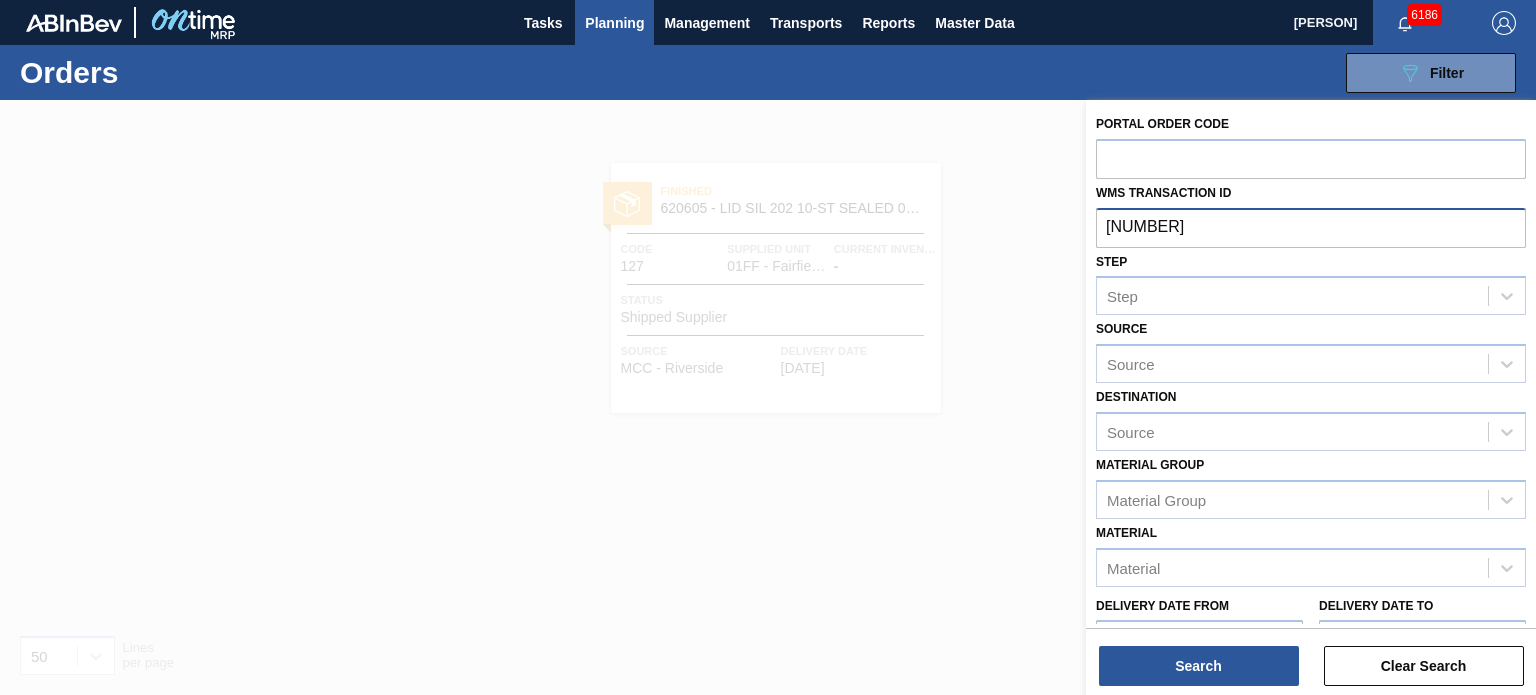 type on "0617562" 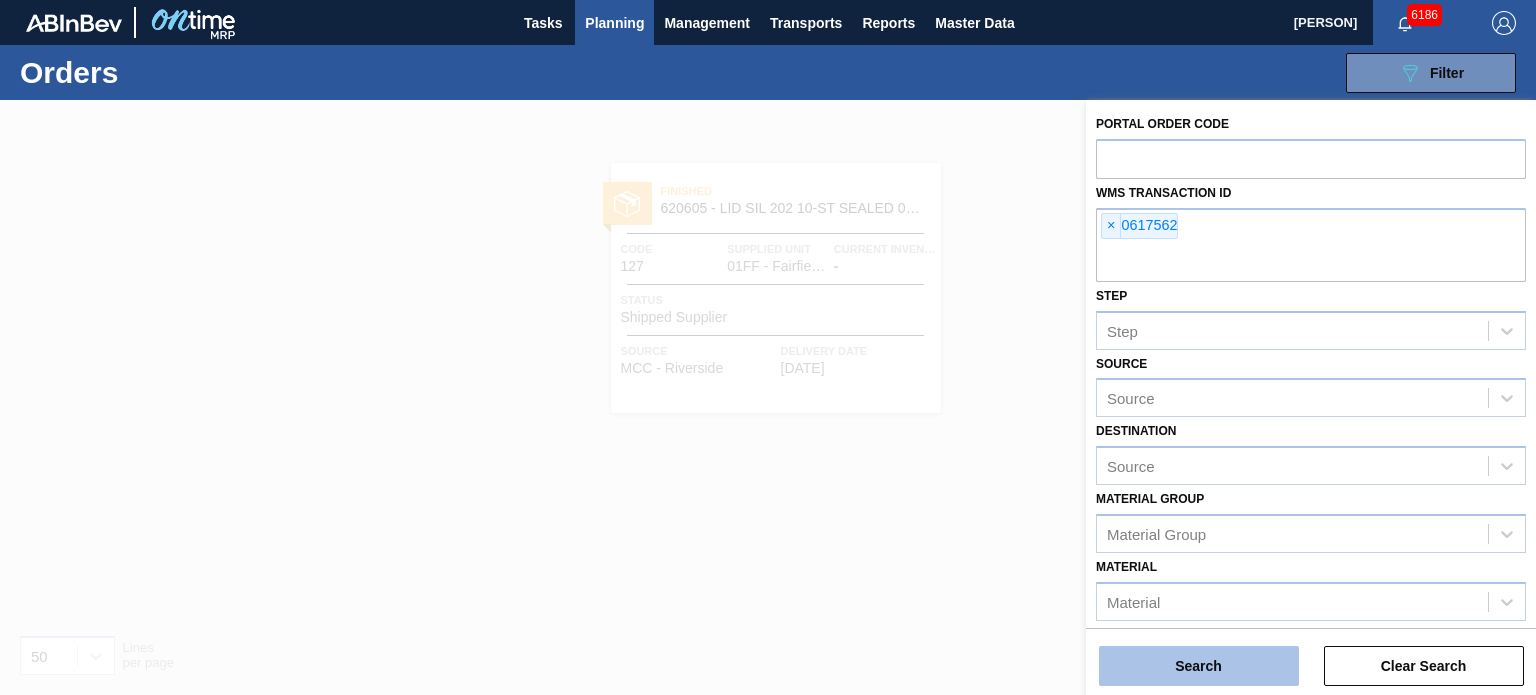 click on "Search" at bounding box center (1199, 666) 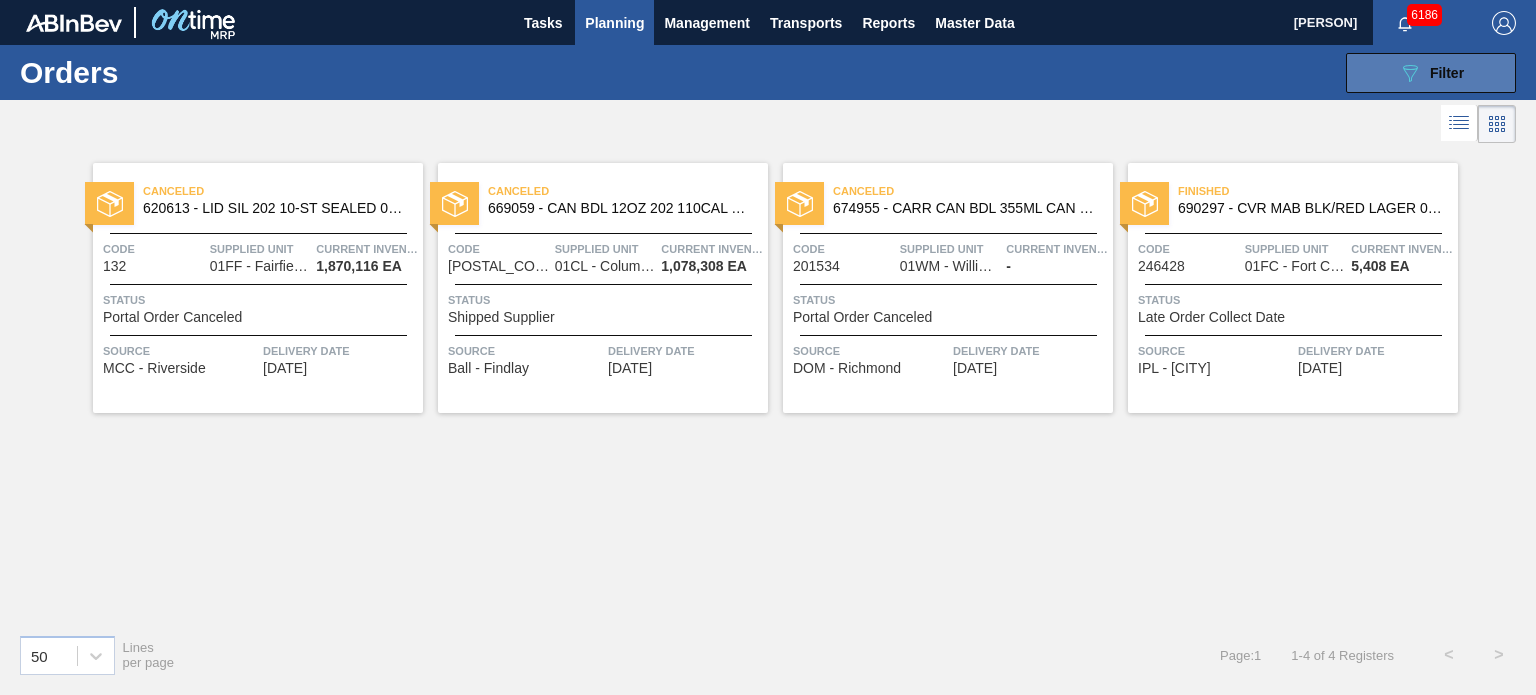 click on "089F7B8B-B2A5-4AFE-B5C0-19BA573D28AC Filter" at bounding box center (1431, 73) 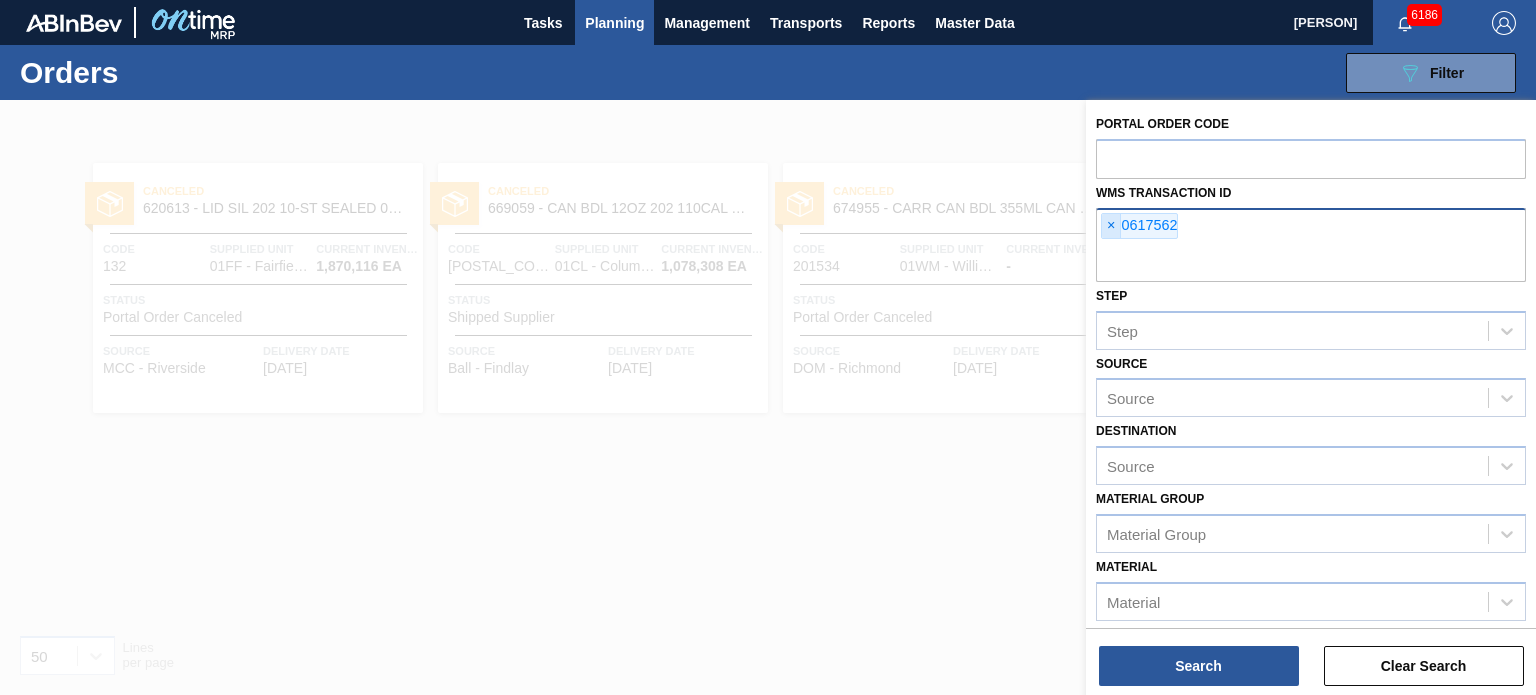 click on "×" at bounding box center (1111, 226) 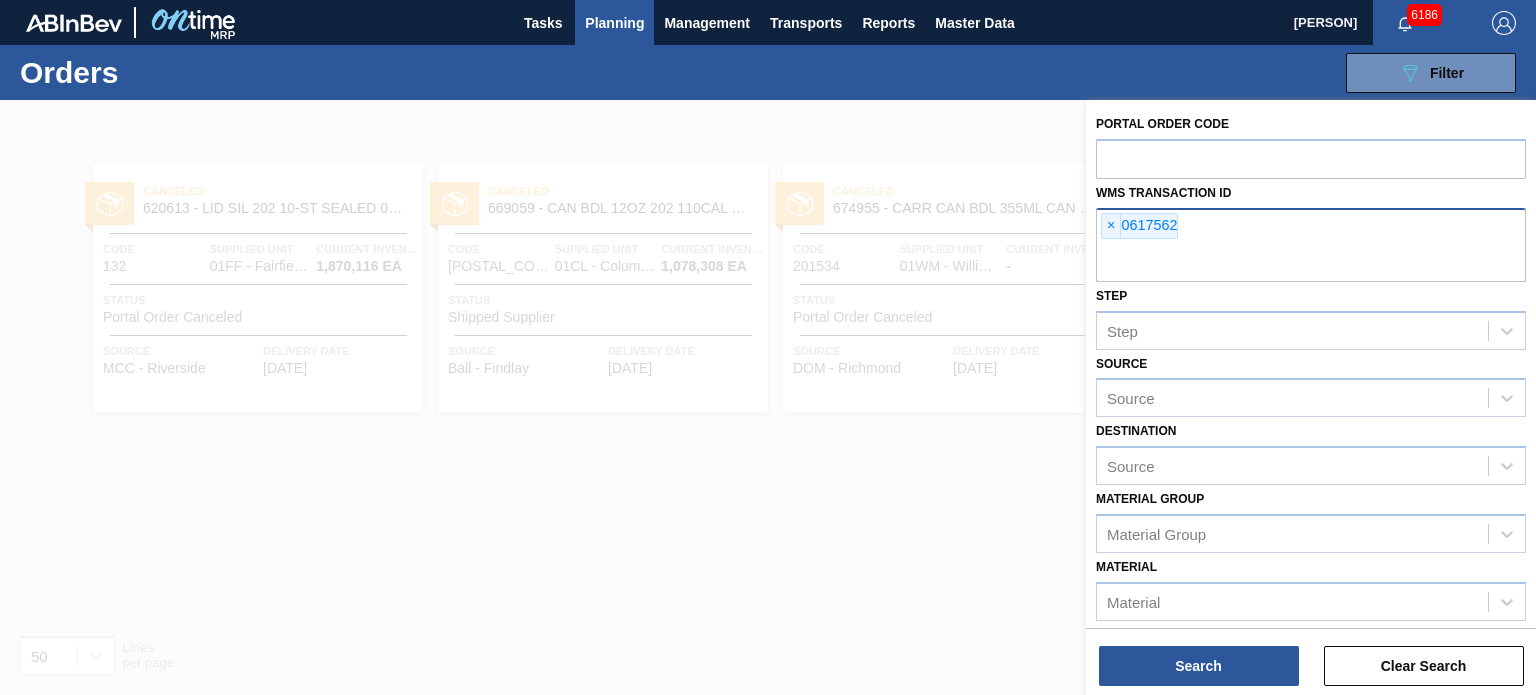 paste on "01BV0767847" 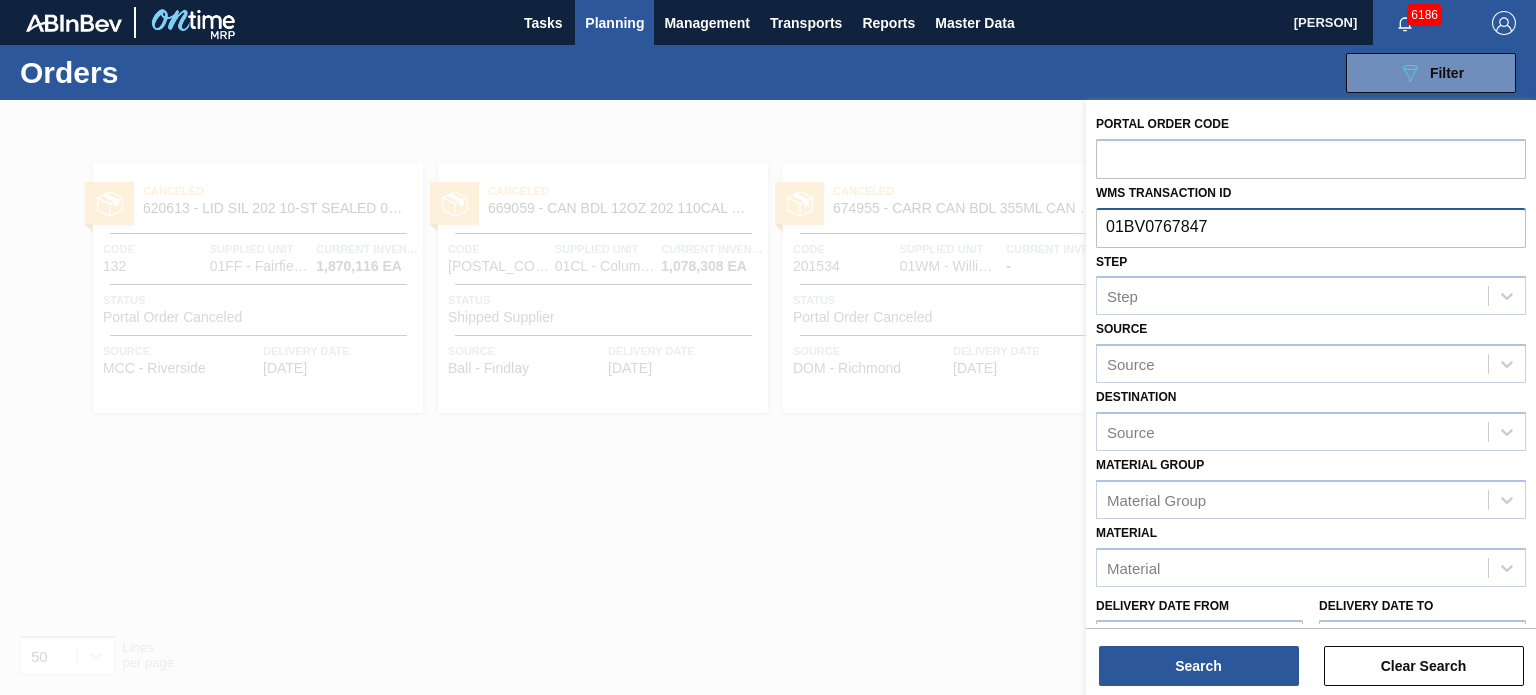 click on "01BV0767847" at bounding box center (1311, 227) 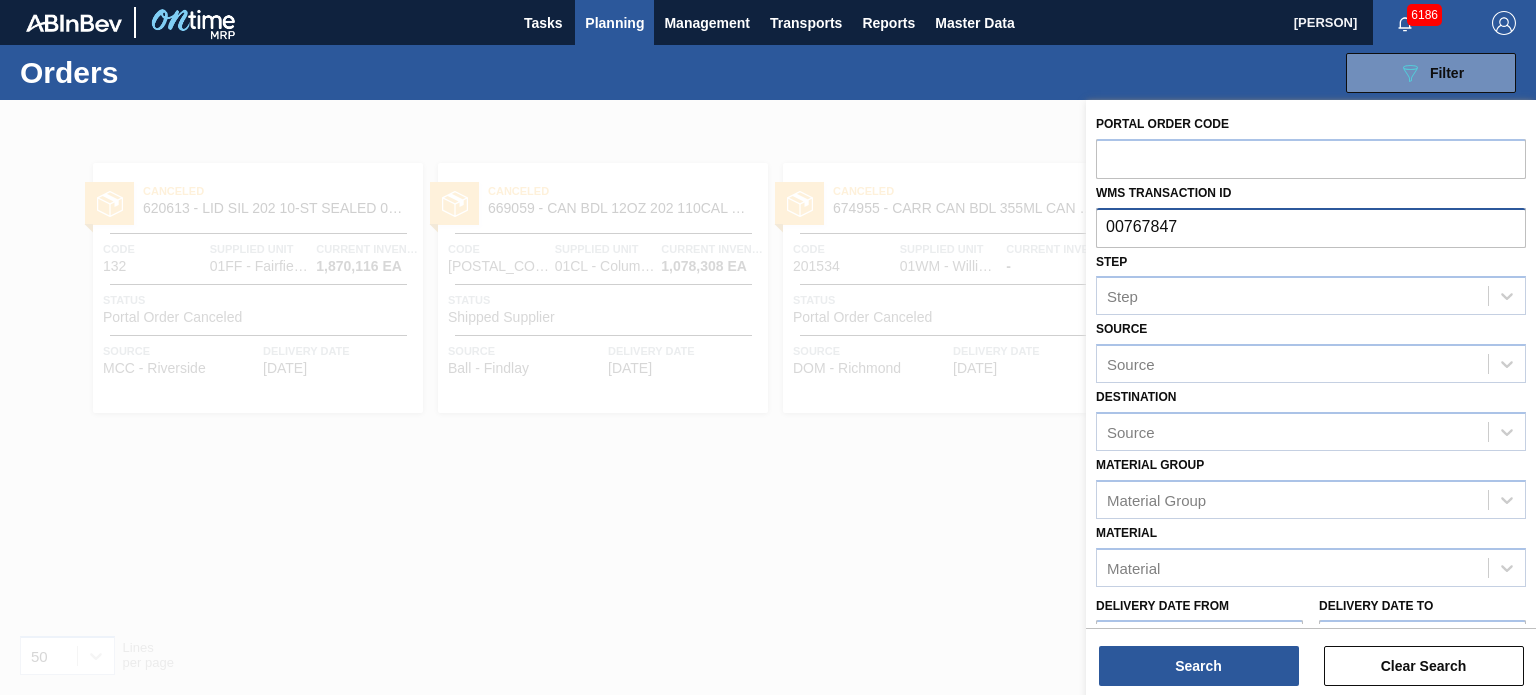 type on "0767847" 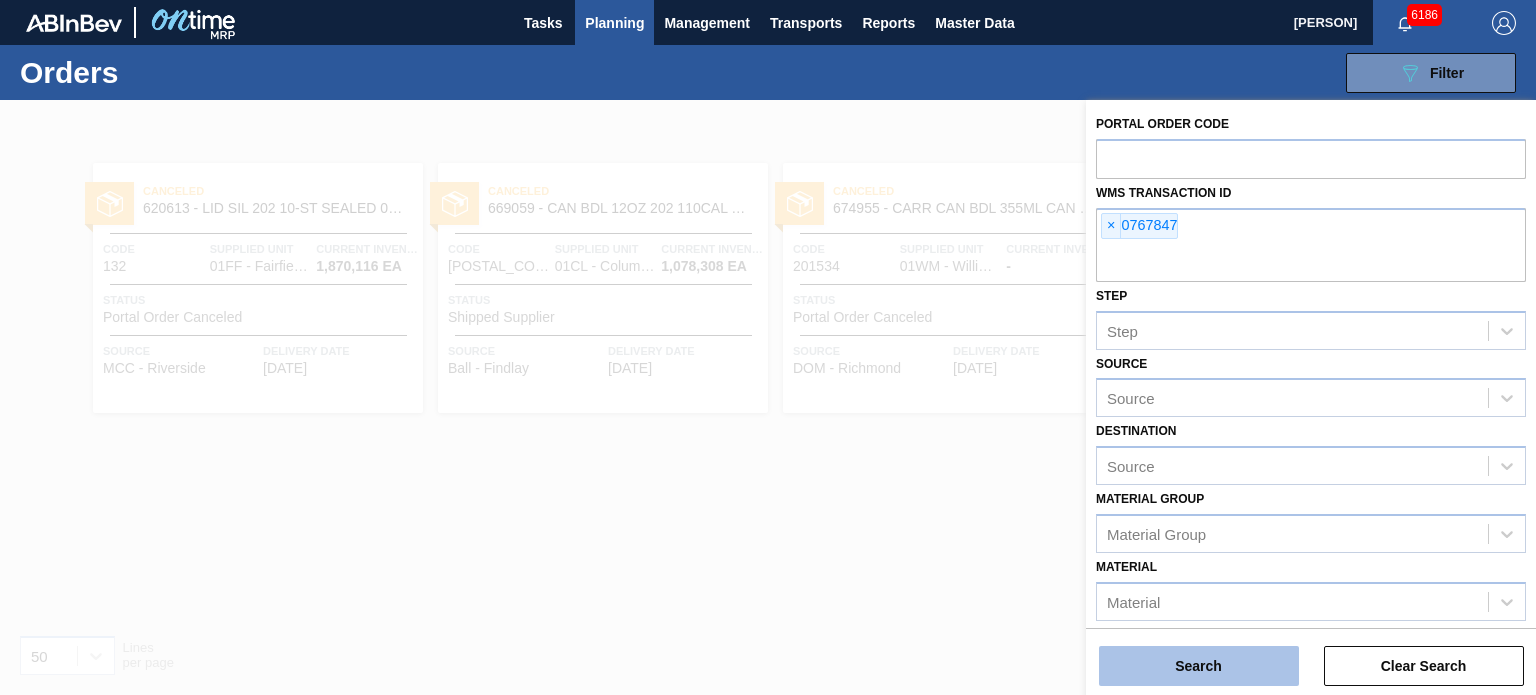 click on "Search" at bounding box center (1199, 666) 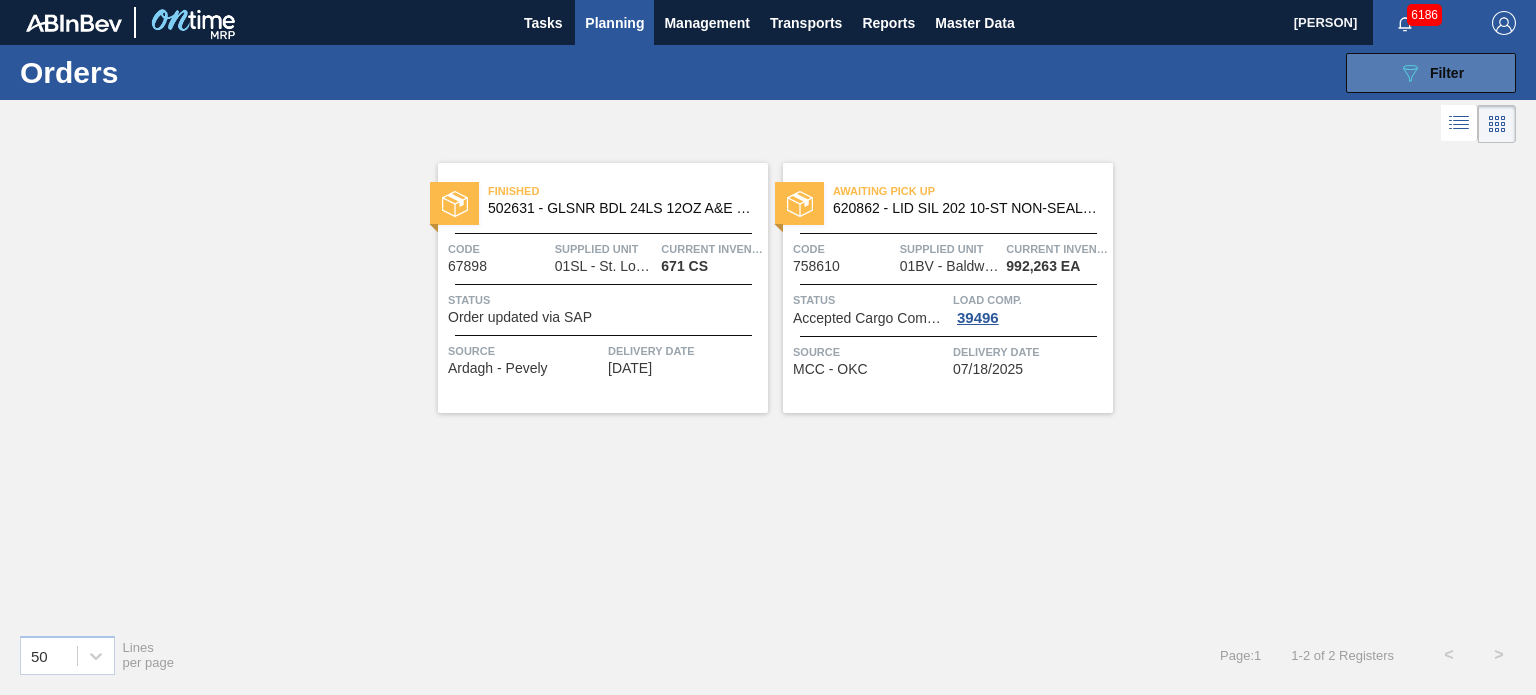 click on "089F7B8B-B2A5-4AFE-B5C0-19BA573D28AC Filter" at bounding box center (1431, 73) 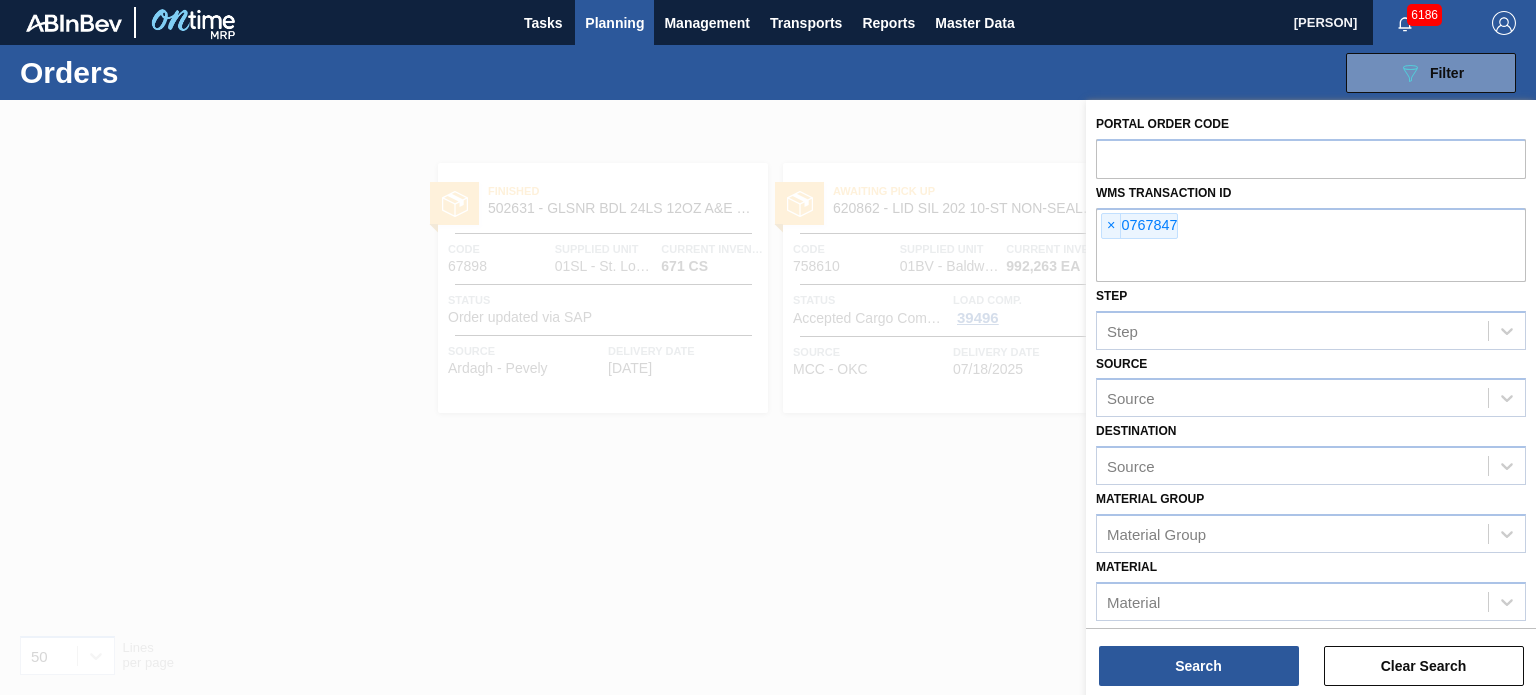 click on "Portal Order Code WMS Transaction ID × 0767847 Step Step Source Source Destination Source Material Group Material Group Material Material Delivery Date from Delivery Date to Delivery time from Delivery time to Show pending items" at bounding box center (1311, 451) 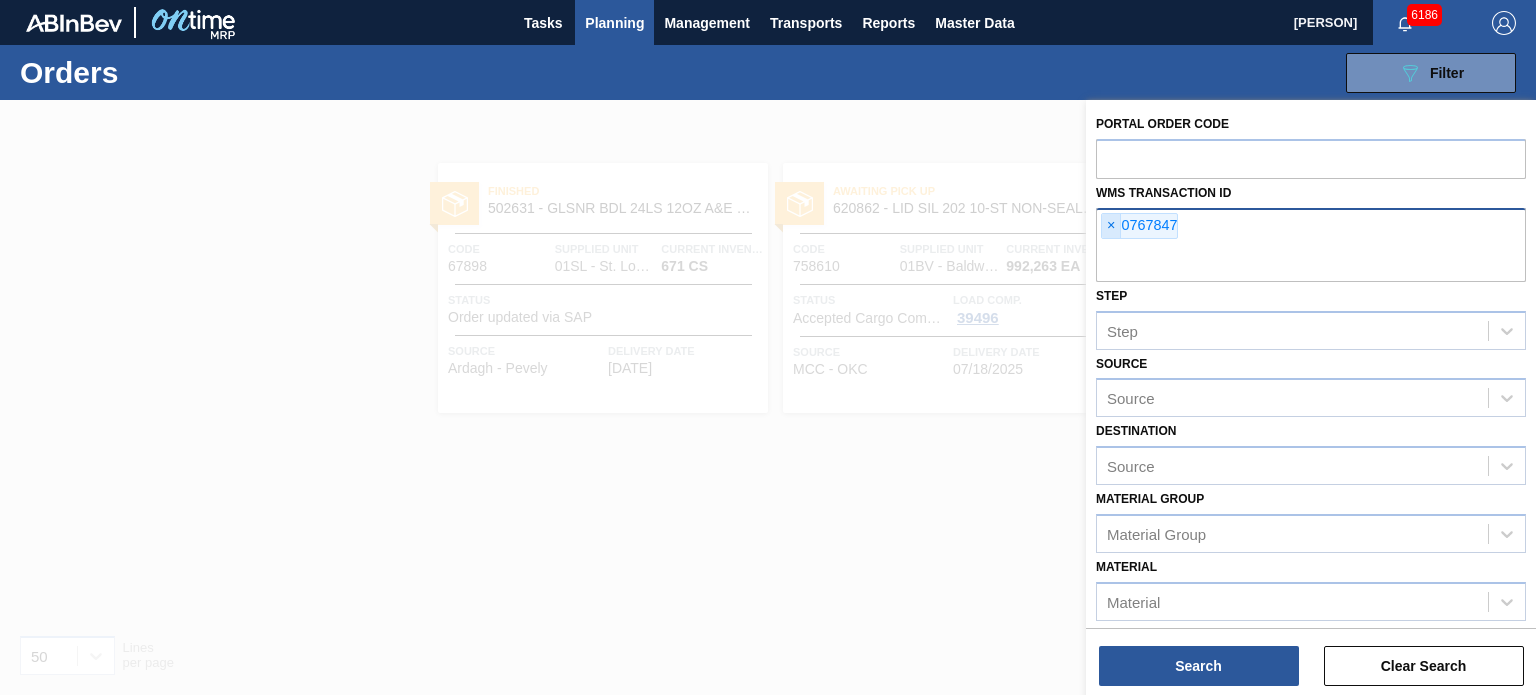 click on "×" at bounding box center (1111, 226) 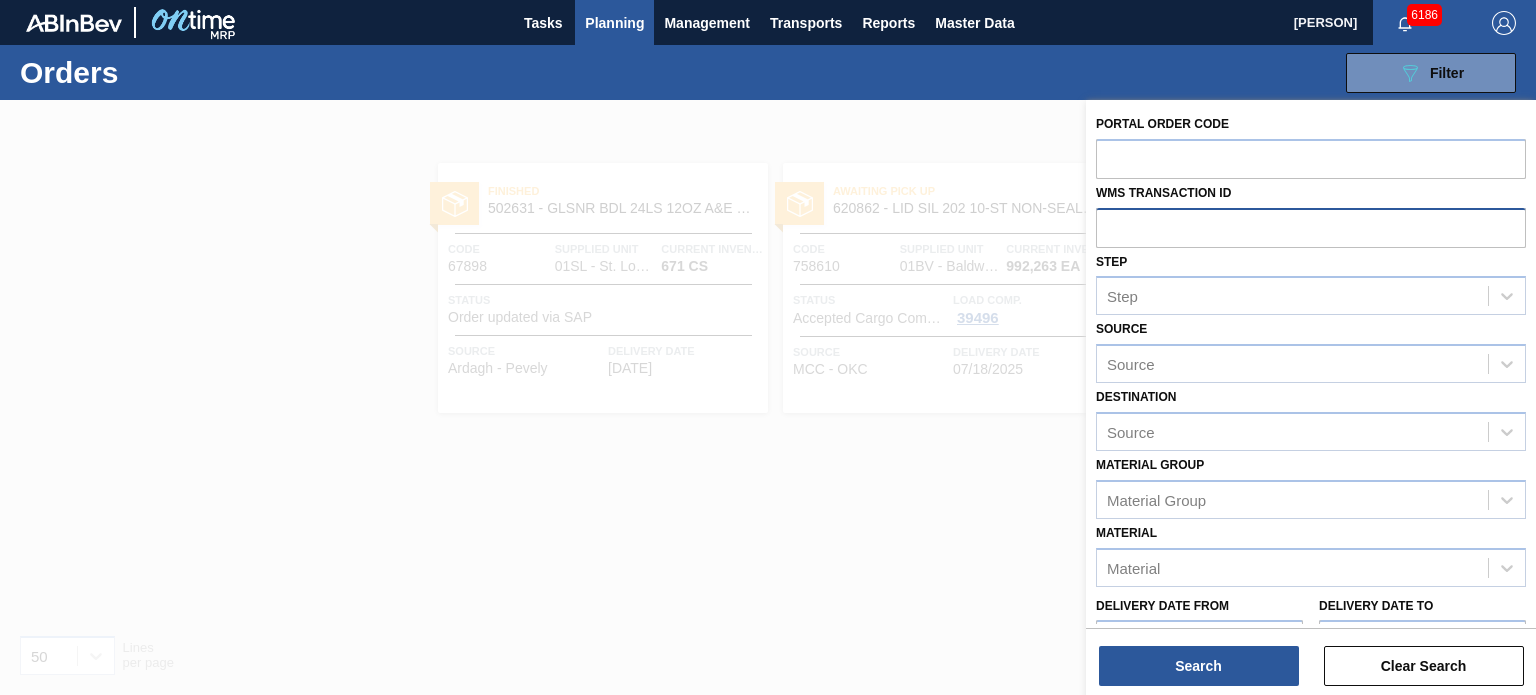 paste on "01FC0640454" 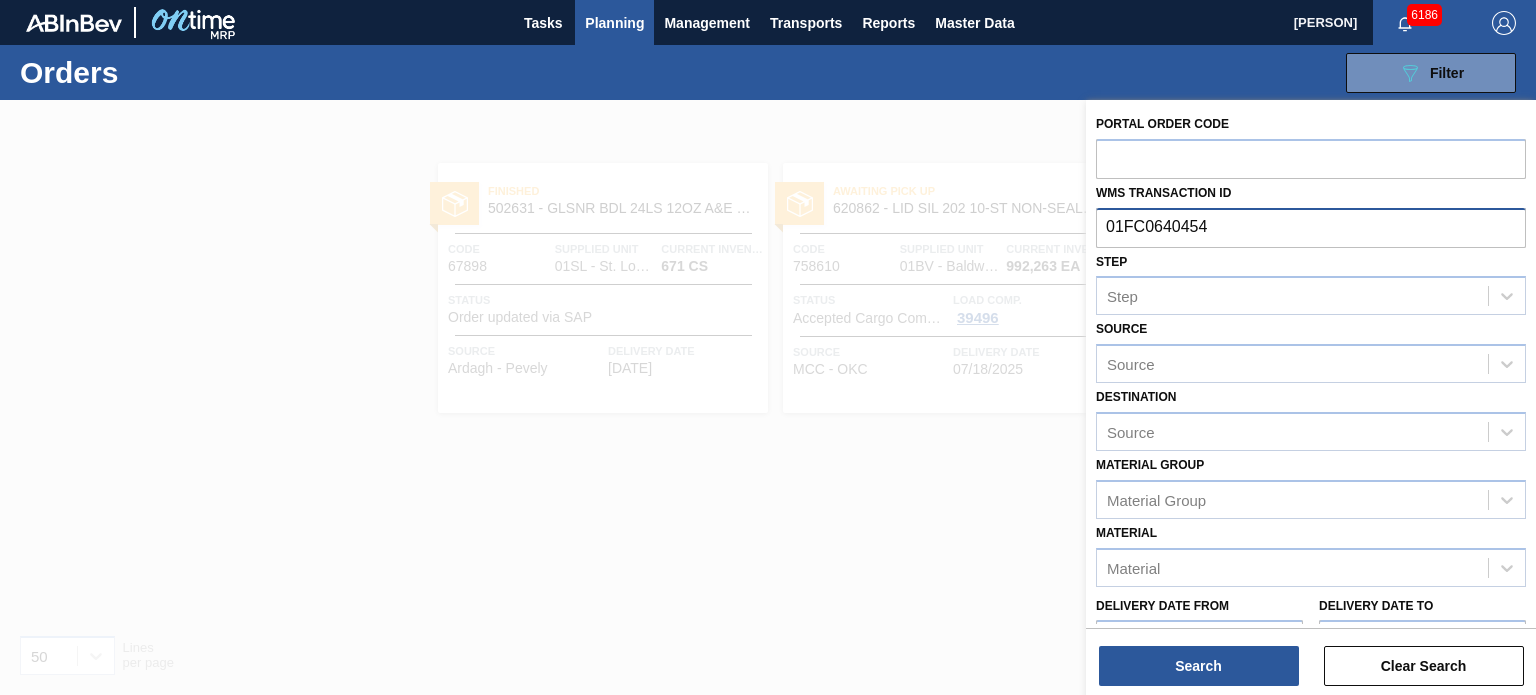 click on "01FC0640454" at bounding box center [1311, 227] 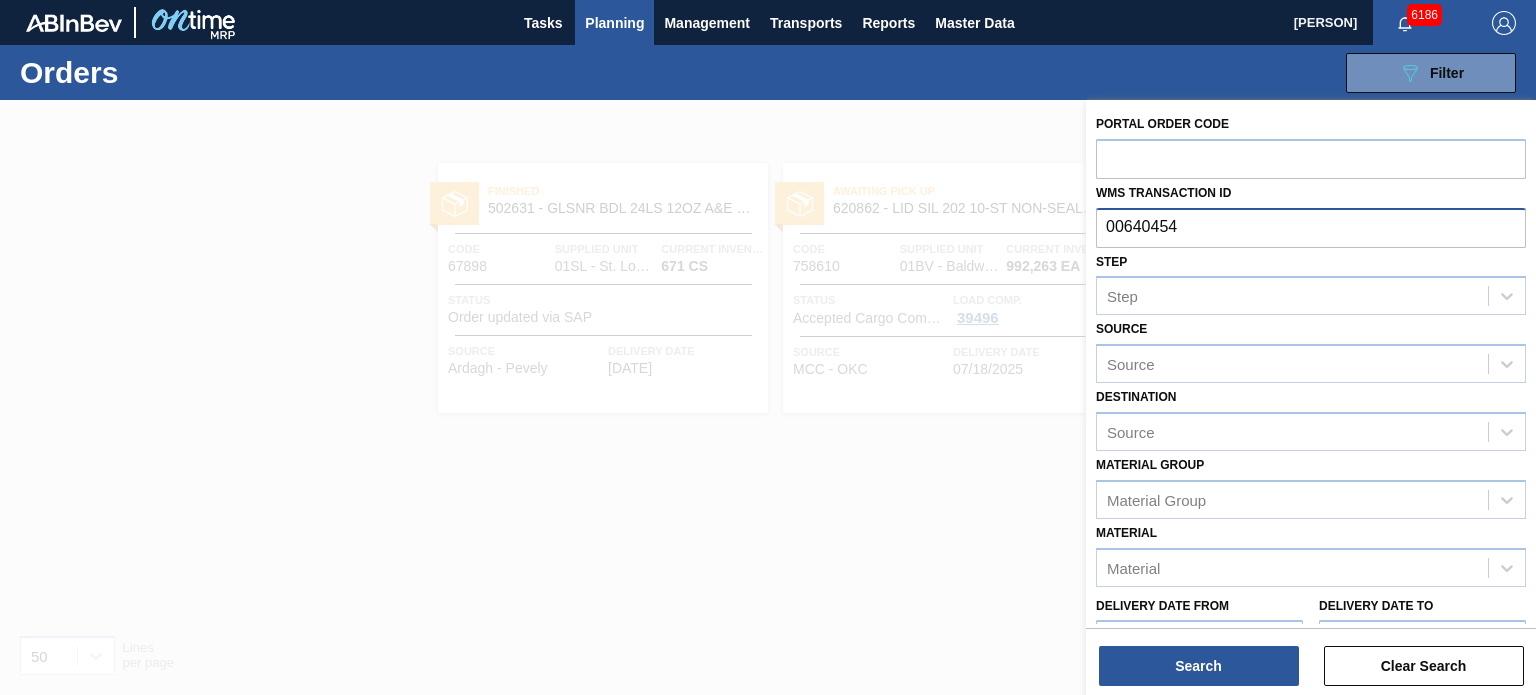 type on "0640454" 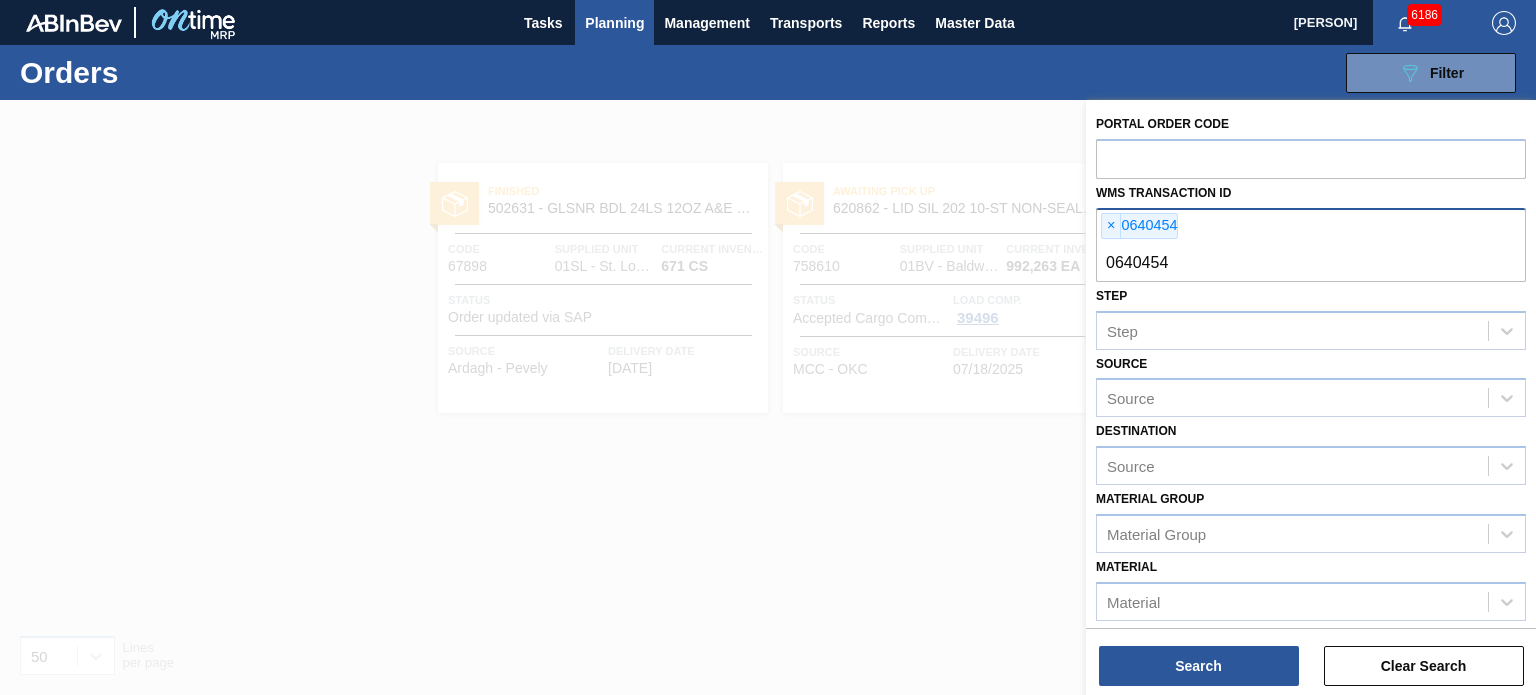 type 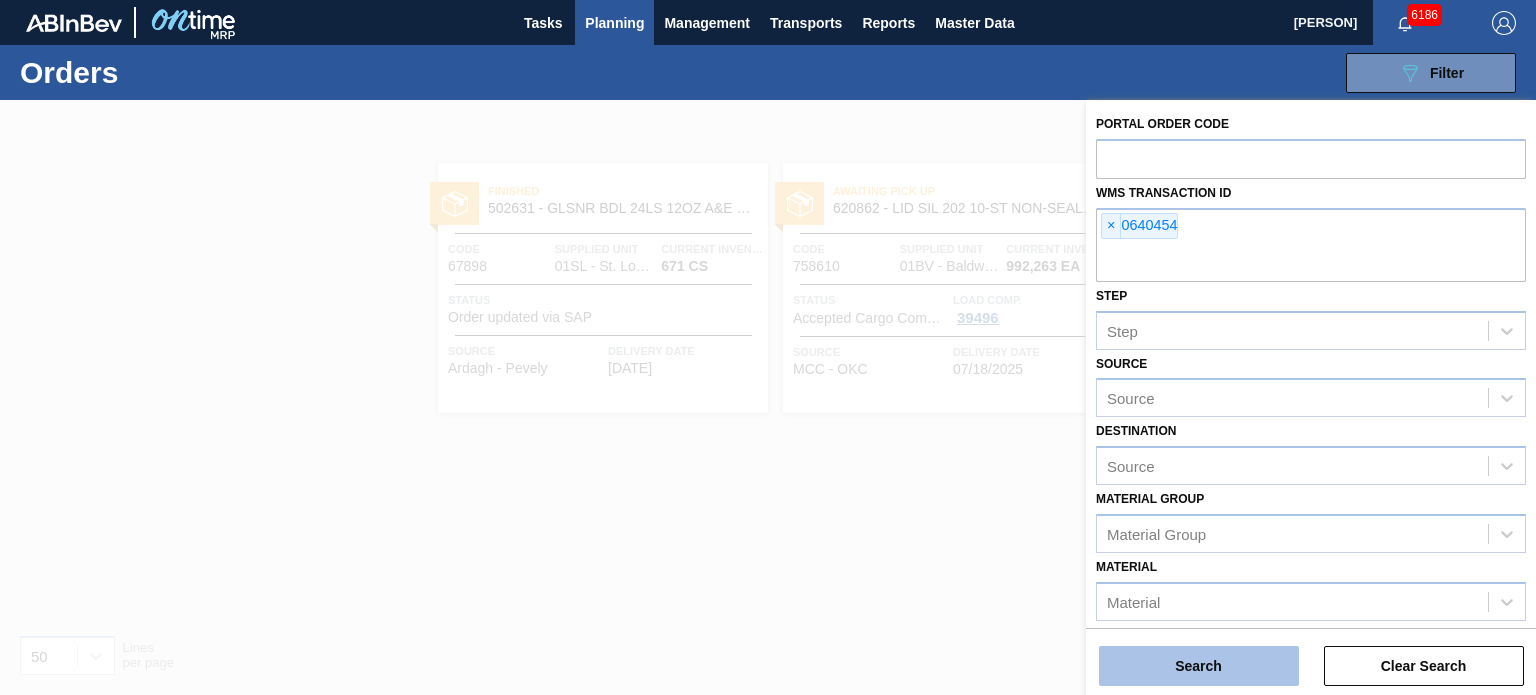 click on "Search" at bounding box center (1199, 666) 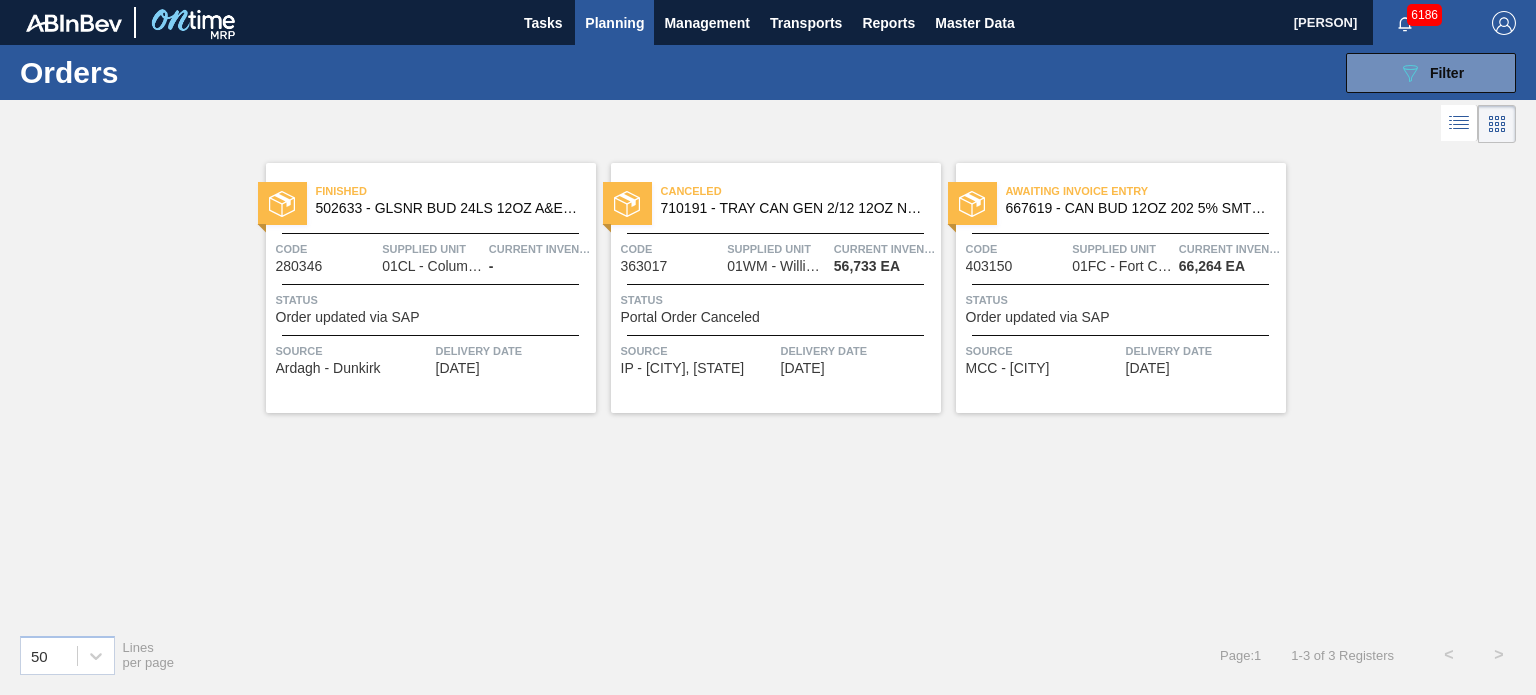 click on "667619 - CAN BUD 12OZ 202 5% SMTH 0619 GEN BEER S" at bounding box center (1138, 208) 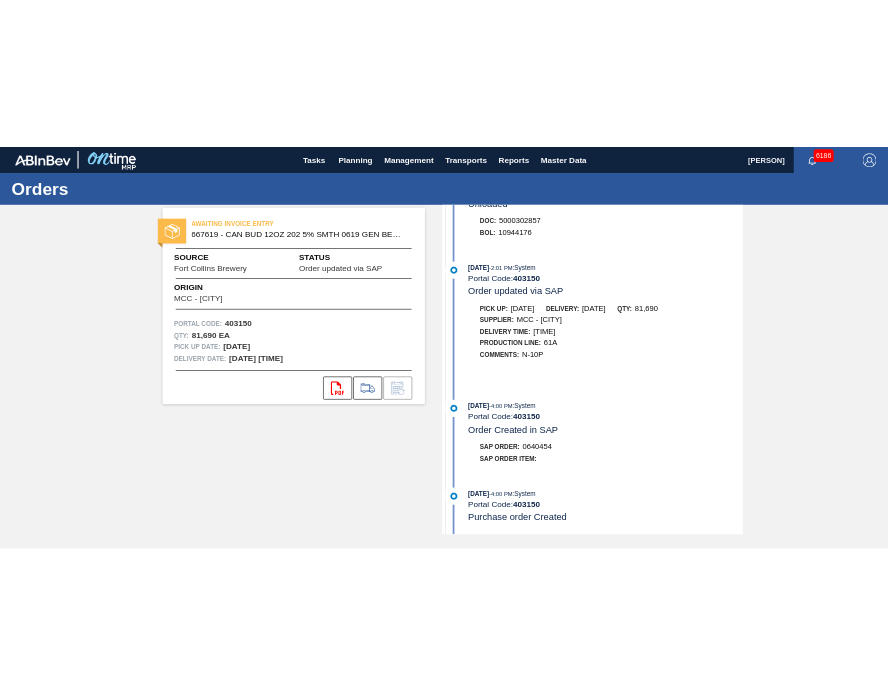scroll, scrollTop: 0, scrollLeft: 0, axis: both 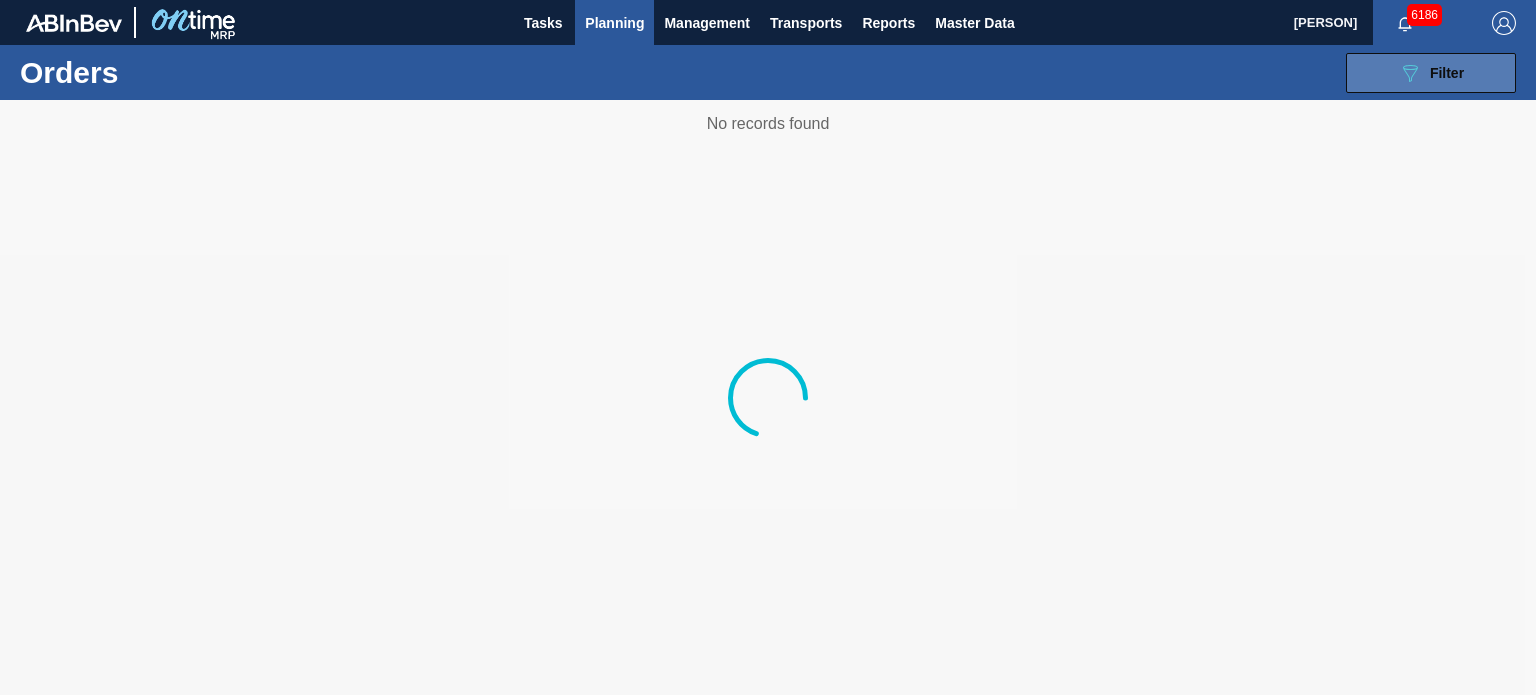 click on "089F7B8B-B2A5-4AFE-B5C0-19BA573D28AC Filter" at bounding box center (1431, 73) 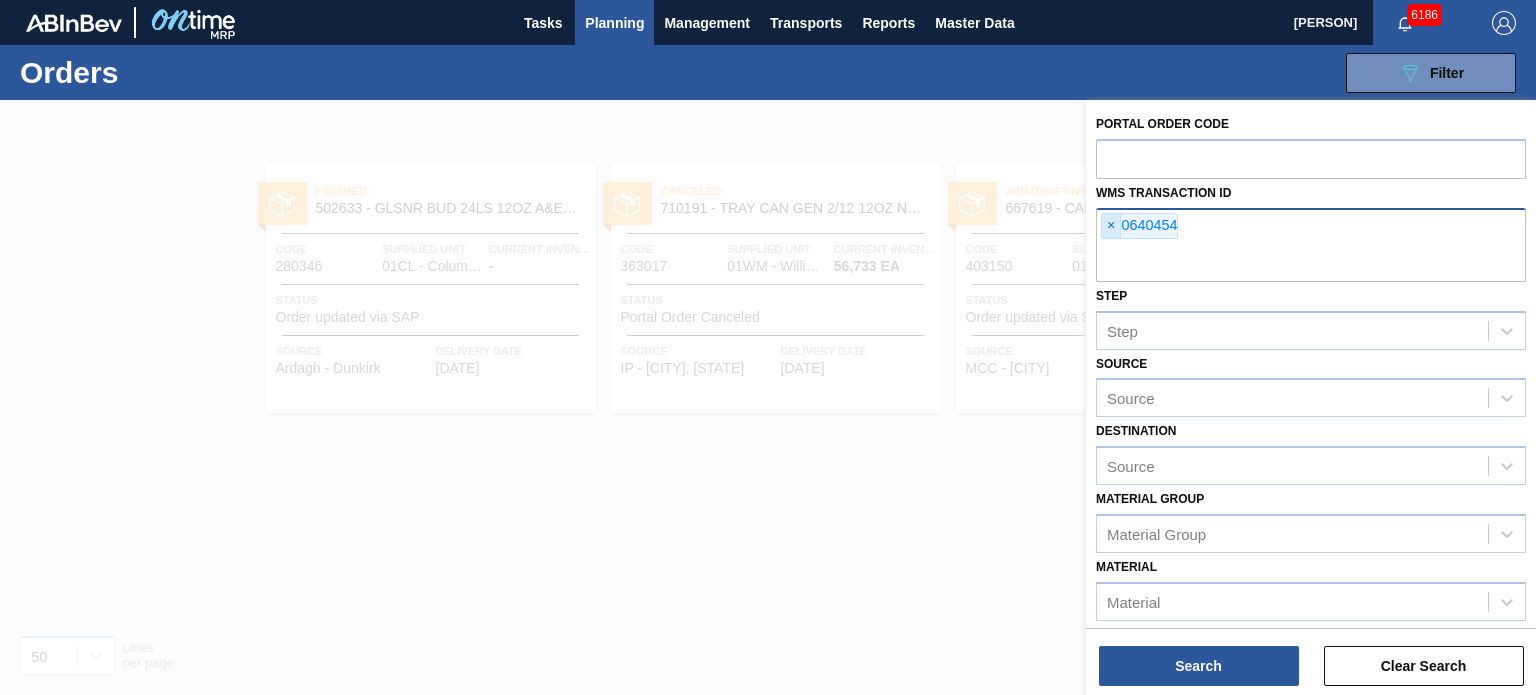 click on "×" at bounding box center [1111, 226] 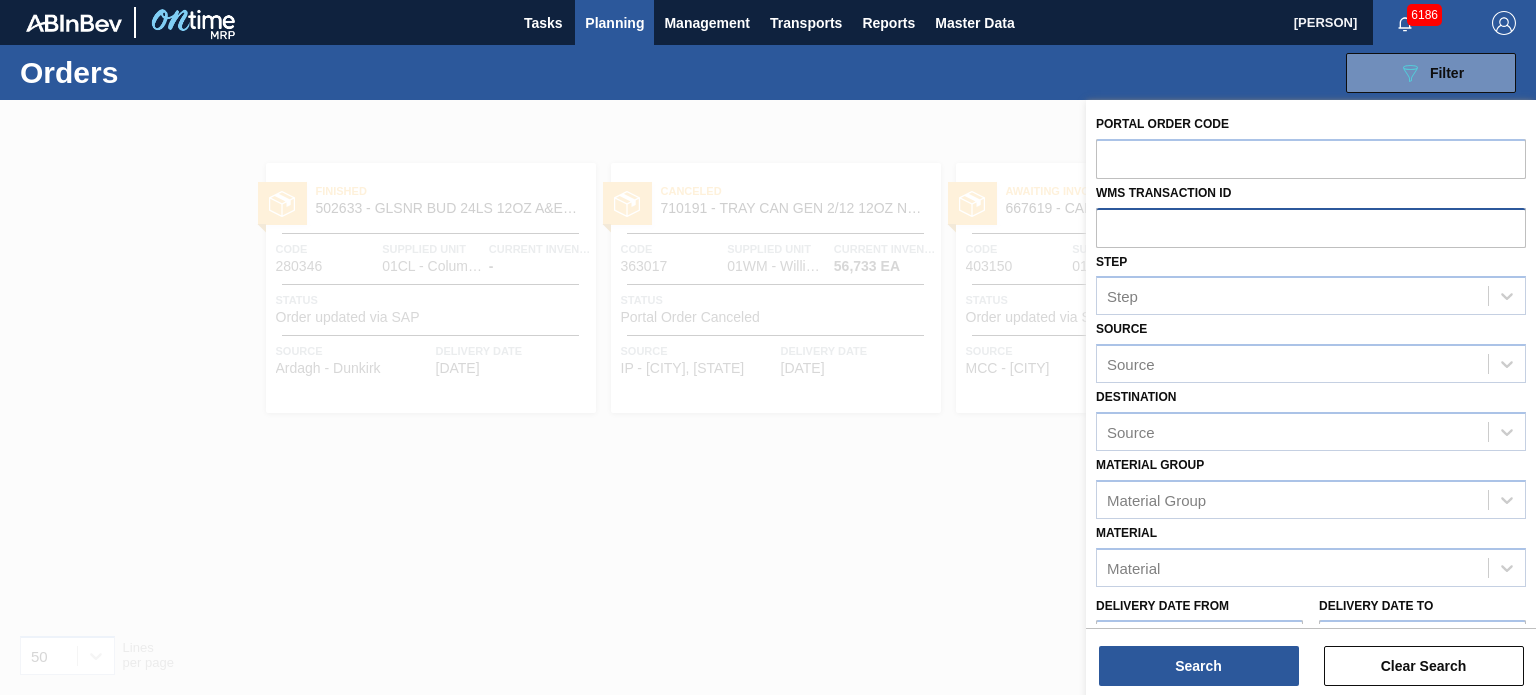 paste on "01CV0975233" 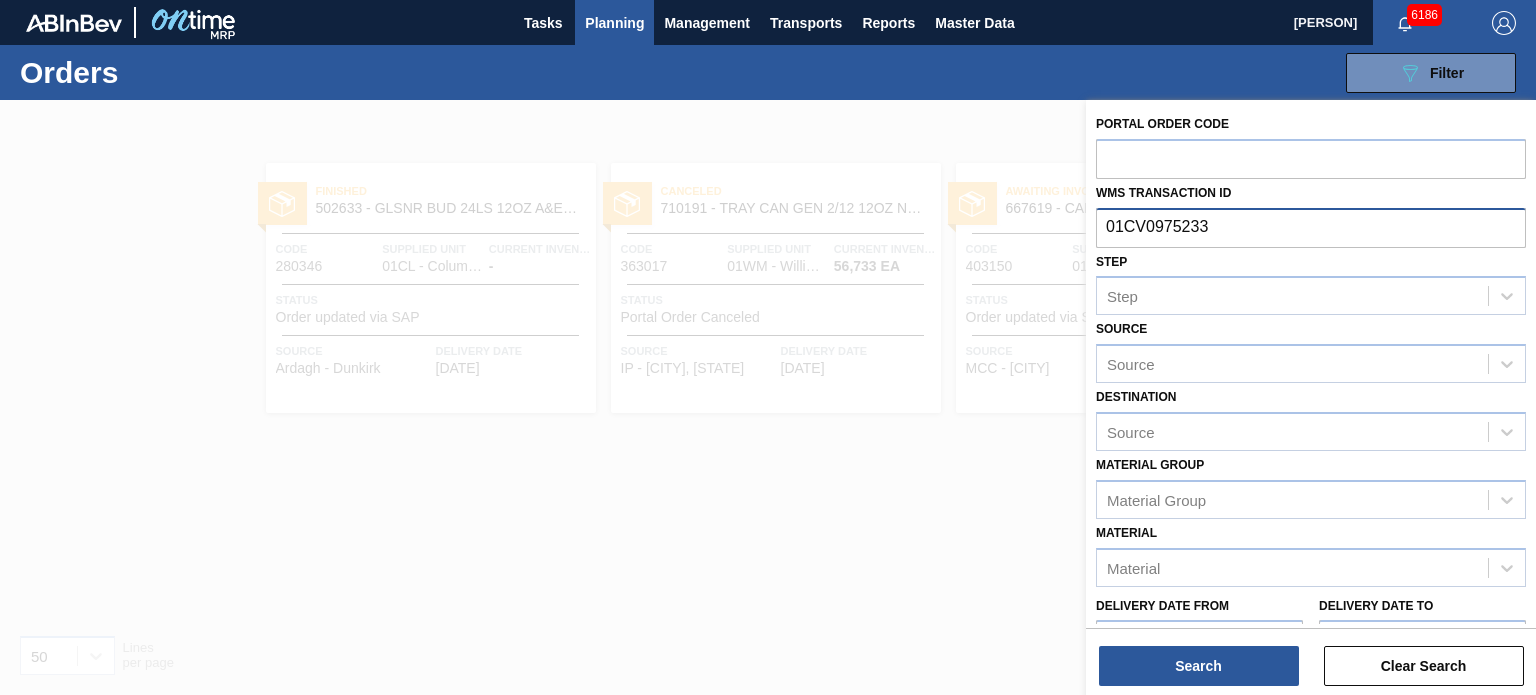 click on "01CV0975233" at bounding box center [1311, 227] 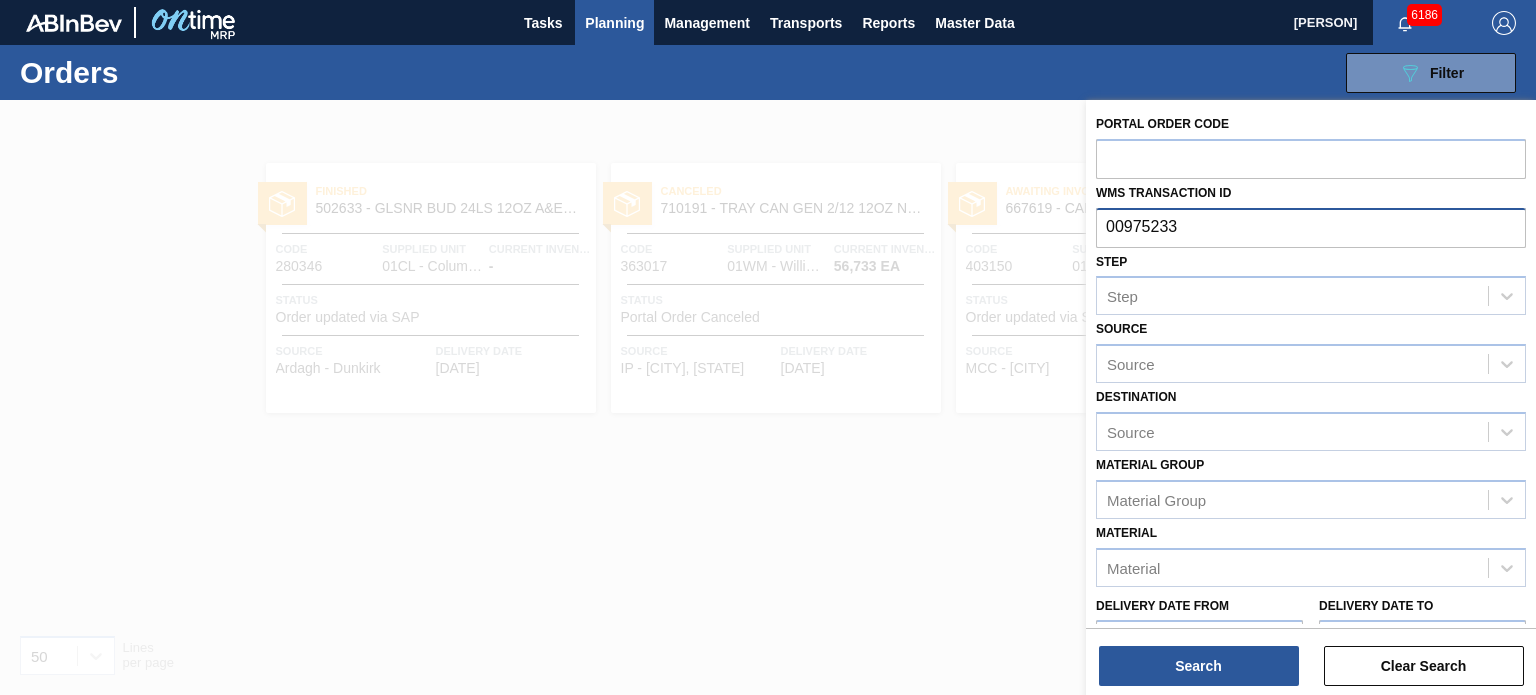 type on "0975233" 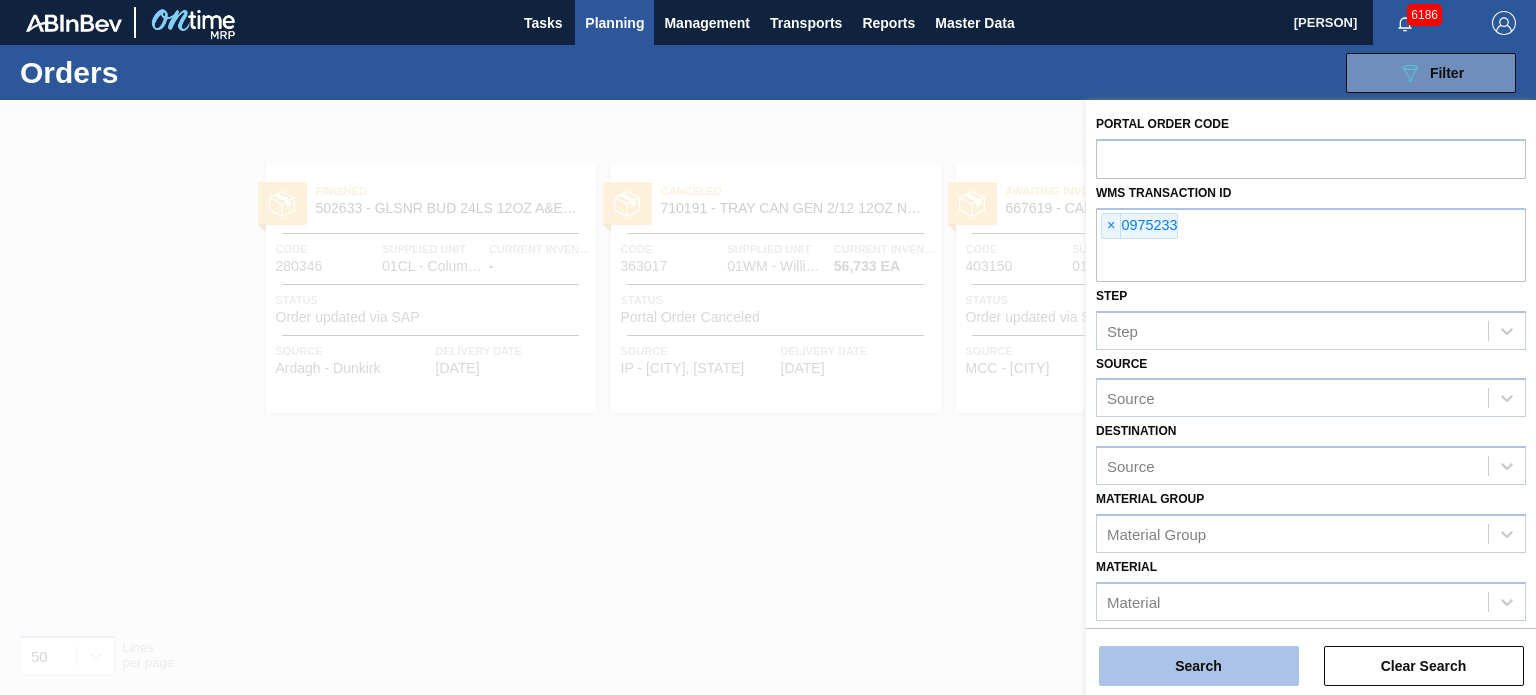 click on "Search" at bounding box center (1199, 666) 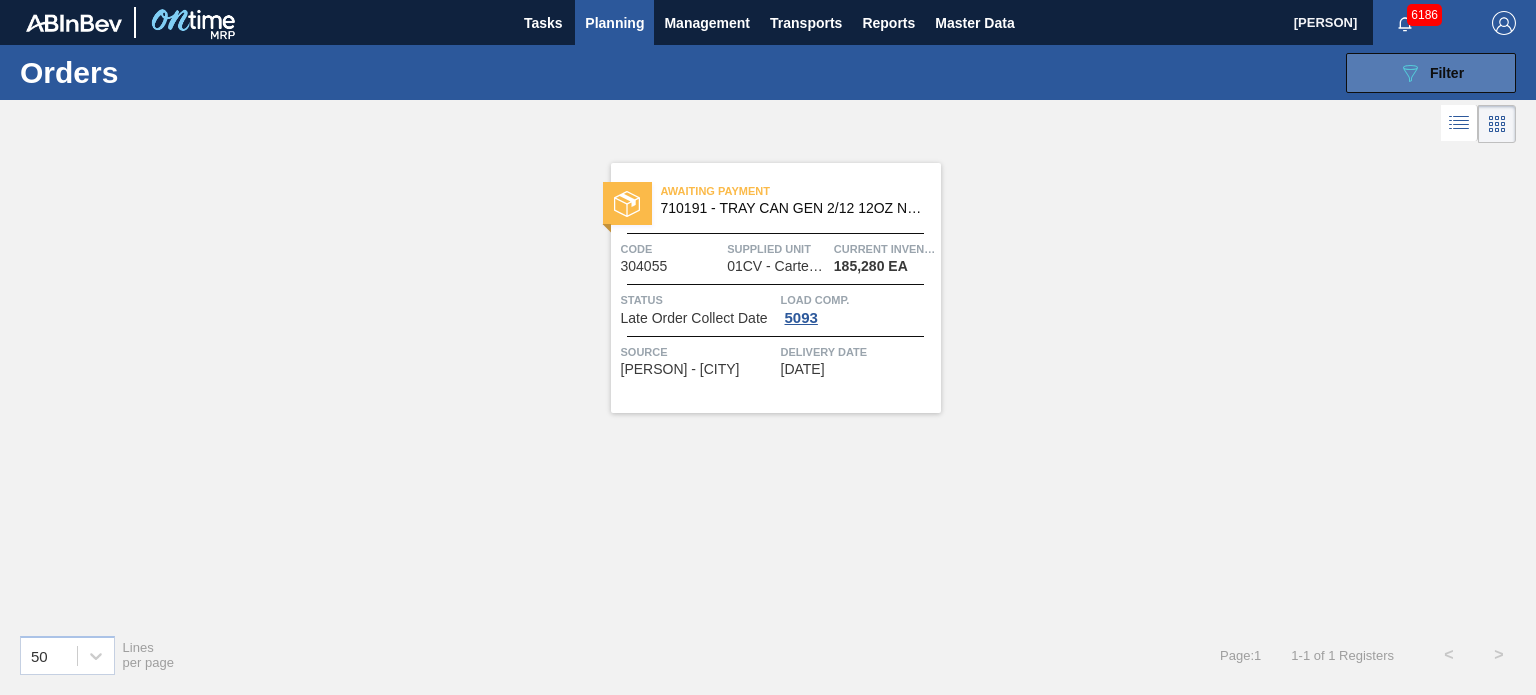 click on "089F7B8B-B2A5-4AFE-B5C0-19BA573D28AC Filter" at bounding box center [1431, 73] 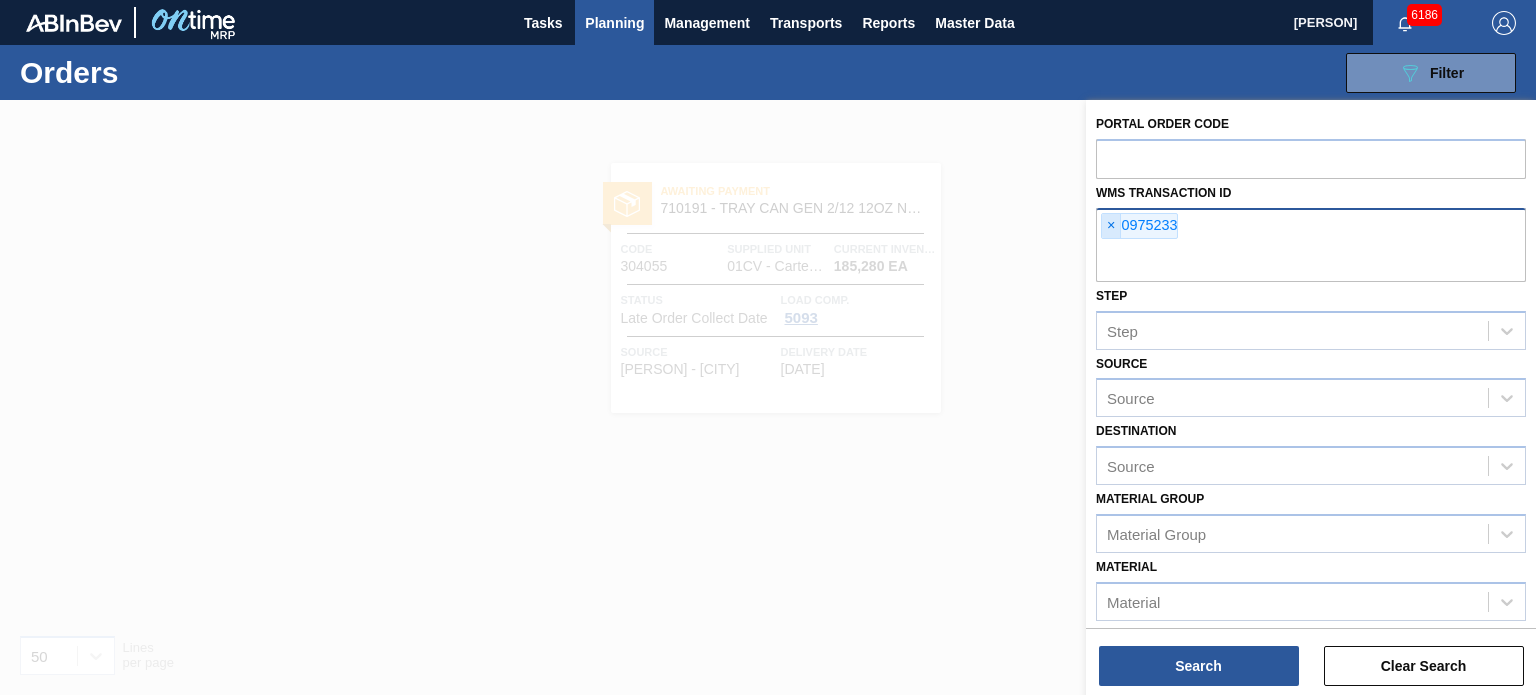 click on "×" at bounding box center [1111, 226] 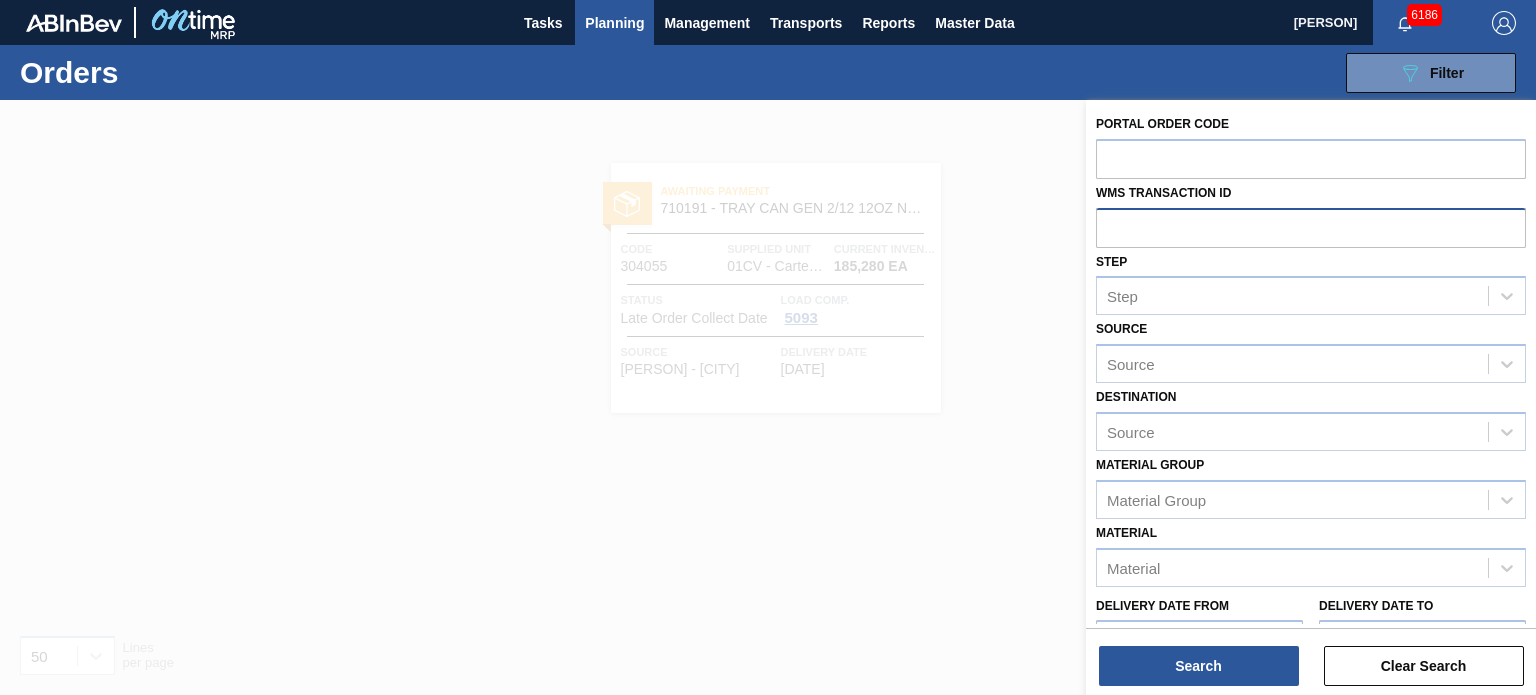 paste on "null" 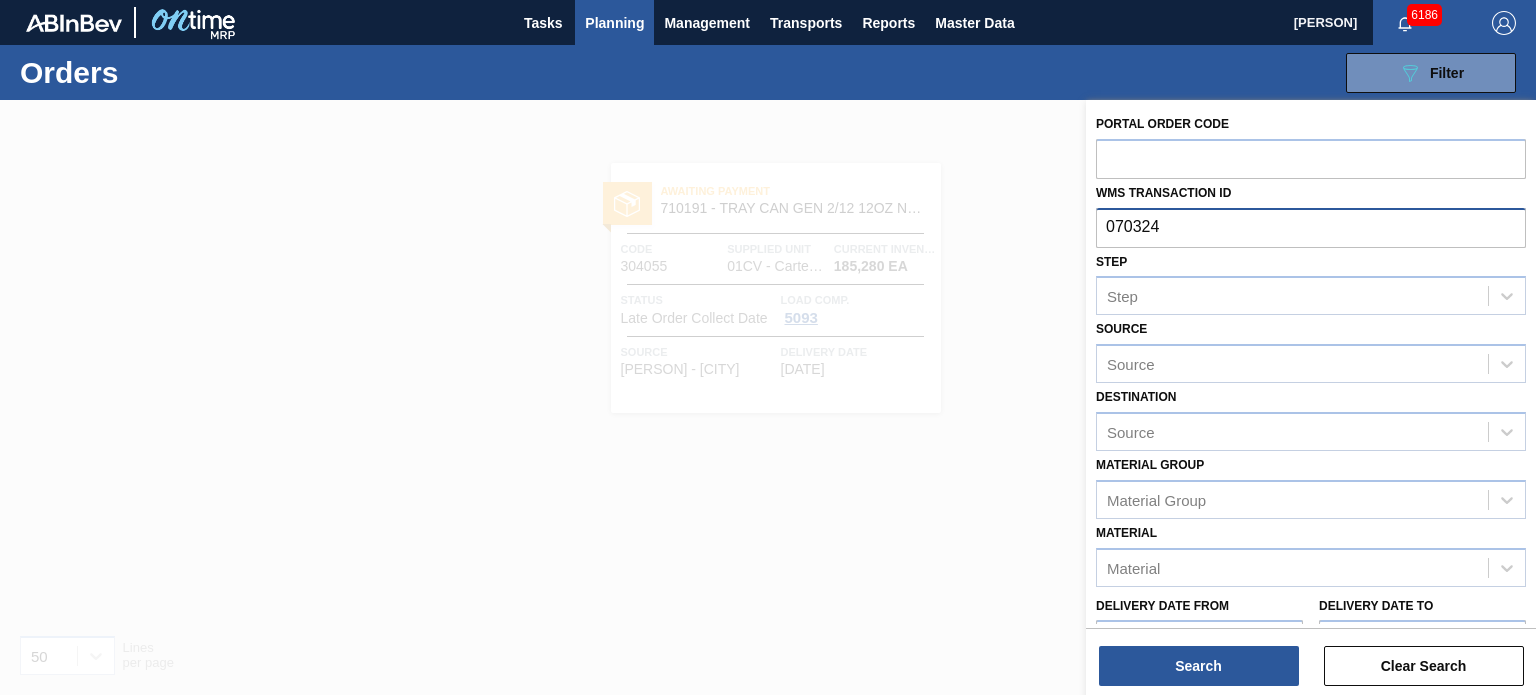 type on "0703243" 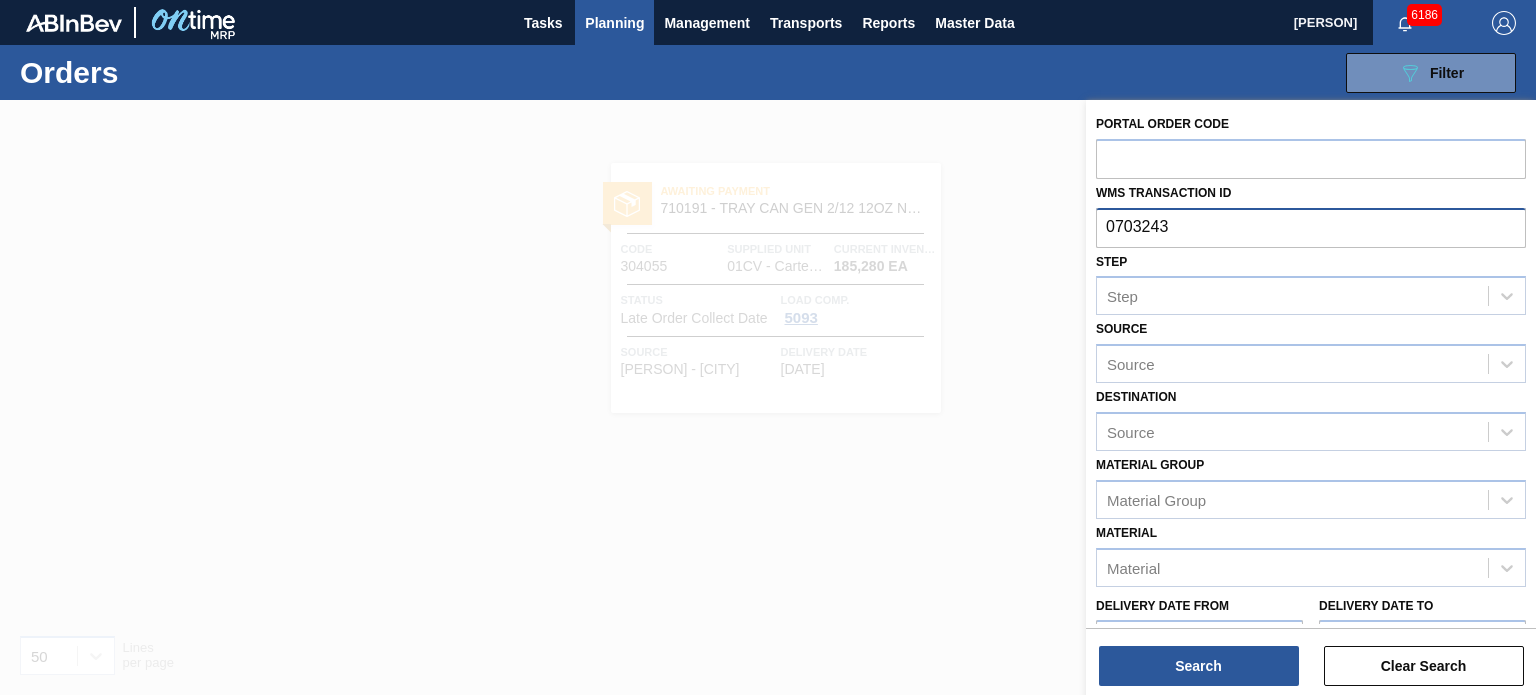type 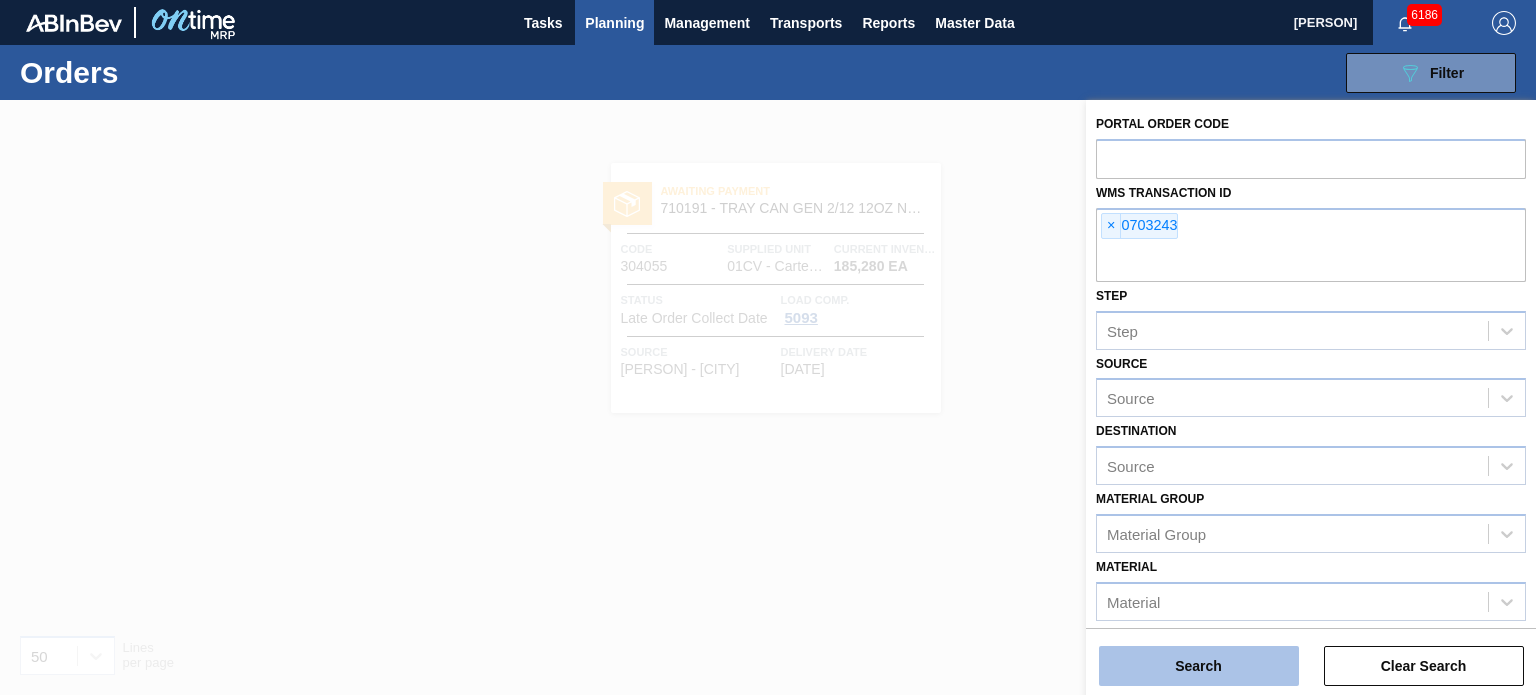 click on "Search" at bounding box center (1199, 666) 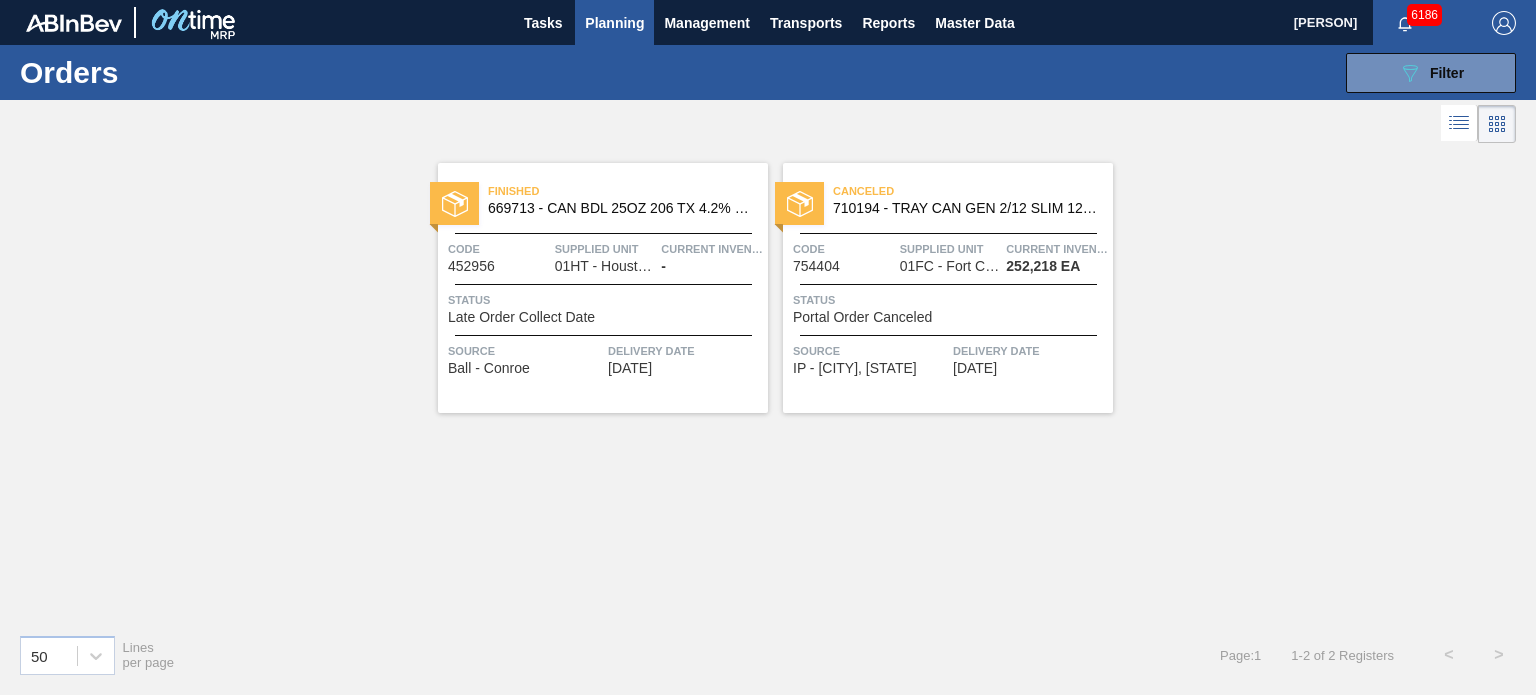 click on "710194 - TRAY CAN GEN 2/12 SLIM 12OZ GEN KRFT 172" at bounding box center [965, 208] 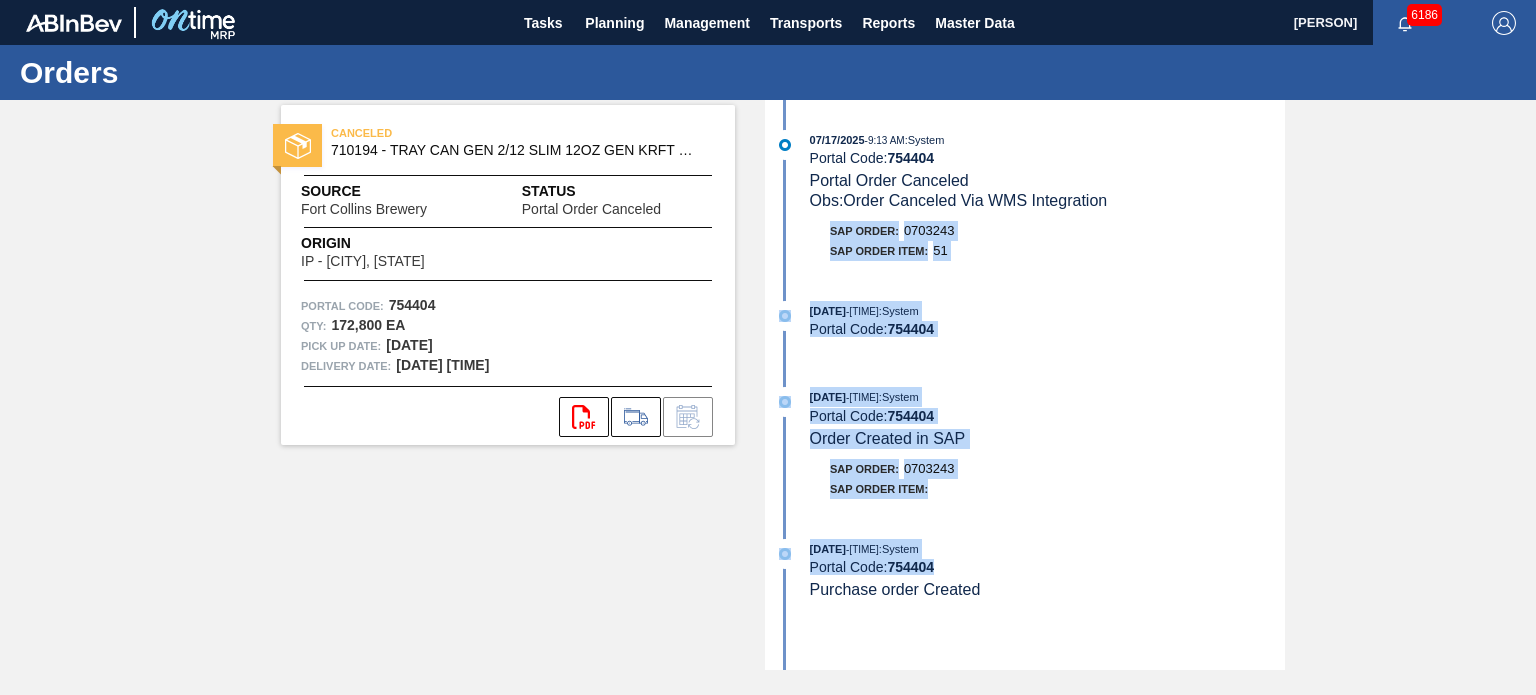 drag, startPoint x: 1000, startPoint y: 599, endPoint x: 795, endPoint y: 230, distance: 422.12085 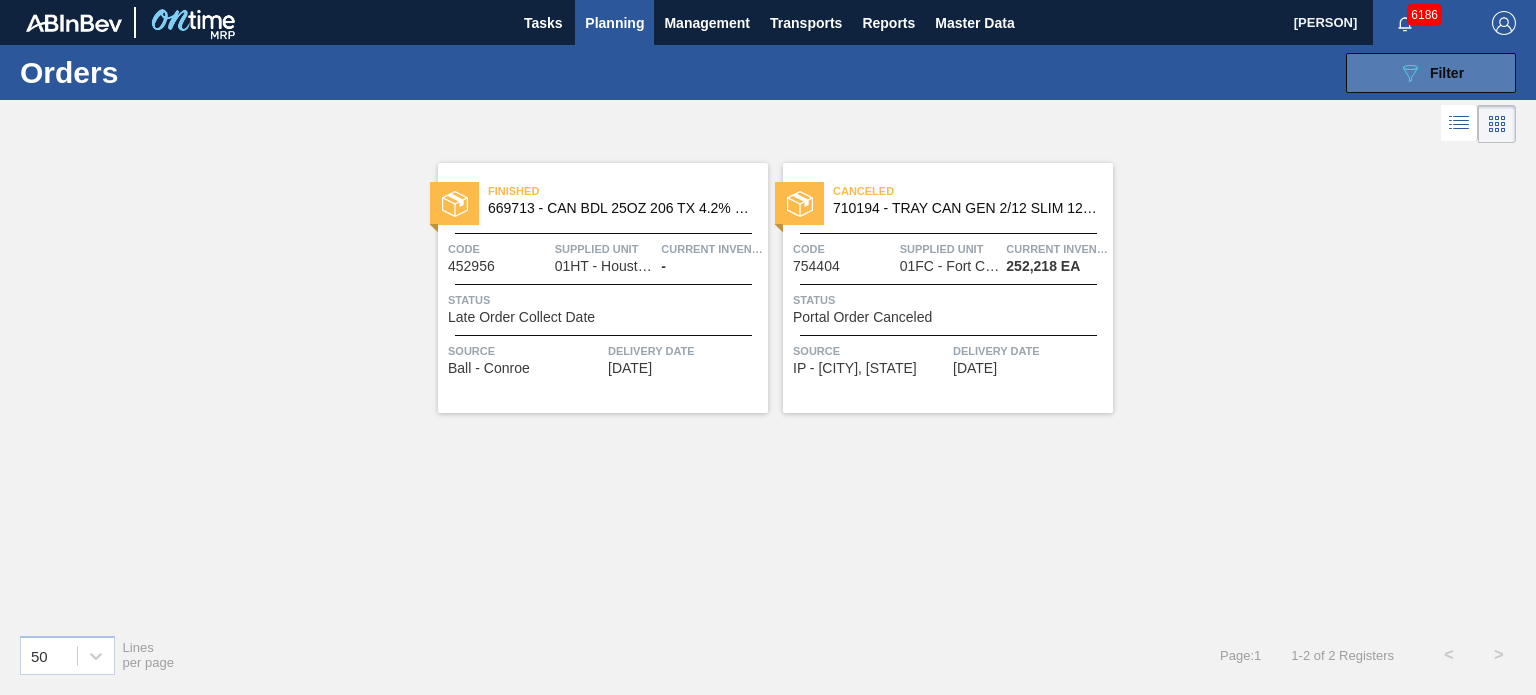 click on "Filter" at bounding box center [1447, 73] 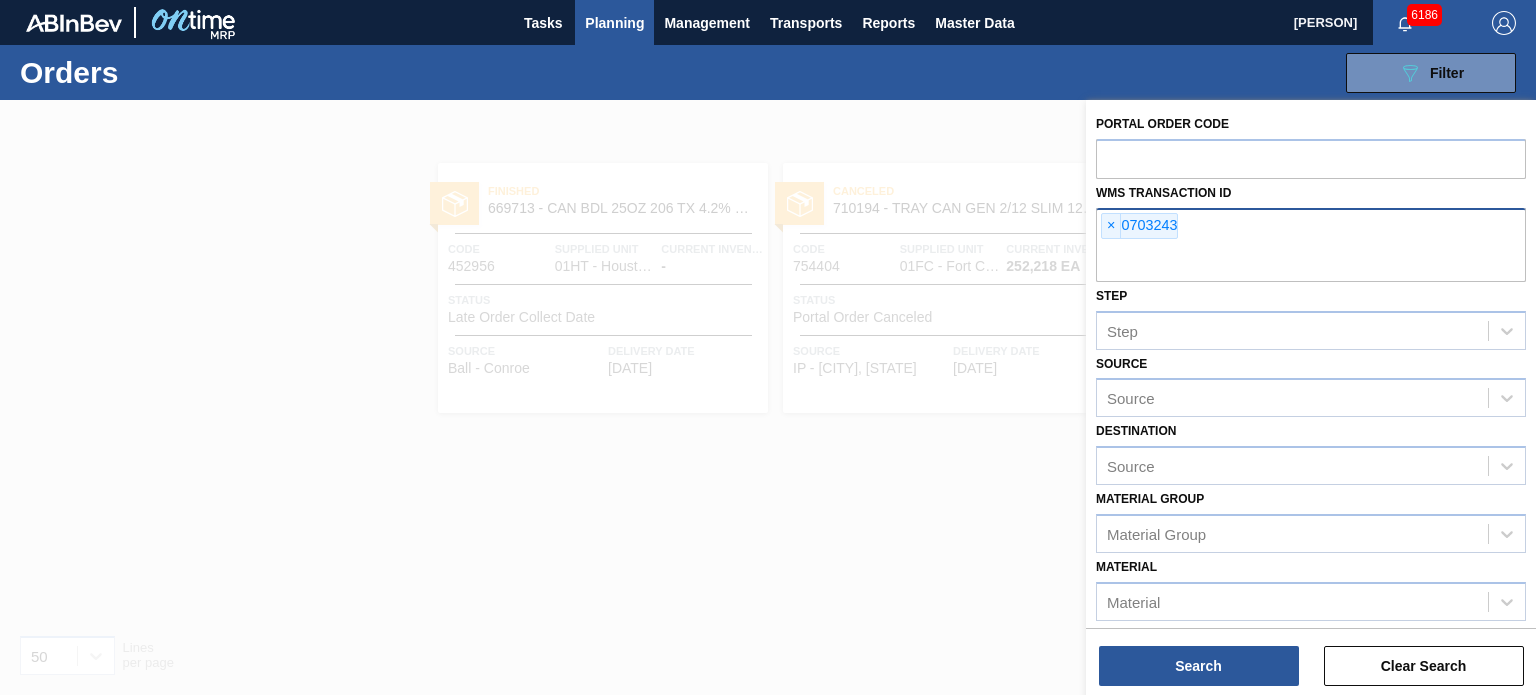 click on "× 0703243" at bounding box center (1139, 226) 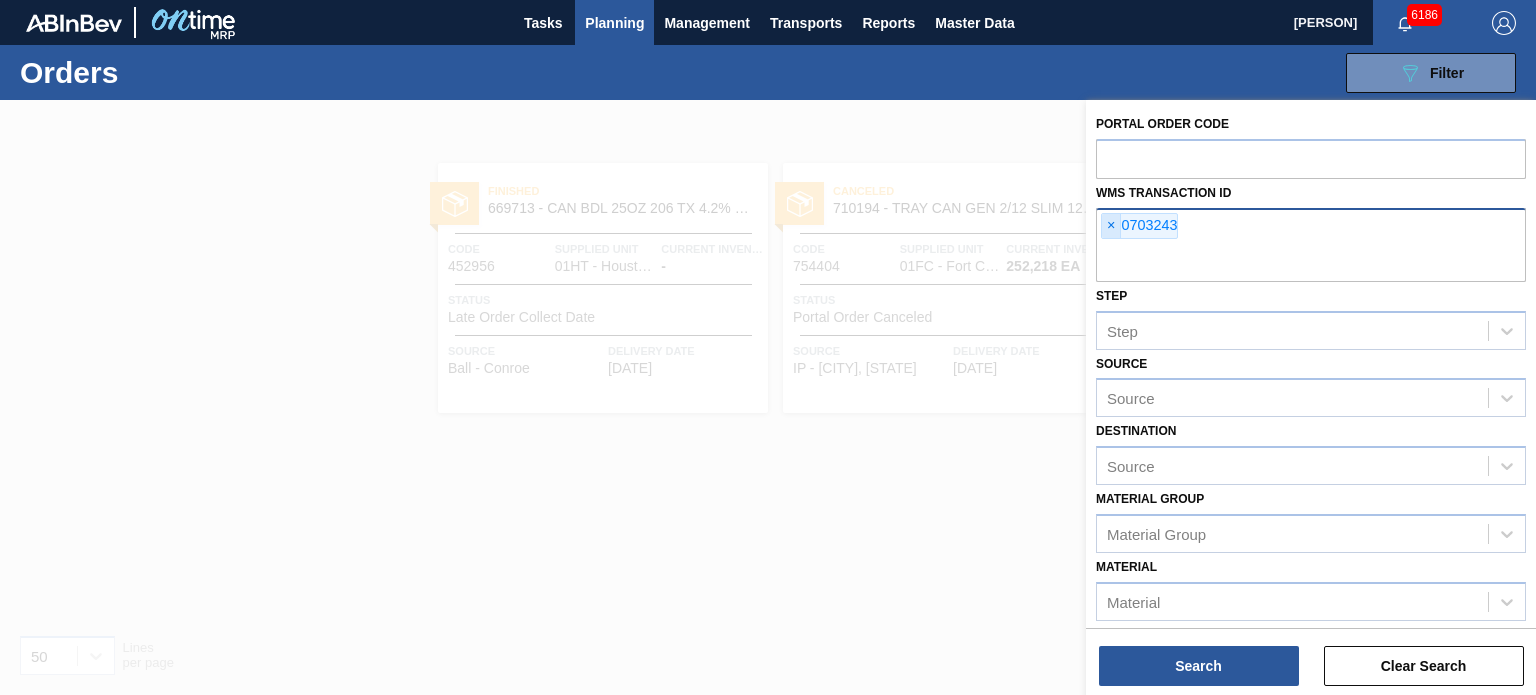 click on "×" at bounding box center (1111, 226) 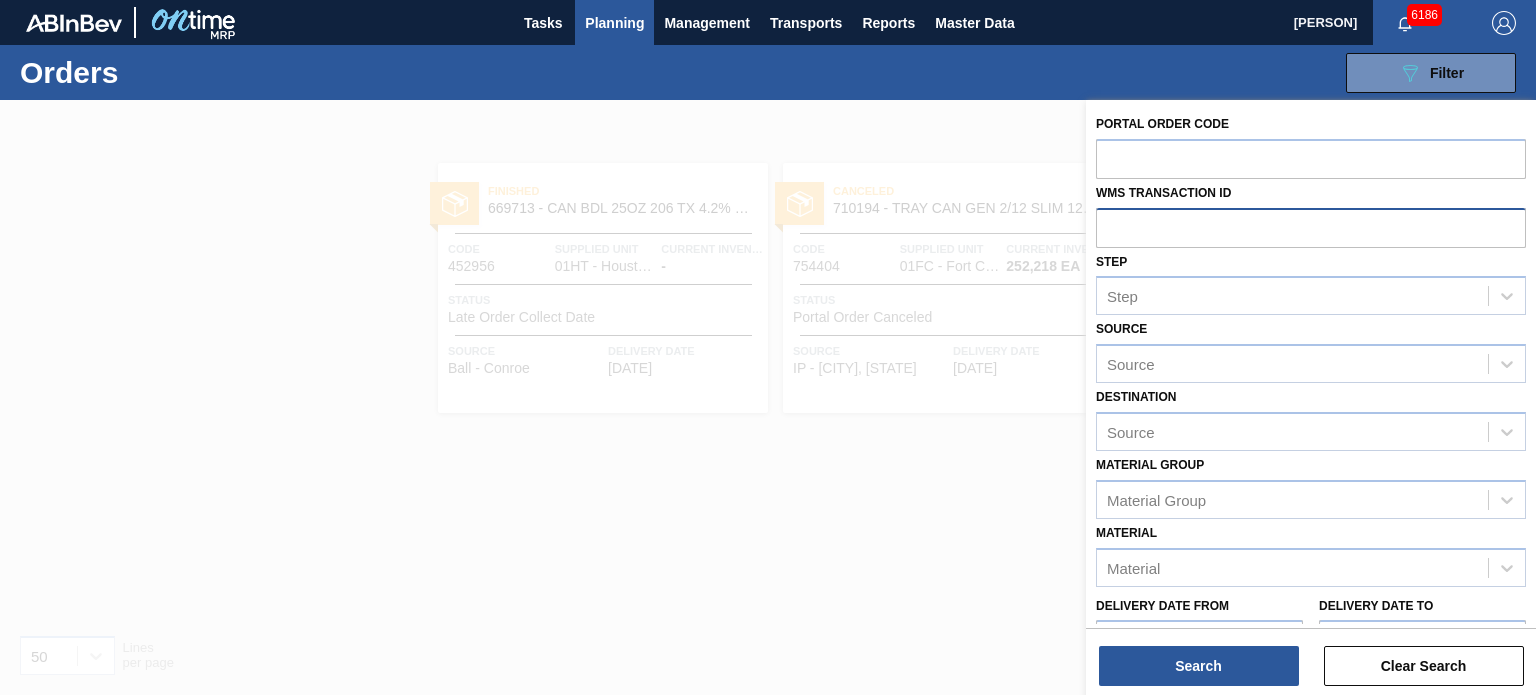 paste on "01FF0465840" 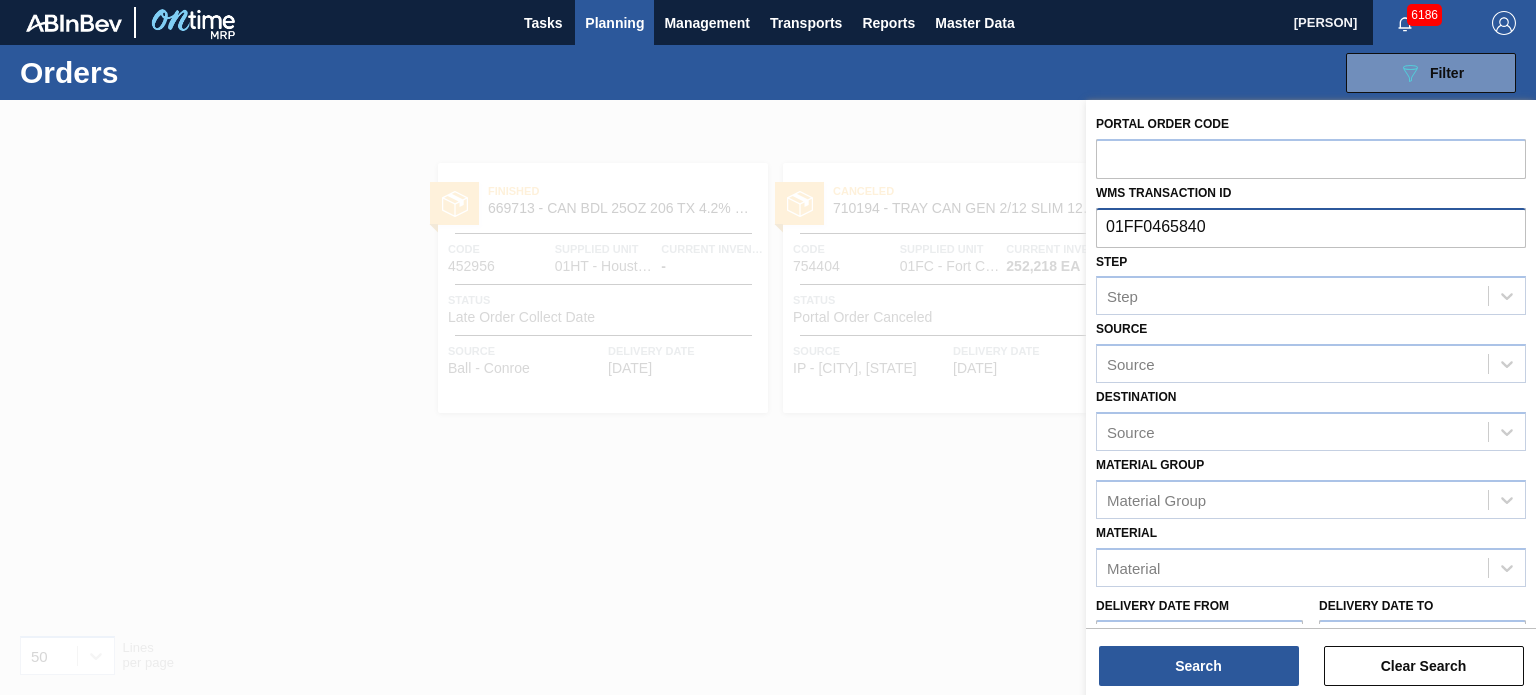 click on "01FF0465840" at bounding box center (1311, 227) 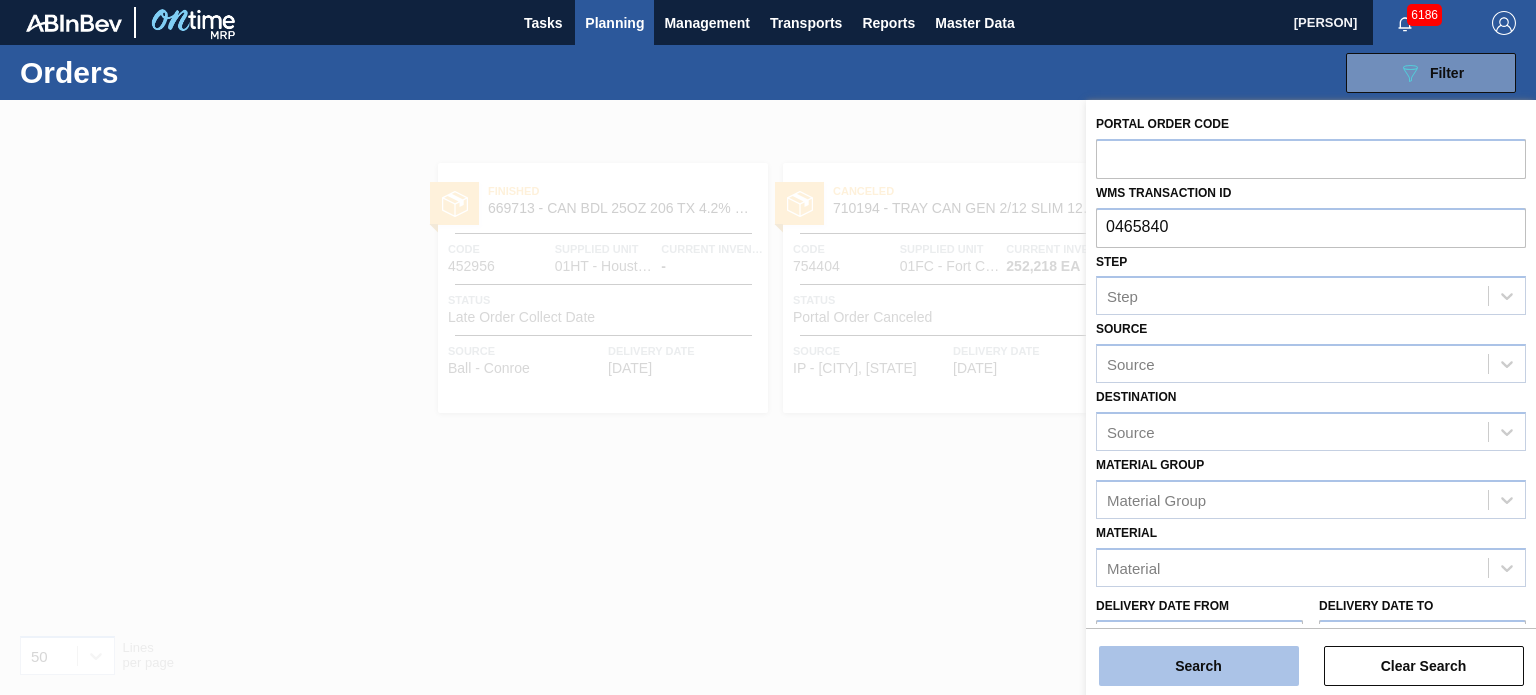 type on "0465840" 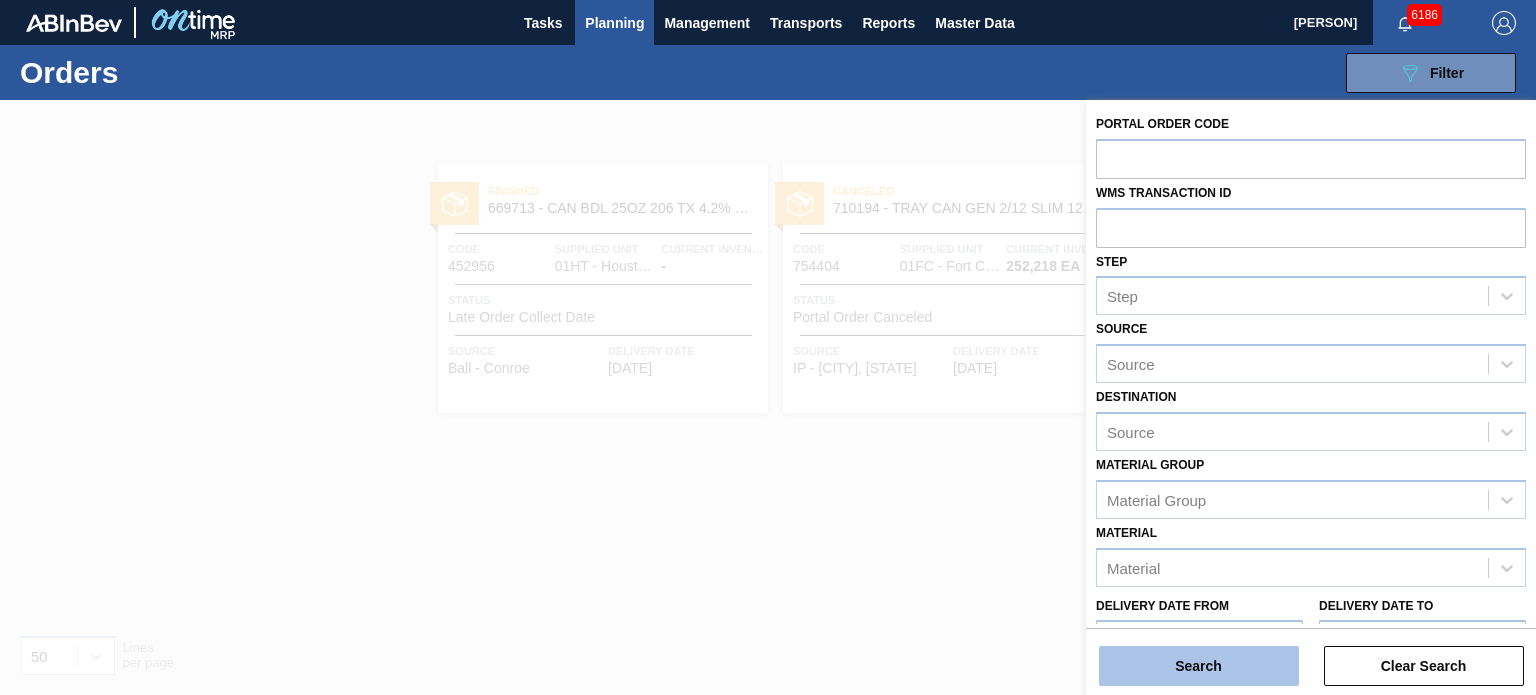 click on "Search" at bounding box center [1199, 666] 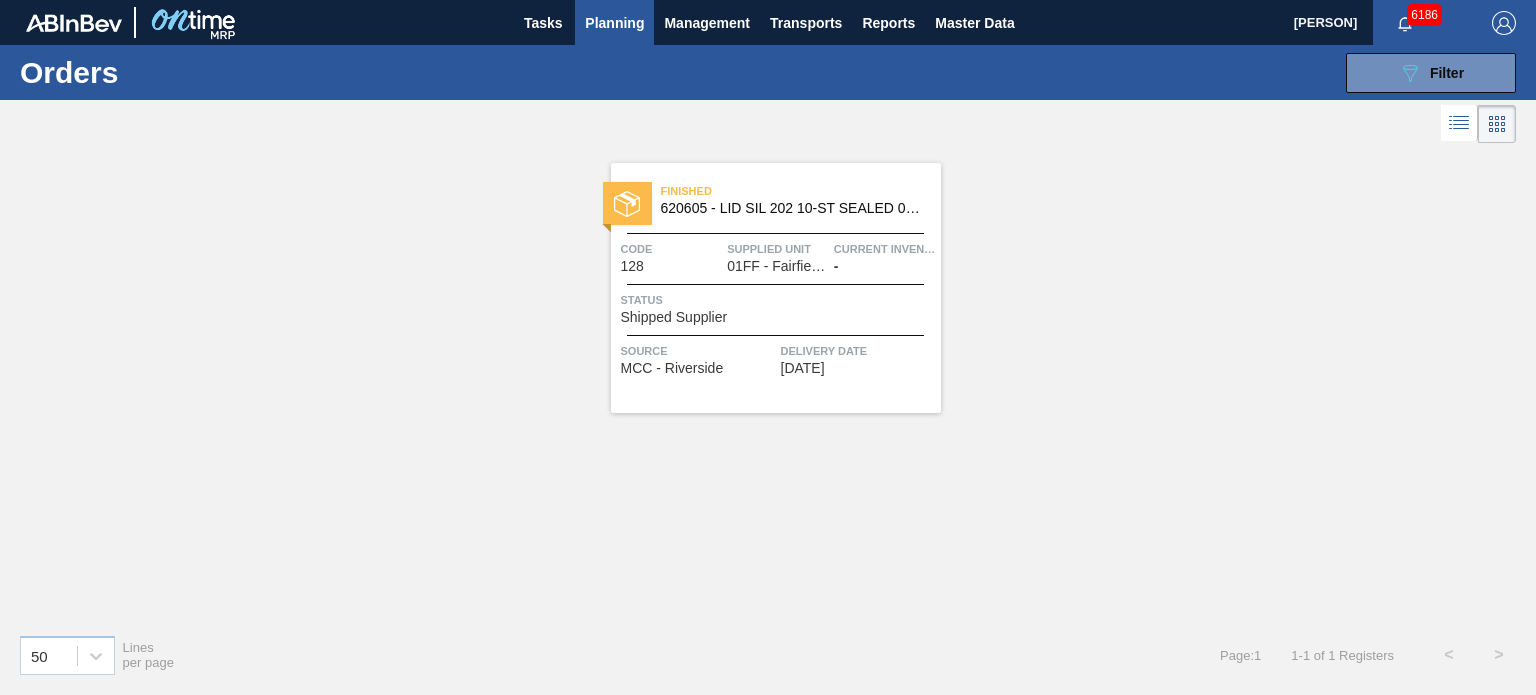 click on "Finished" at bounding box center (801, 191) 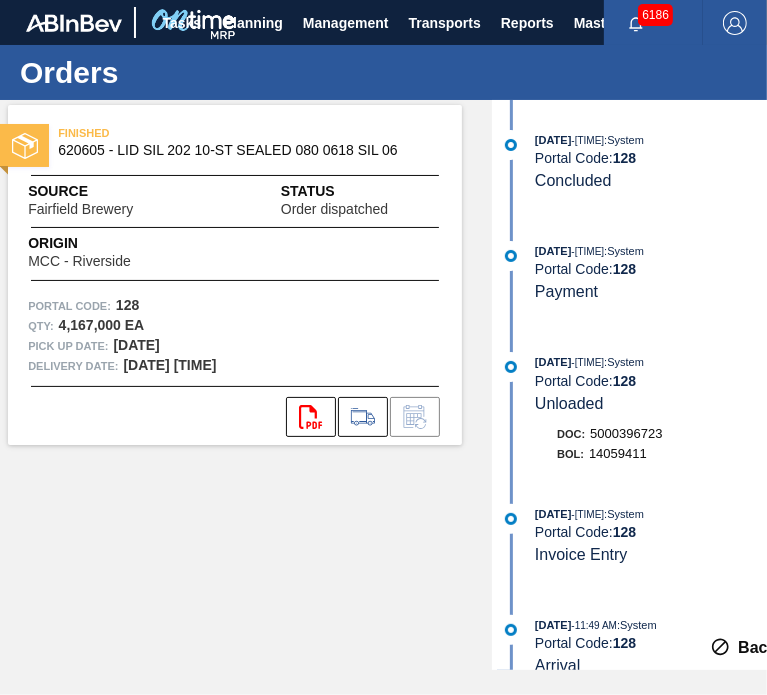 click on "FINISHED 620605 - LID SIL 202 10-ST SEALED 080 0618 SIL 06 Source Fairfield Brewery Status Order dispatched Origin MCC - Riverside Portal Code: 128 Qty : 4,167,000 EA Pick up Date: [DATE] Delivery Date: [DATE] [TIME] svg{fill:#ff0000}" at bounding box center [220, 385] 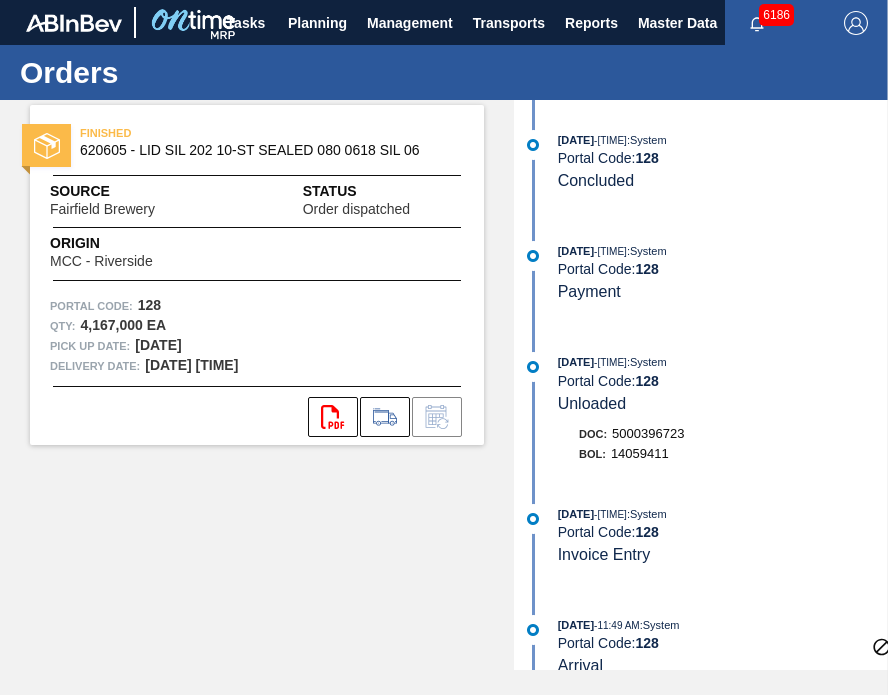 click on "FINISHED 620605 - LID SIL 202 10-ST SEALED 080 0618 SIL 06 Source Fairfield Brewery Status Order dispatched Origin MCC - Riverside Portal Code: 128 Qty : 4,167,000 EA Pick up Date: [DATE] Delivery Date: [DATE] [TIME] svg{fill:#ff0000}" at bounding box center (242, 385) 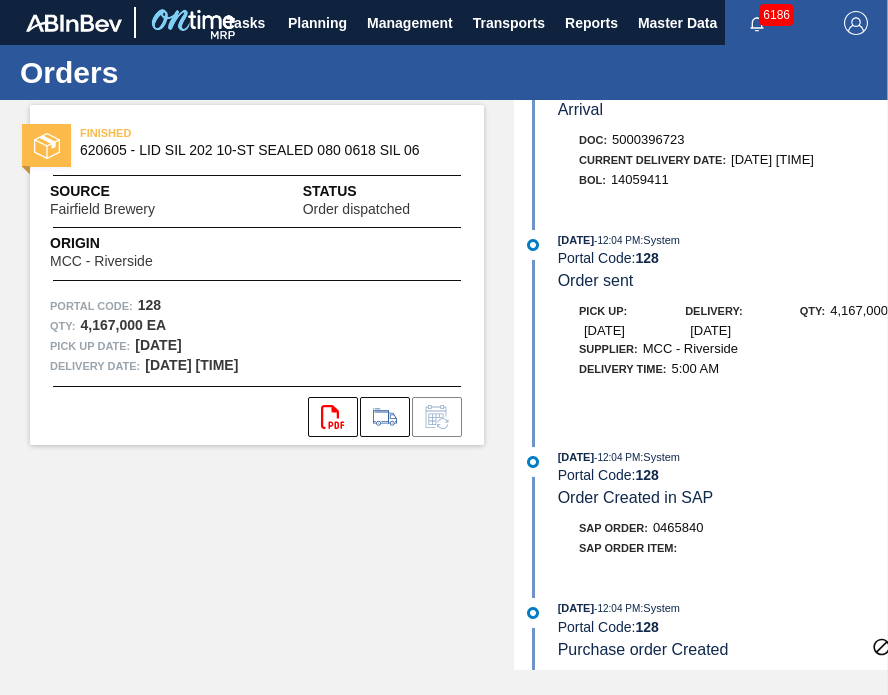 scroll, scrollTop: 588, scrollLeft: 0, axis: vertical 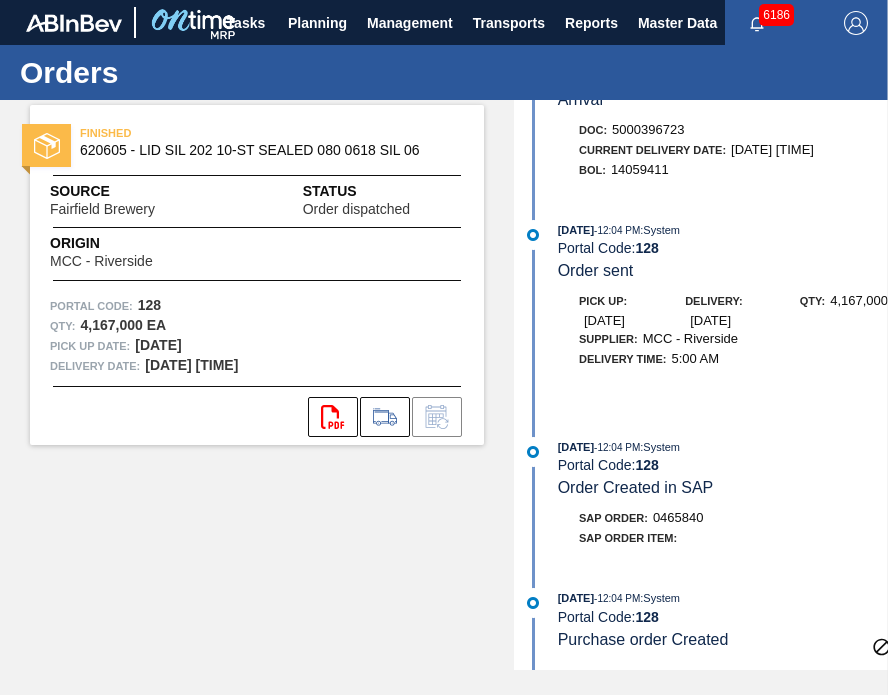 drag, startPoint x: 313, startPoint y: 603, endPoint x: 712, endPoint y: 324, distance: 486.8696 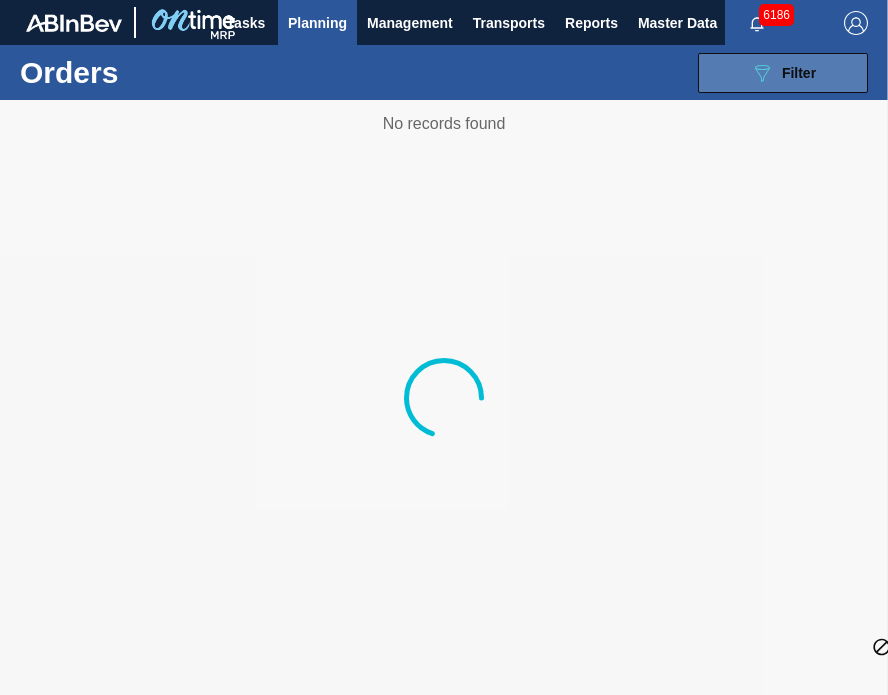 click on "Filter" at bounding box center (799, 73) 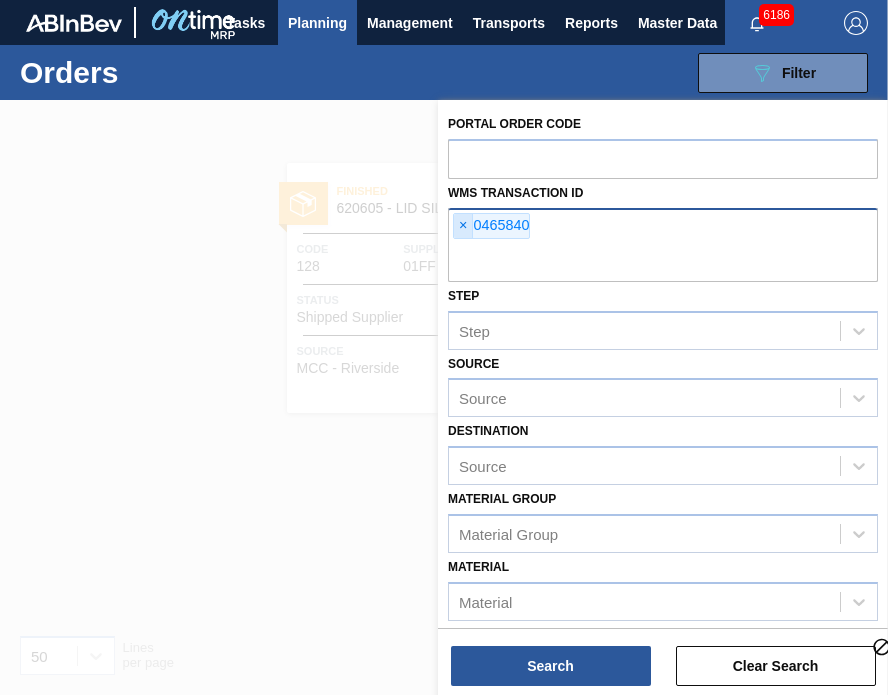 click on "×" at bounding box center (463, 226) 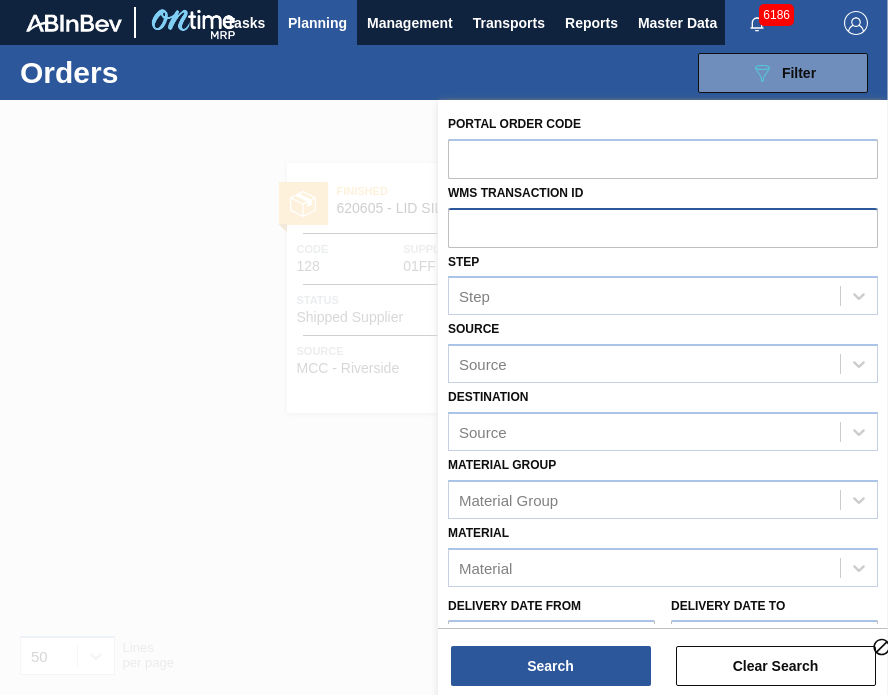 paste on "01FF0617563" 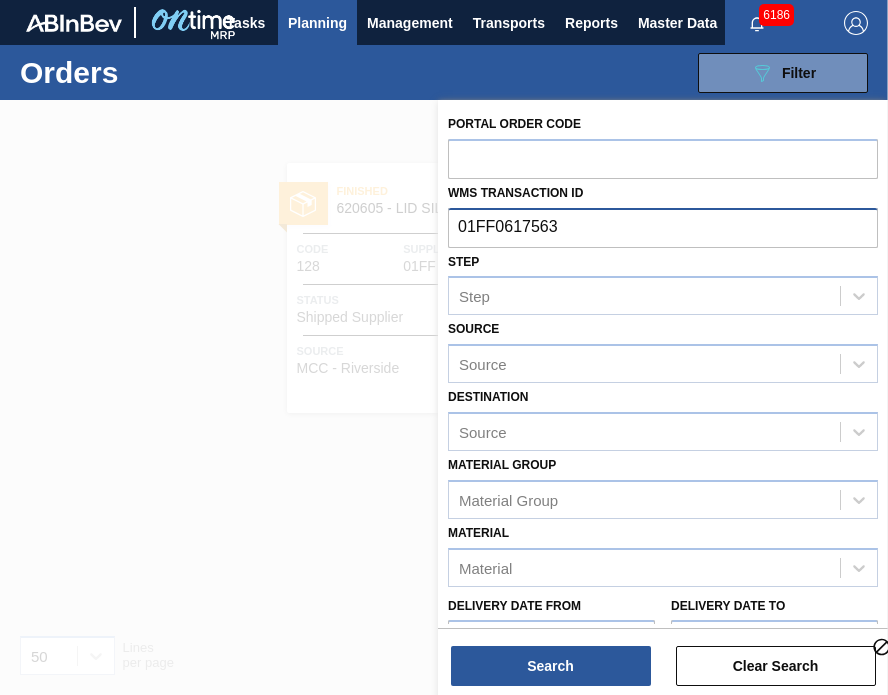click on "01FF0617563" at bounding box center [663, 227] 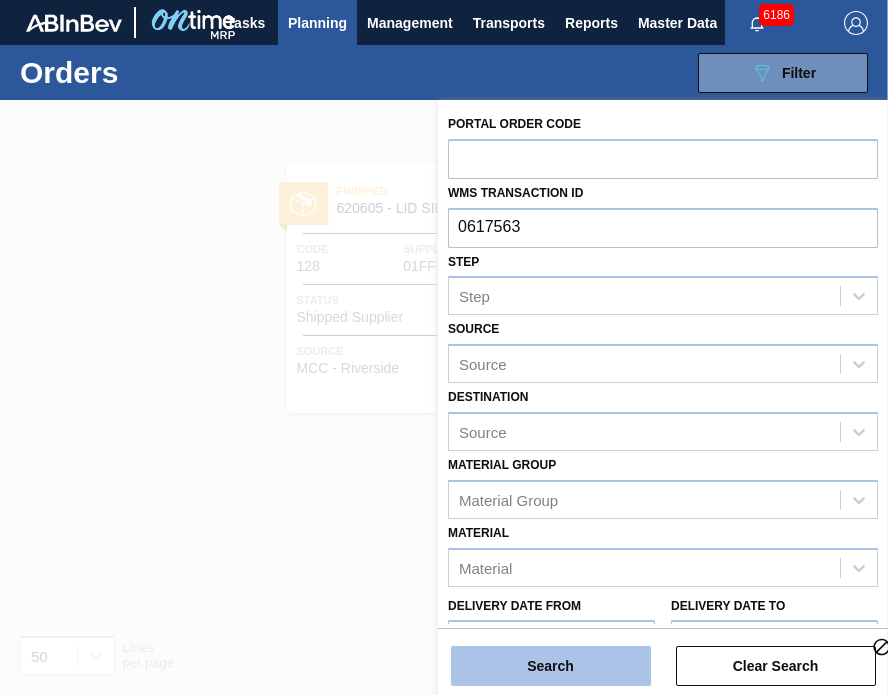 type on "0617563" 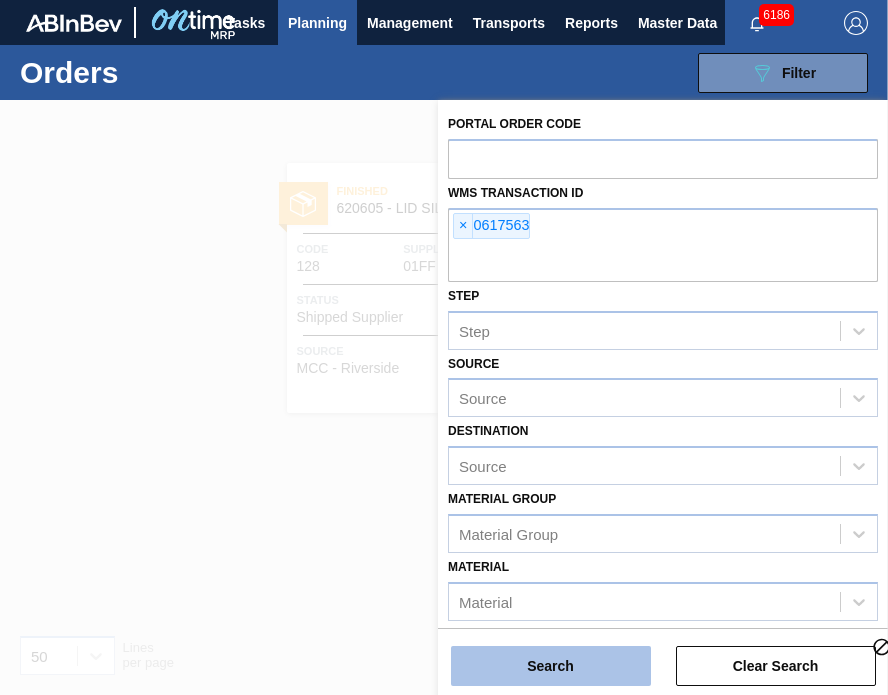 click on "Search" at bounding box center (551, 666) 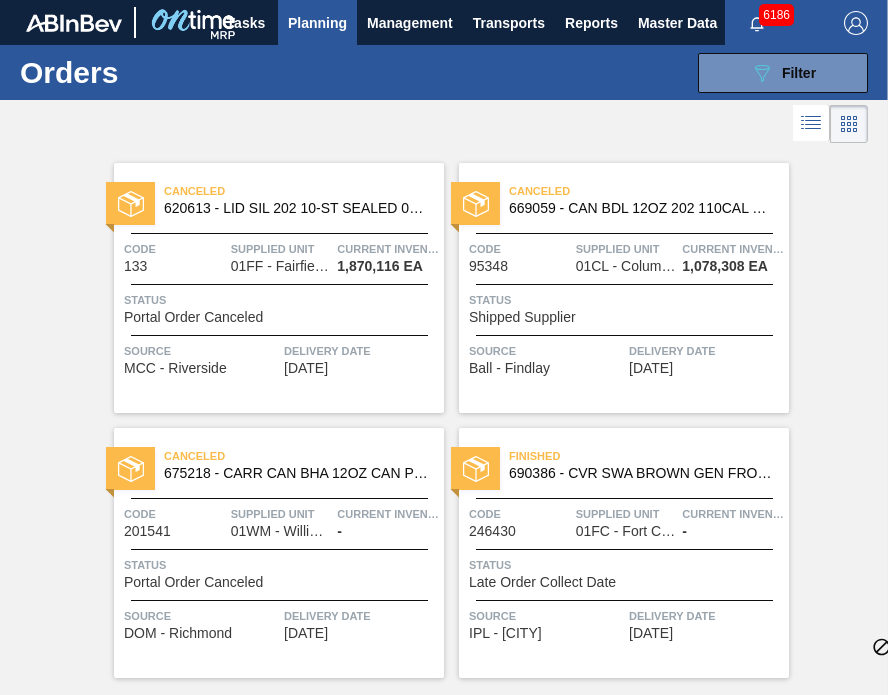 click on "01FF - Fairfield Brewery" at bounding box center [281, 266] 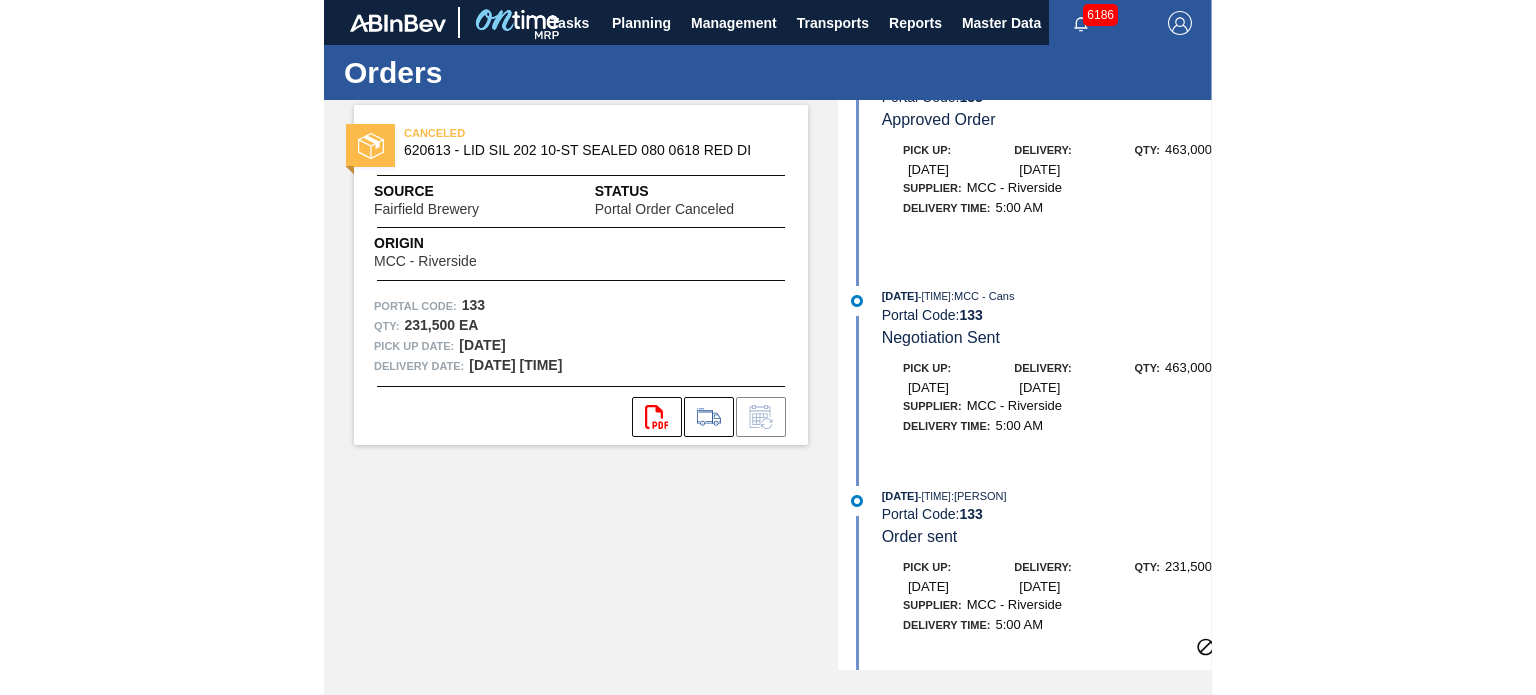 scroll, scrollTop: 463, scrollLeft: 0, axis: vertical 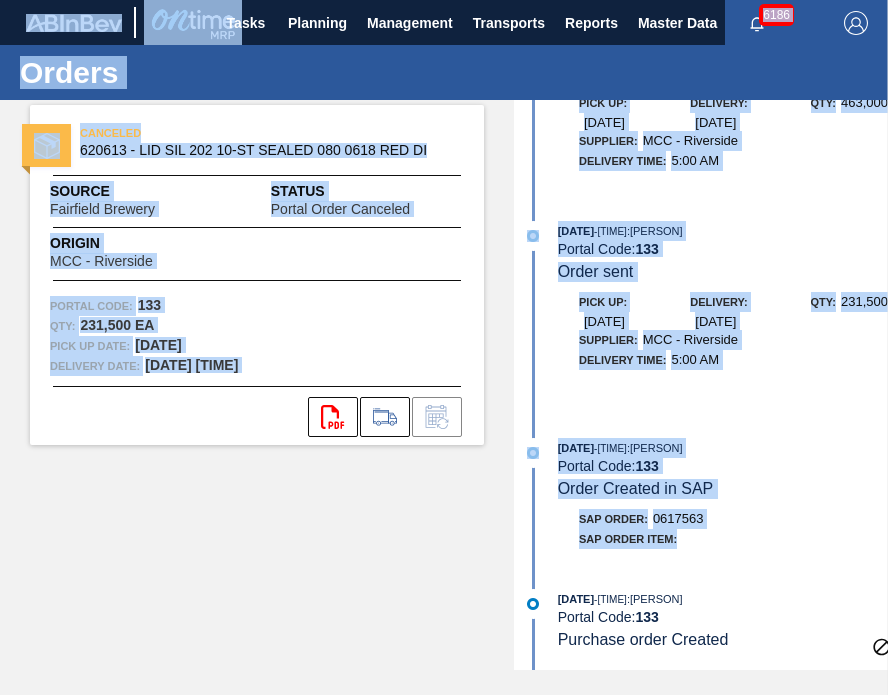 drag, startPoint x: 684, startPoint y: 522, endPoint x: 525, endPoint y: 742, distance: 271.44244 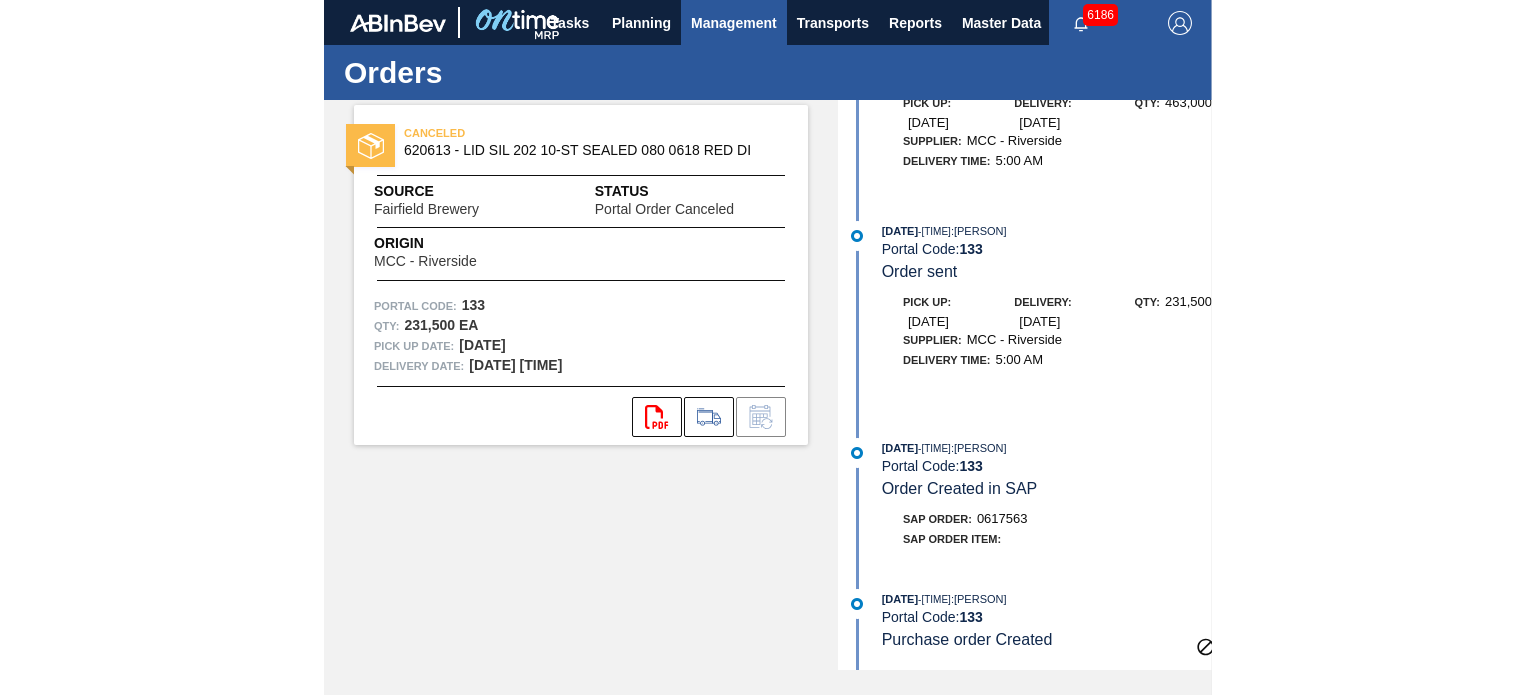 scroll, scrollTop: 400, scrollLeft: 0, axis: vertical 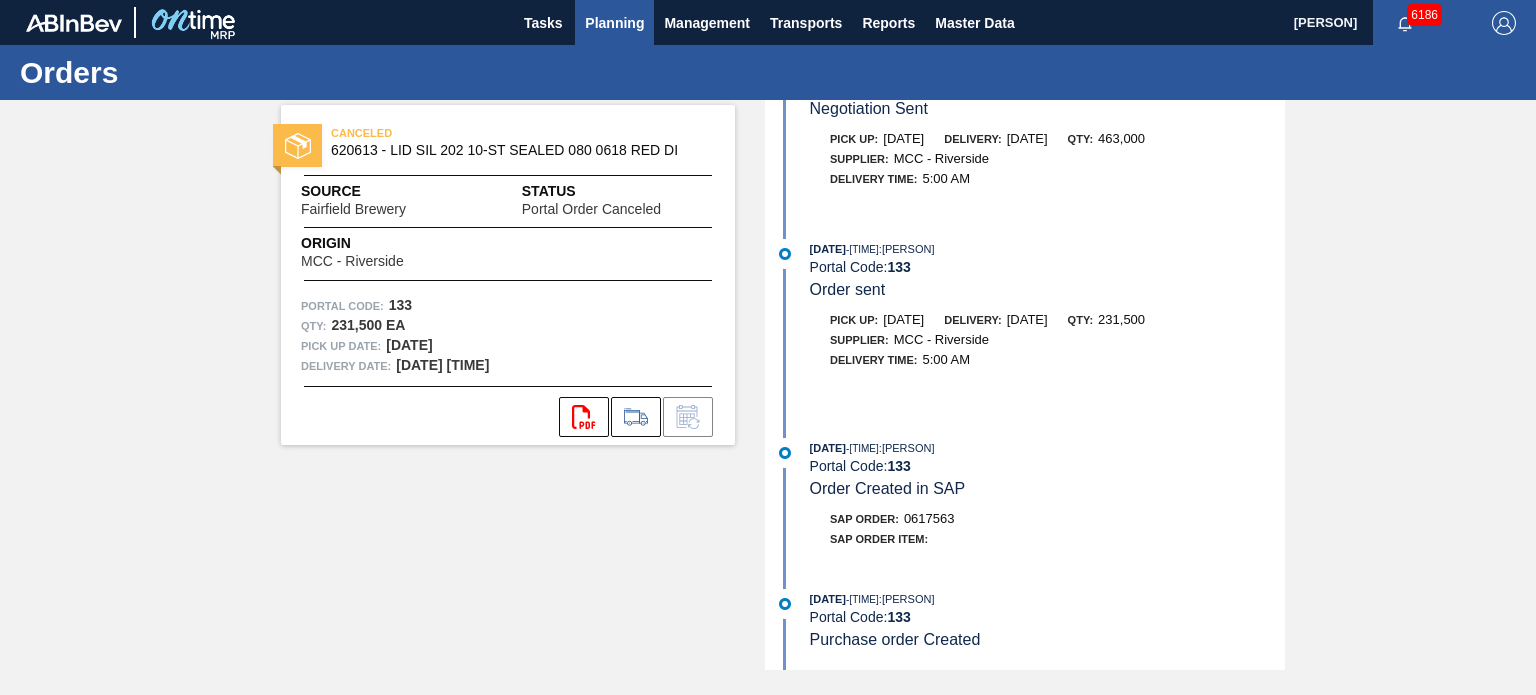 click on "Planning" at bounding box center (614, 23) 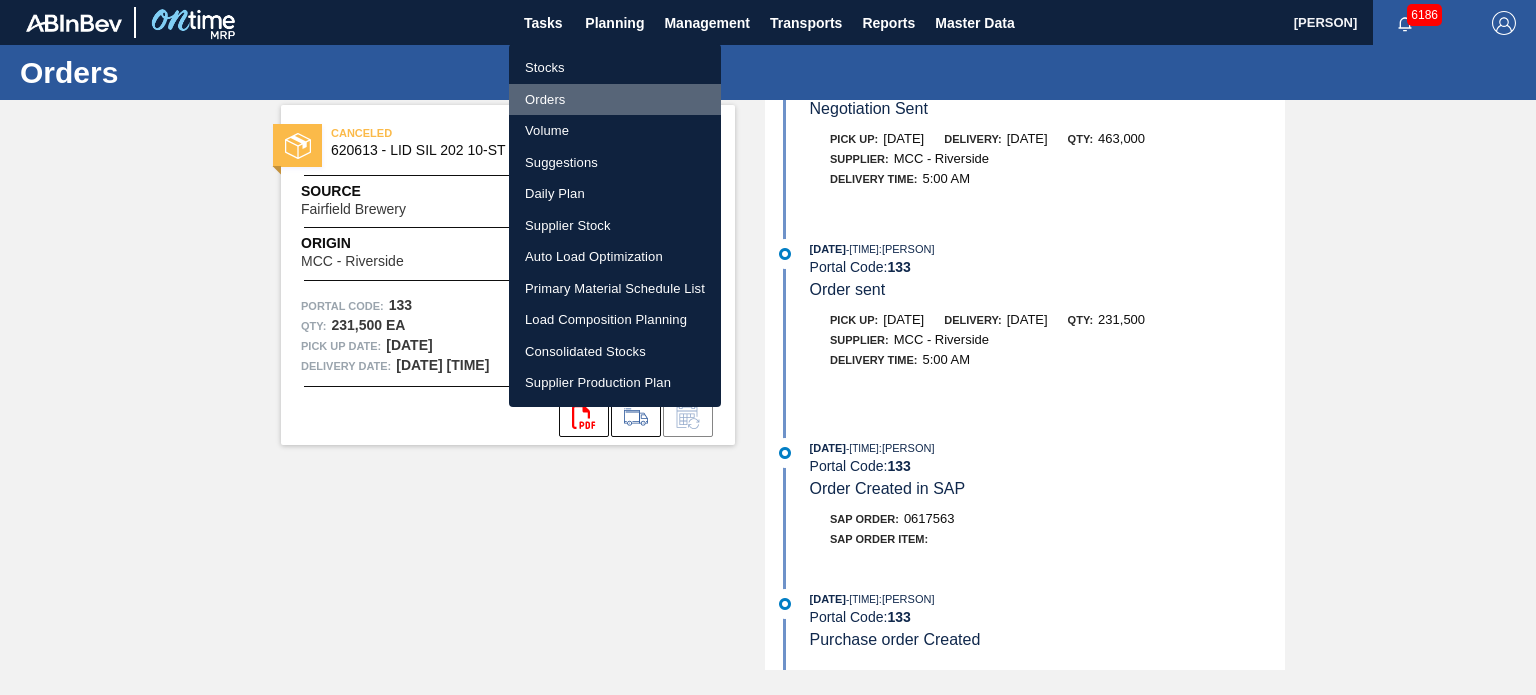 click on "Orders" at bounding box center [615, 100] 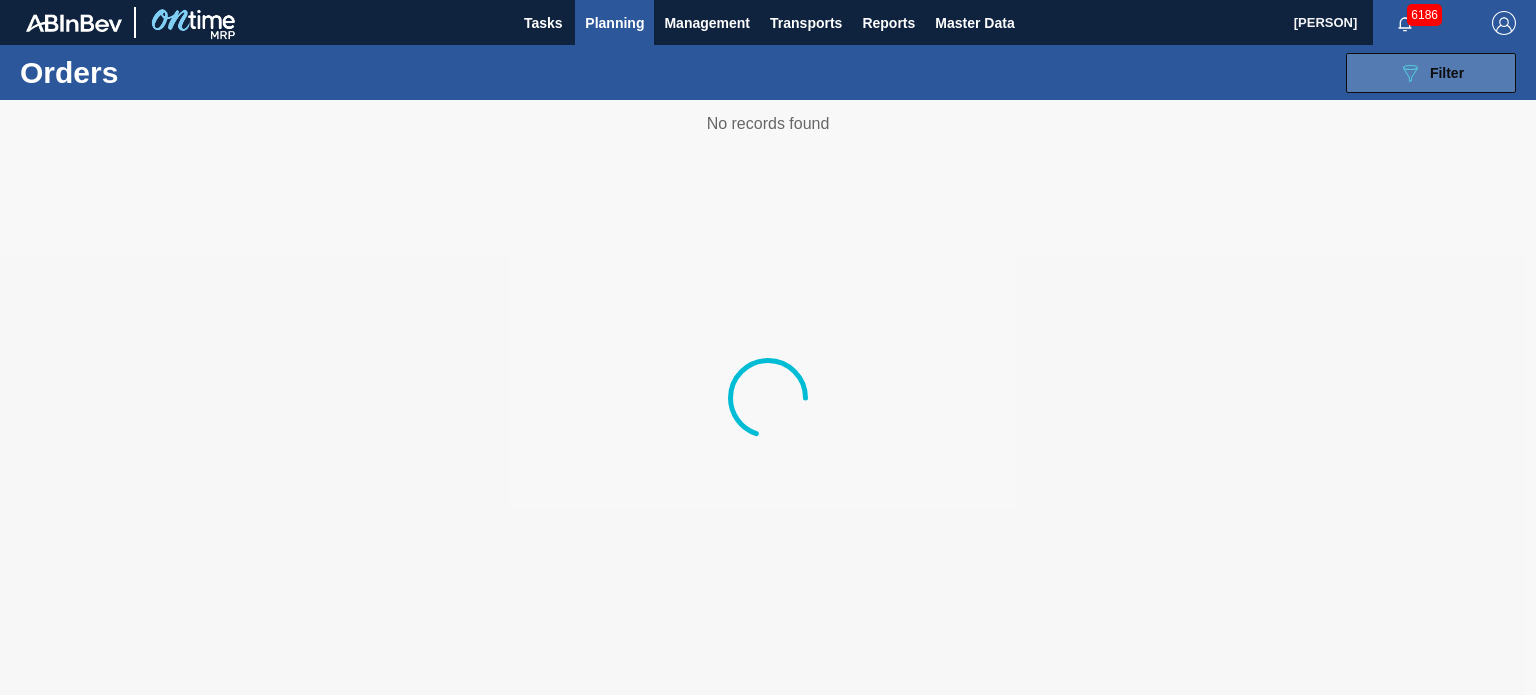 click on "089F7B8B-B2A5-4AFE-B5C0-19BA573D28AC Filter" at bounding box center (1431, 73) 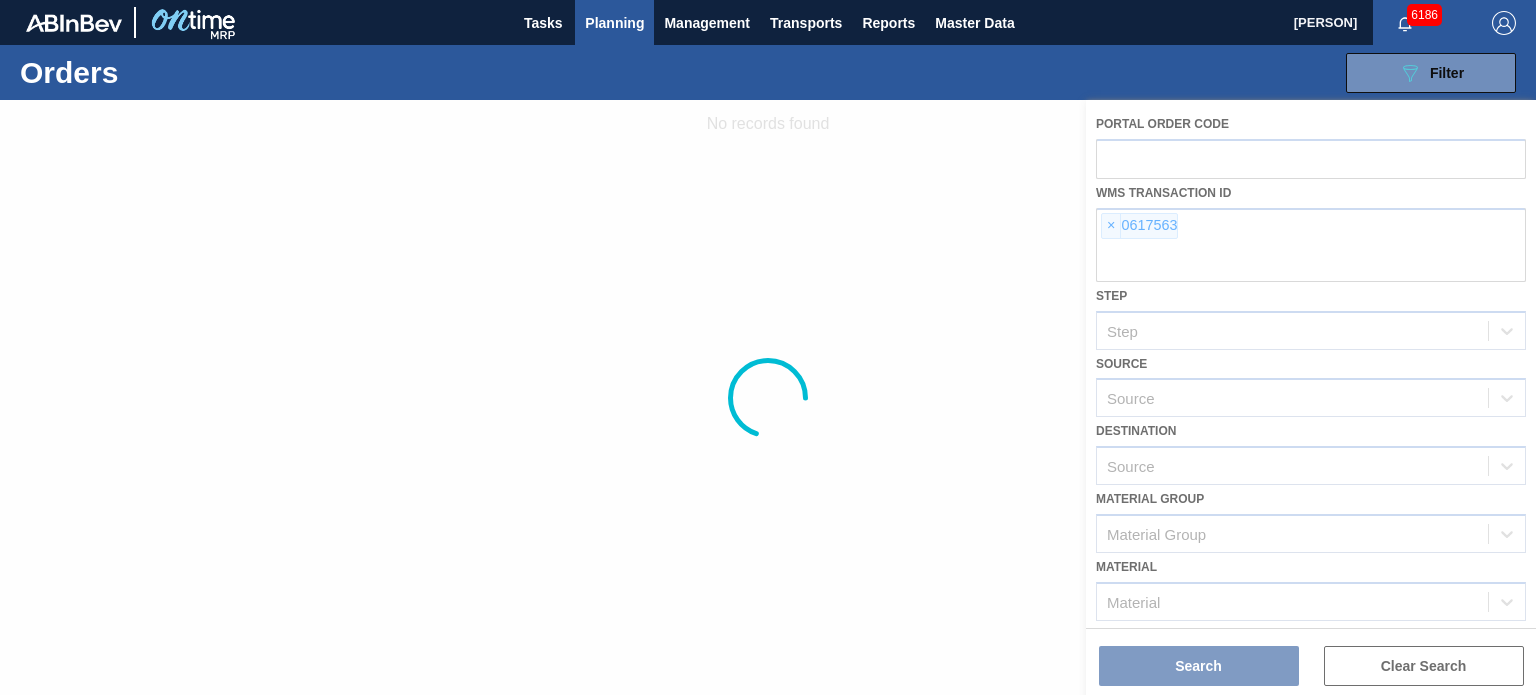 click at bounding box center [768, 397] 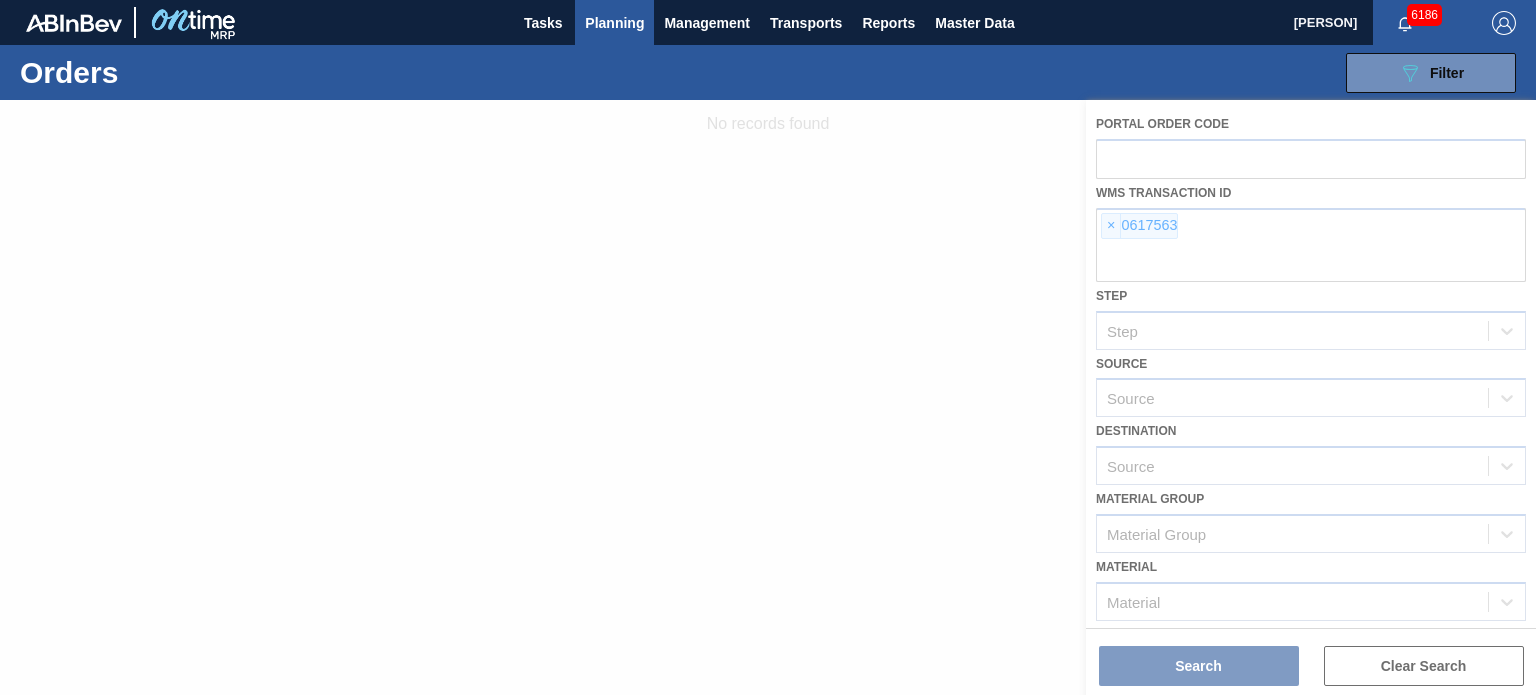 click at bounding box center [768, 397] 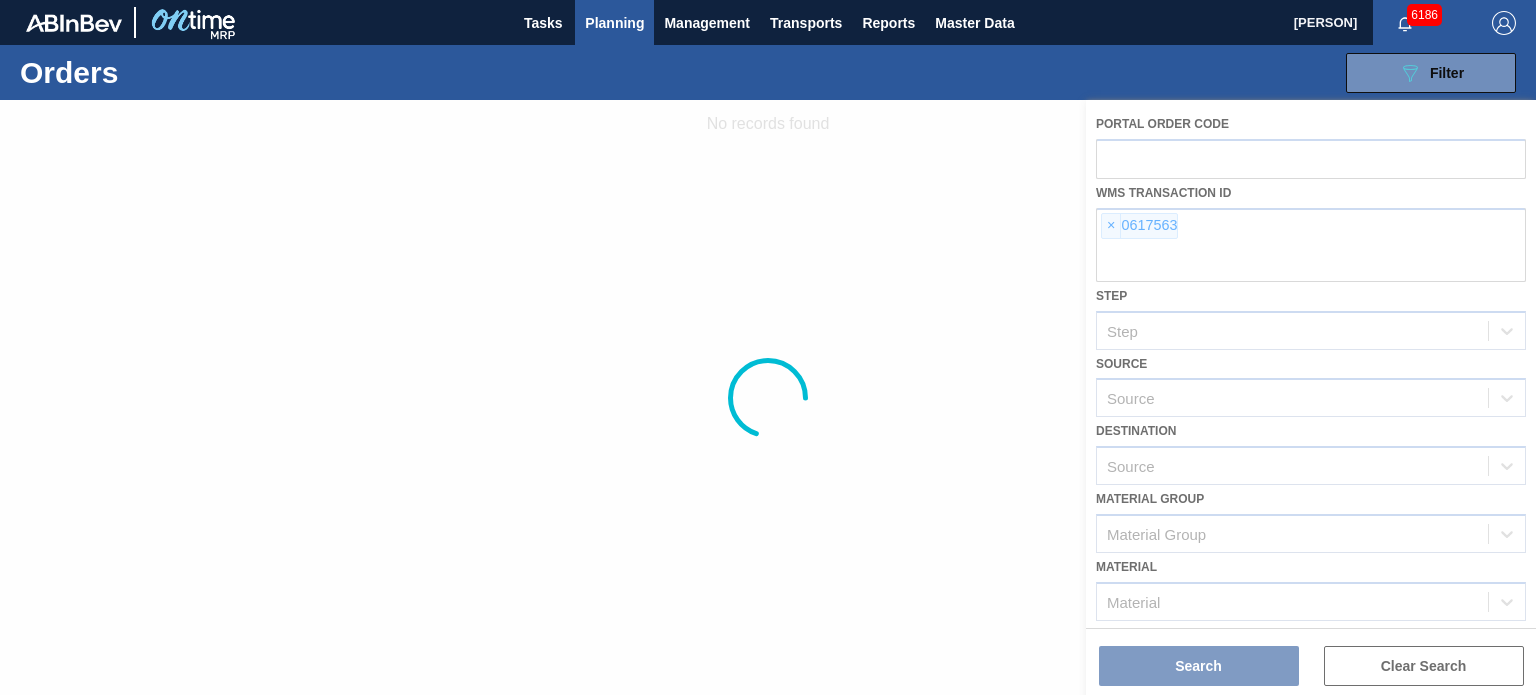 click at bounding box center [768, 397] 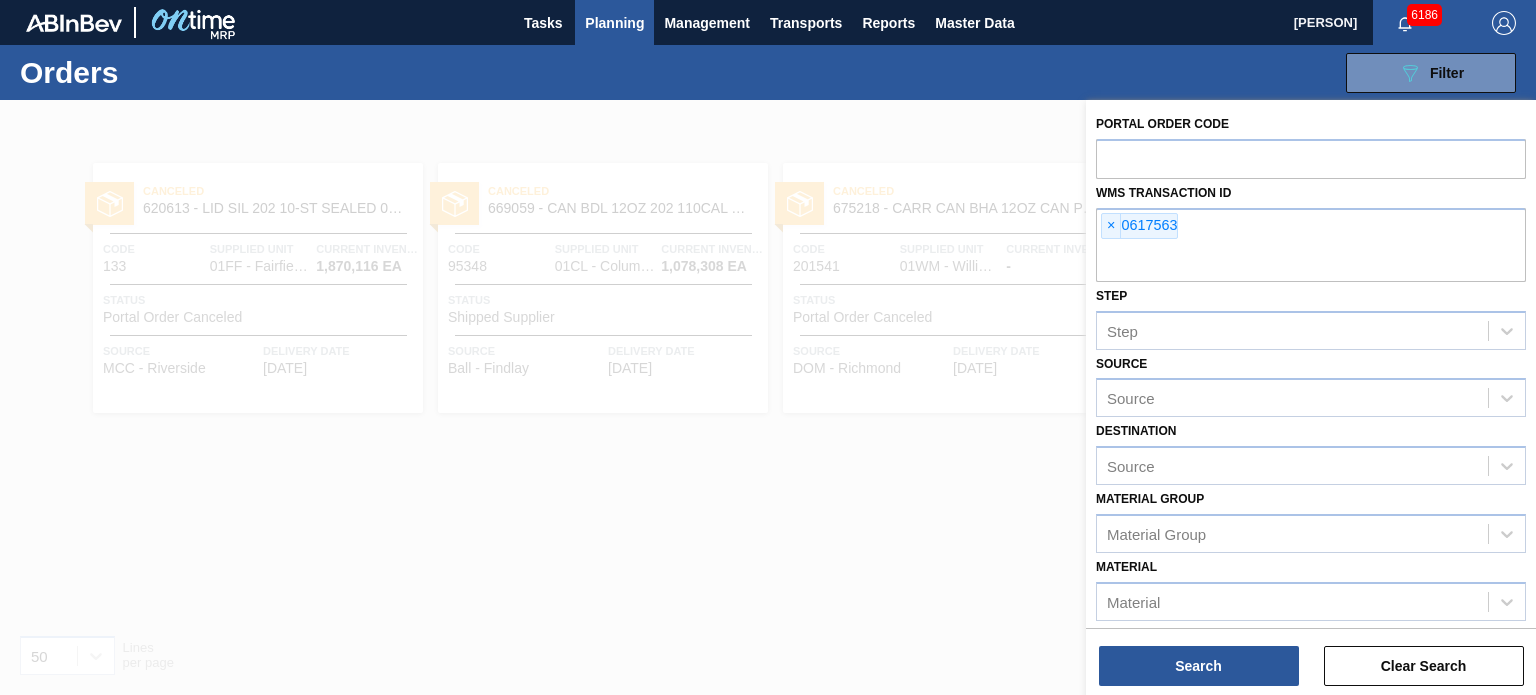 click on "×" at bounding box center [1111, 226] 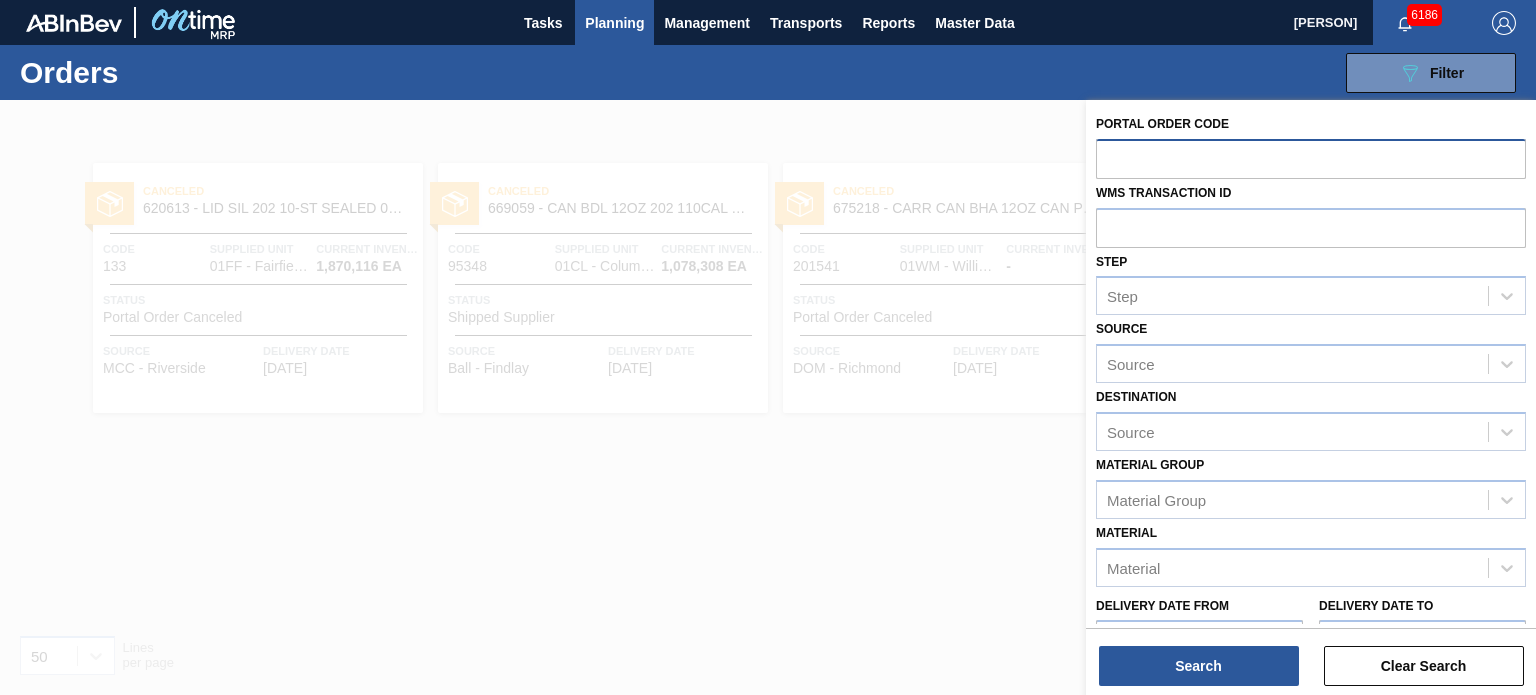 click at bounding box center (1311, 158) 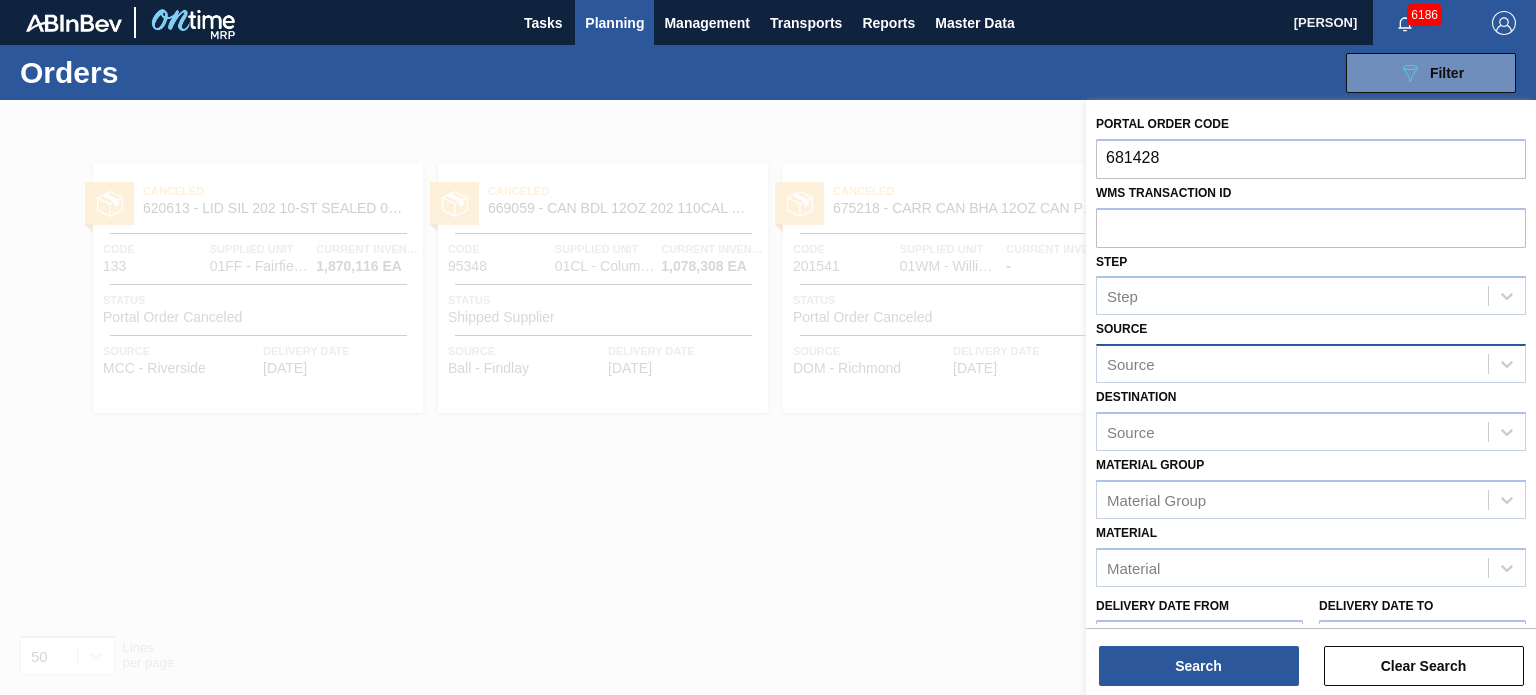 type 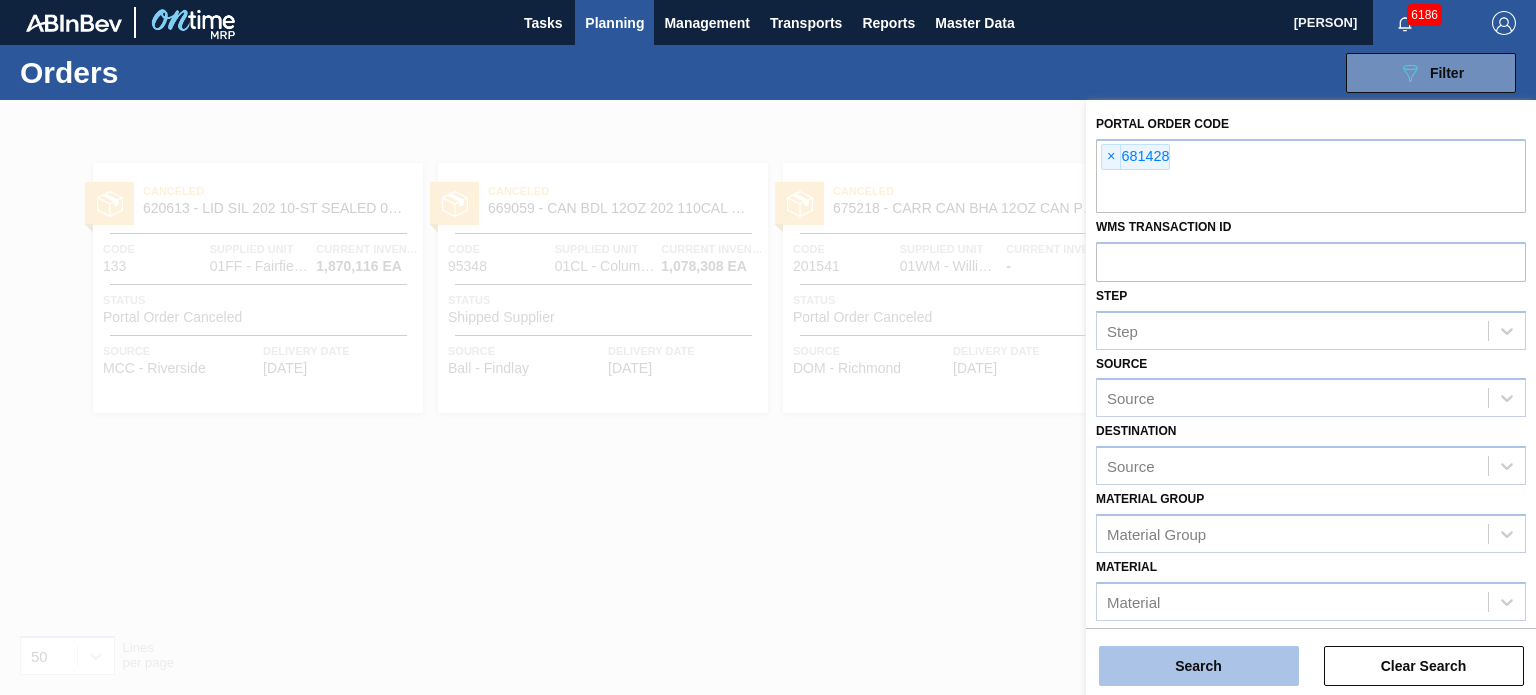 click on "Search" at bounding box center (1199, 666) 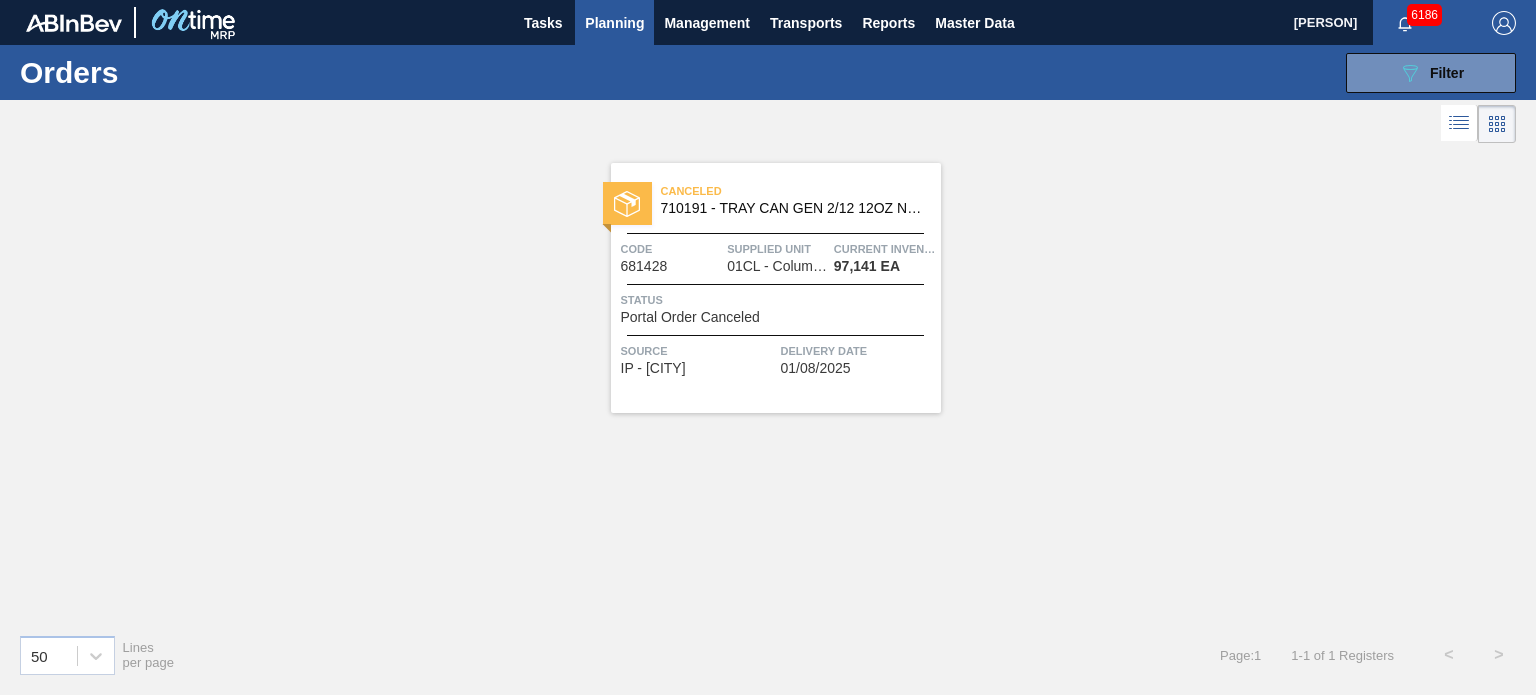 click on "Canceled [NUMBER] - TRAY CAN GEN [DATE] [SIZE] NO PRT KRFT [CODE] - Code [NUMBER] Supplied Unit [ID]CL - [CITY] Brewery Current inventory [NUMBER] EA Status Portal Order Canceled Source IP - [CITY] Delivery Date [DATE]" at bounding box center [776, 288] 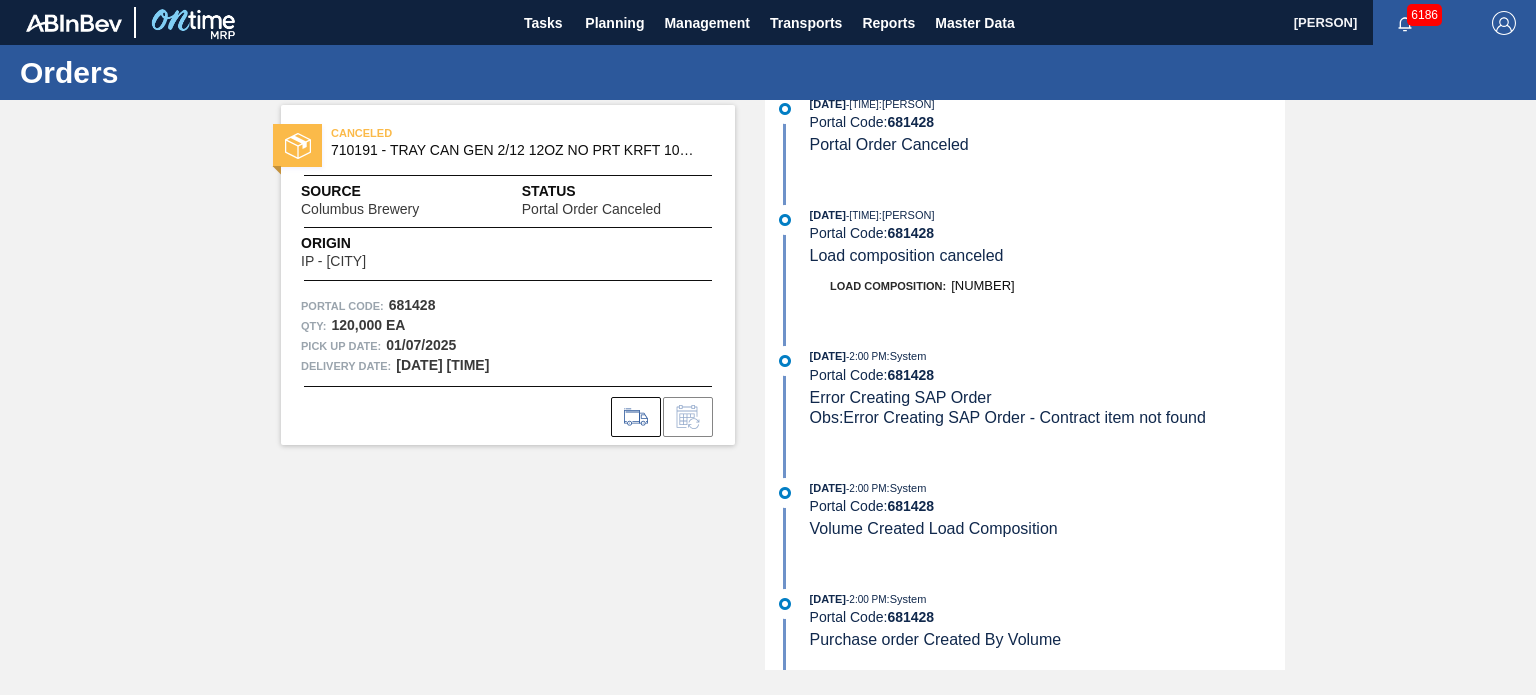 scroll, scrollTop: 0, scrollLeft: 0, axis: both 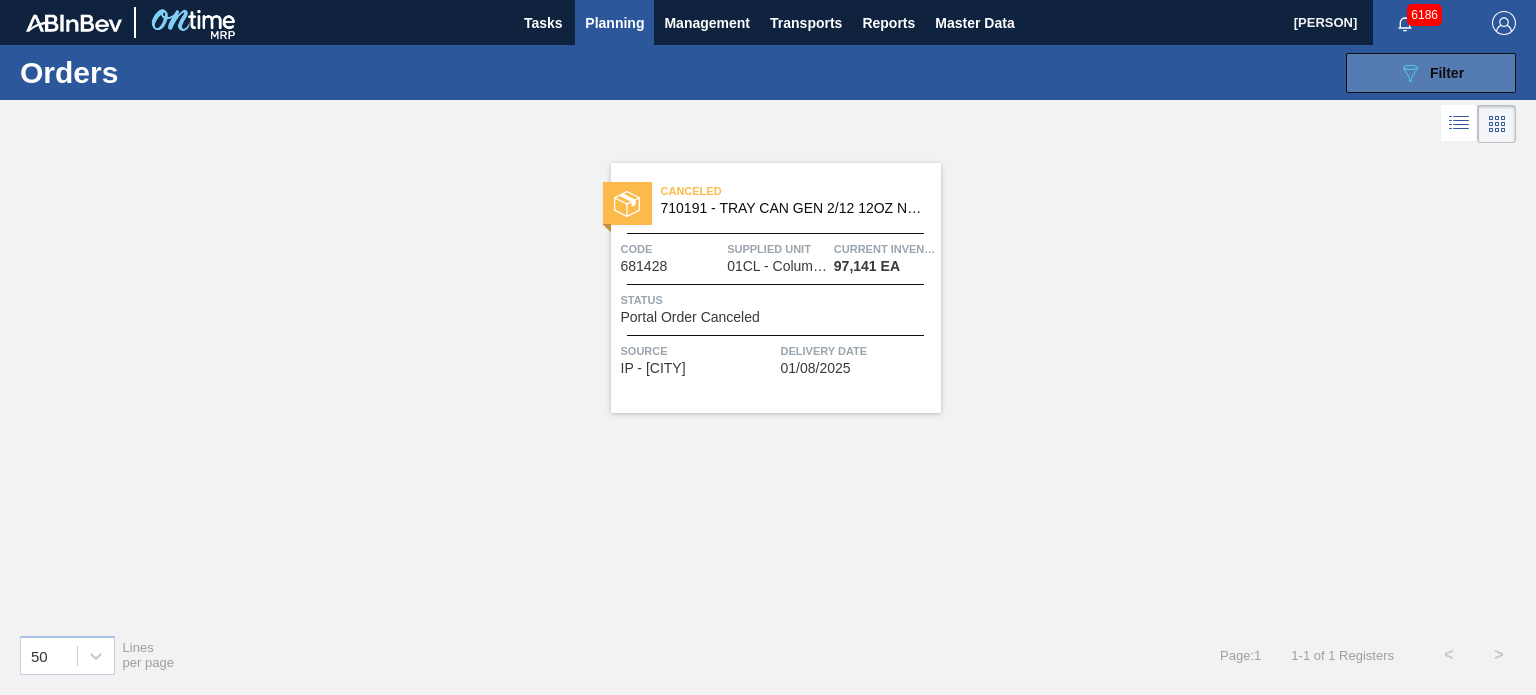 click on "Filter" at bounding box center (1447, 73) 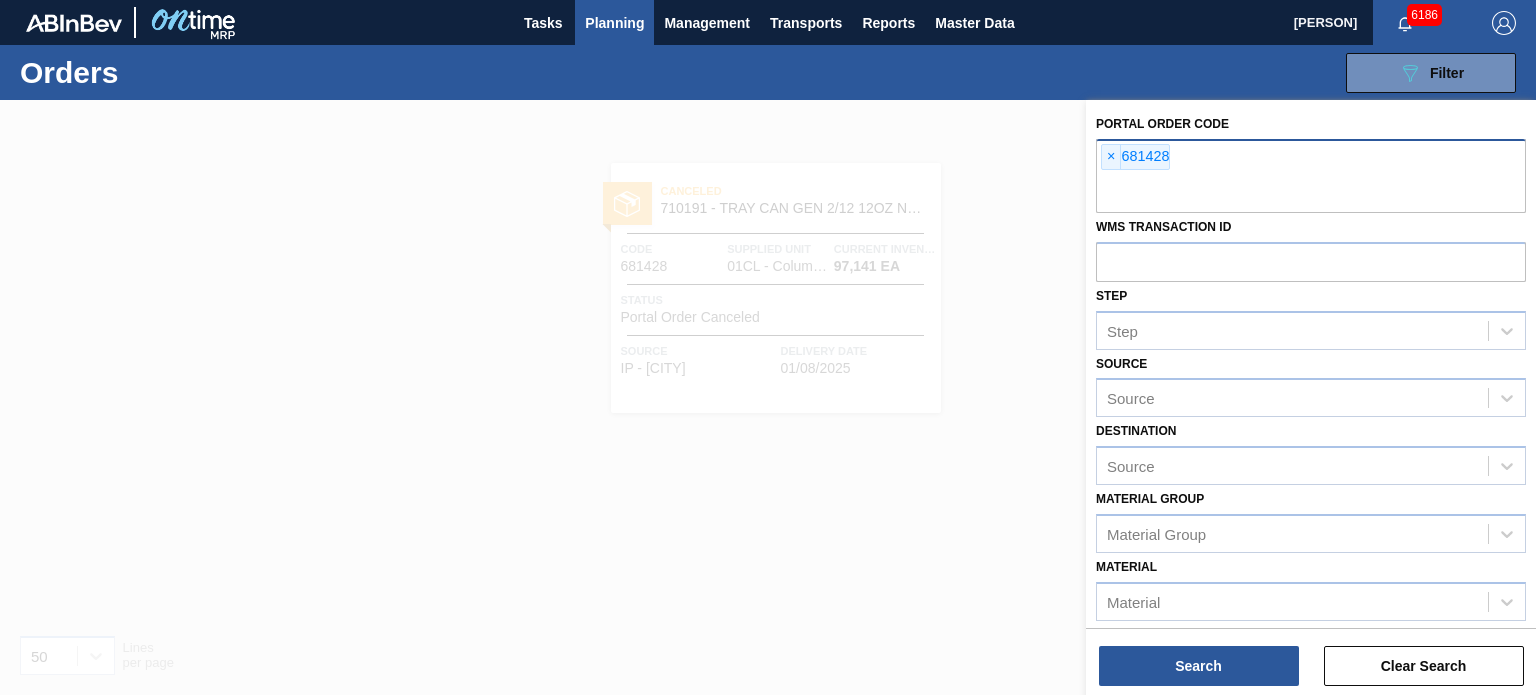 click on "× 681428" at bounding box center (1135, 157) 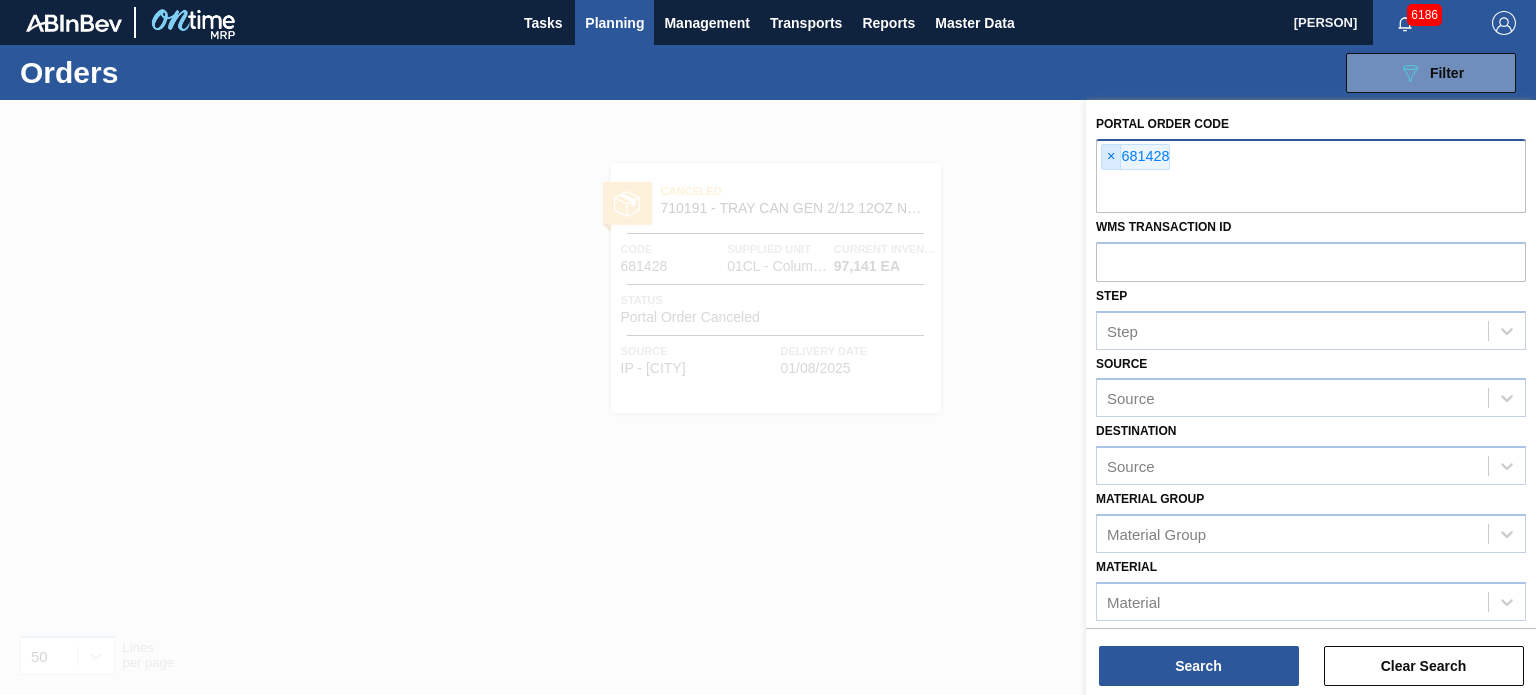 click on "×" at bounding box center (1111, 157) 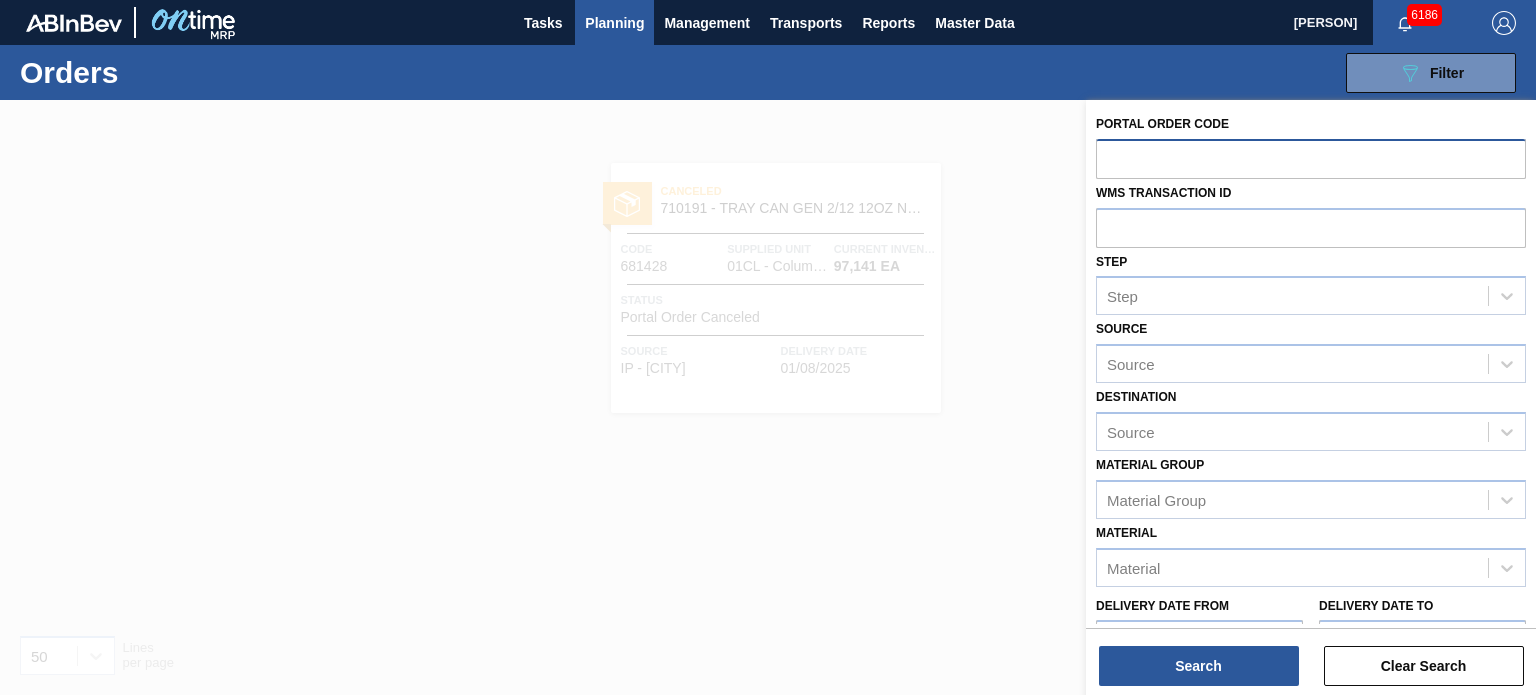 paste on "763669" 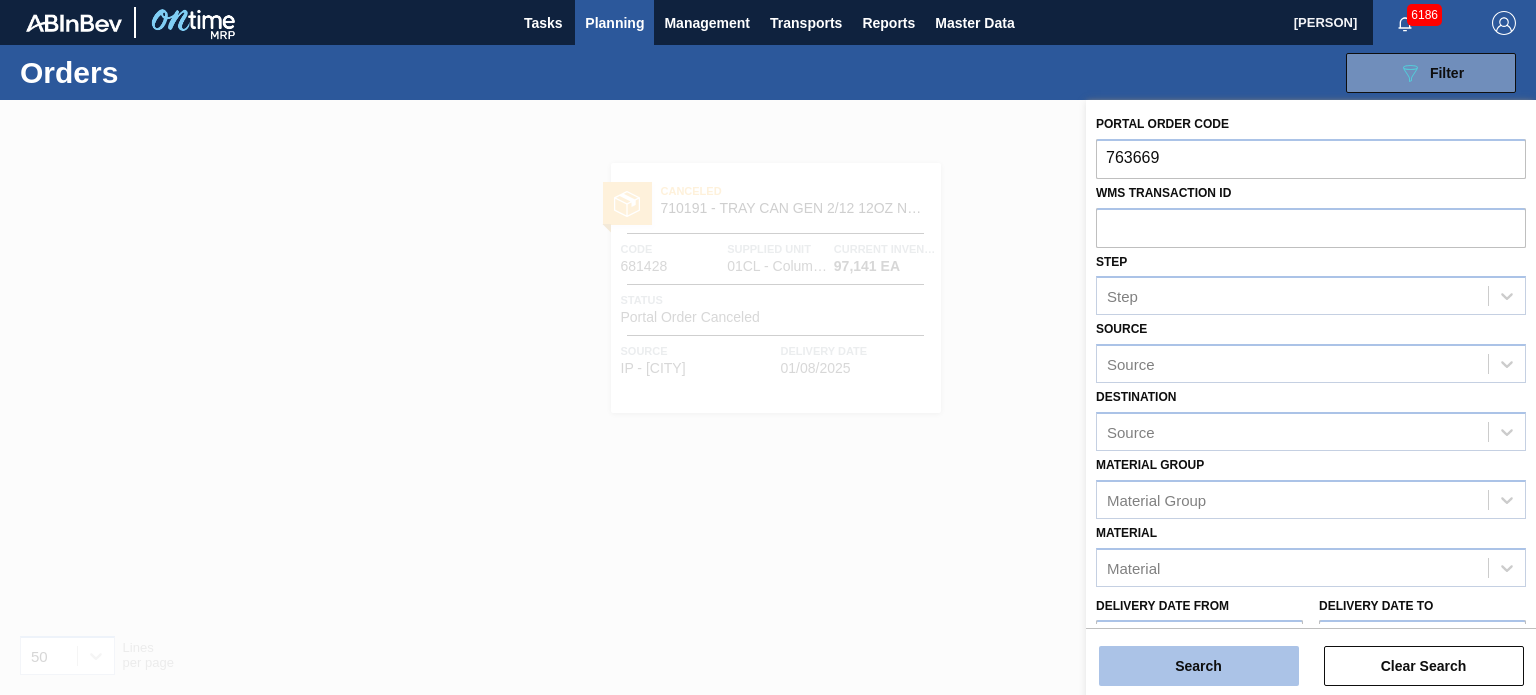 type 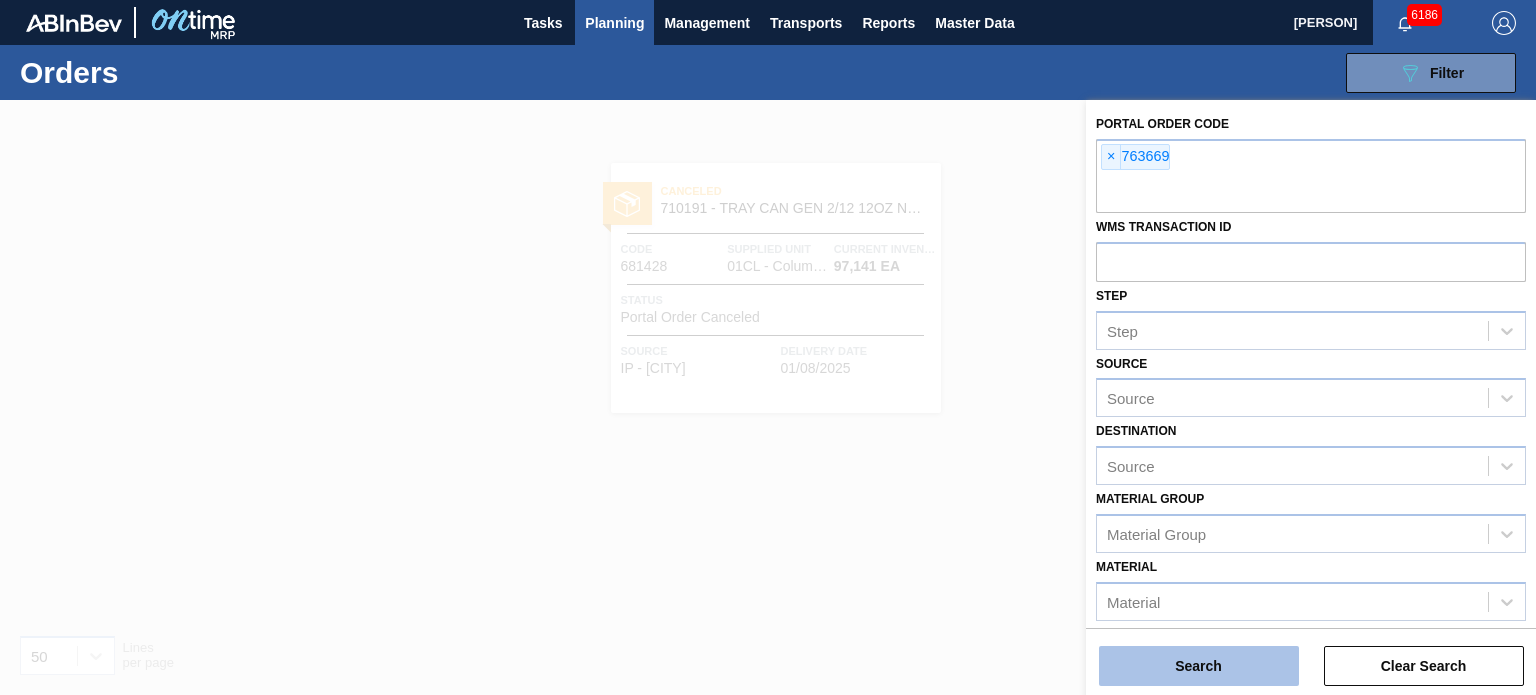 click on "Search" at bounding box center [1199, 666] 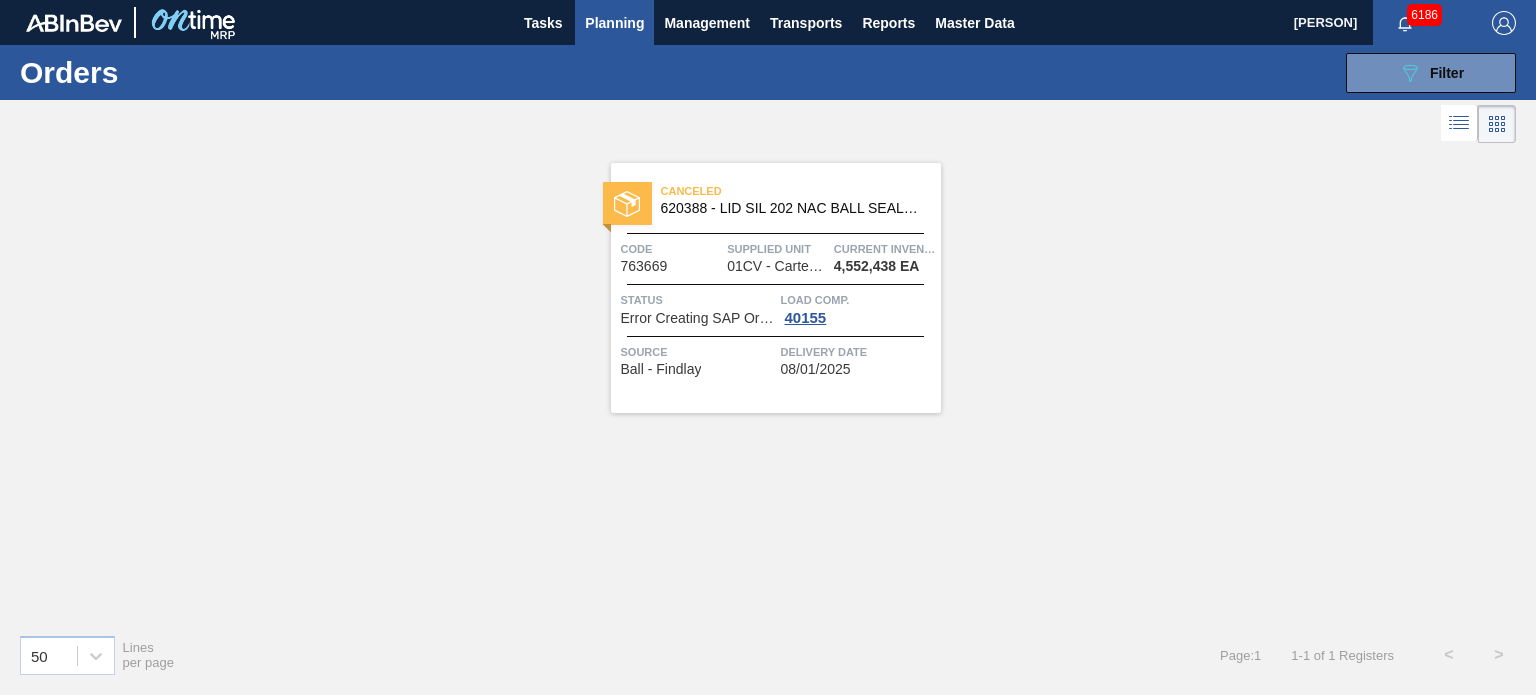 click on "620388 - LID SIL 202 NAC BALL SEALED 082 0415 SIL" at bounding box center [793, 208] 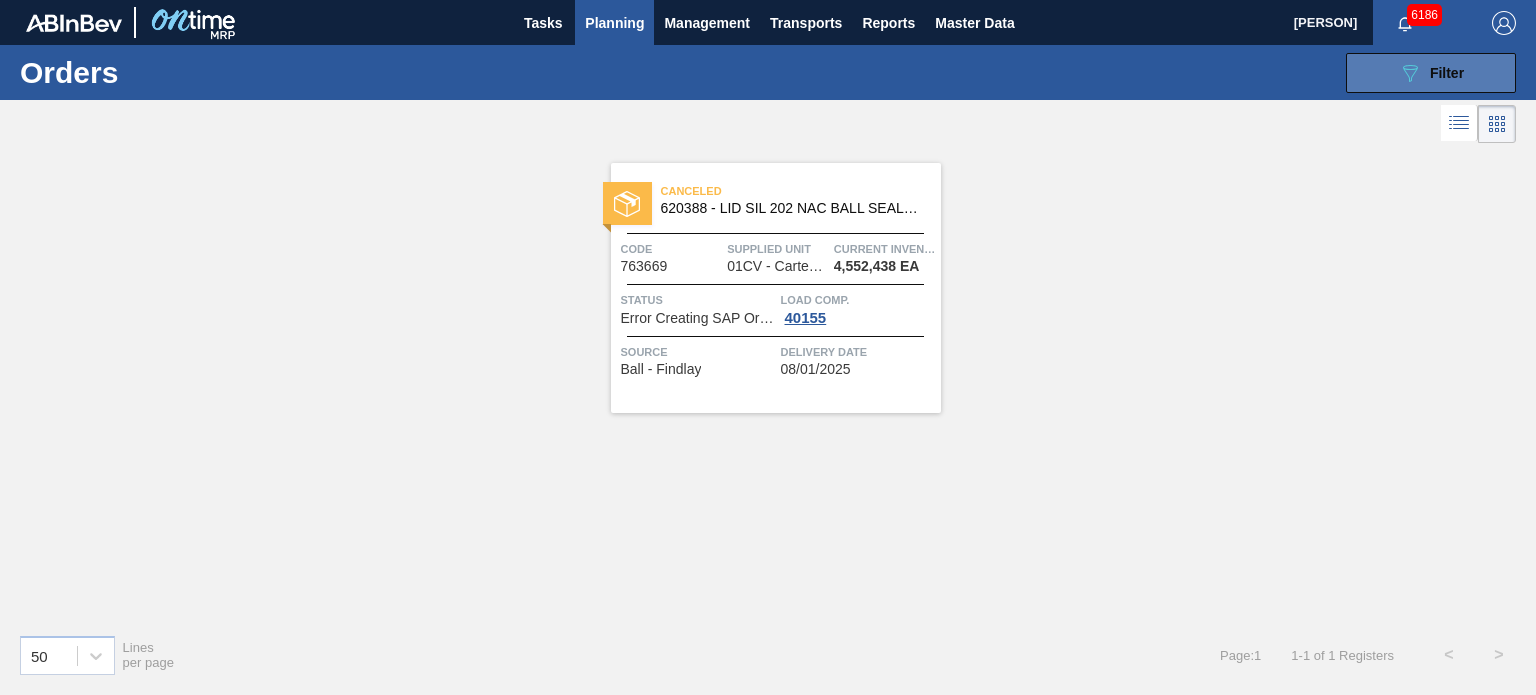 click on "089F7B8B-B2A5-4AFE-B5C0-19BA573D28AC" 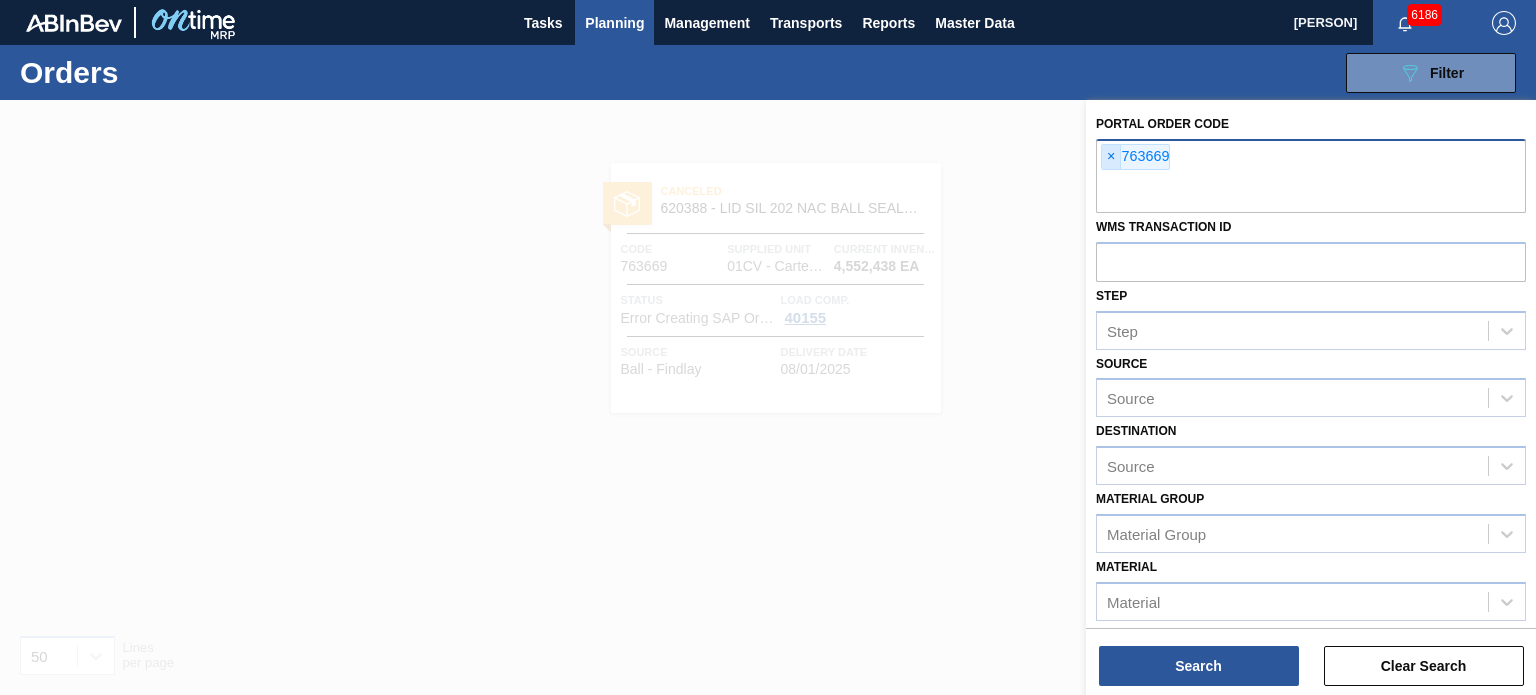 click on "×" at bounding box center (1111, 157) 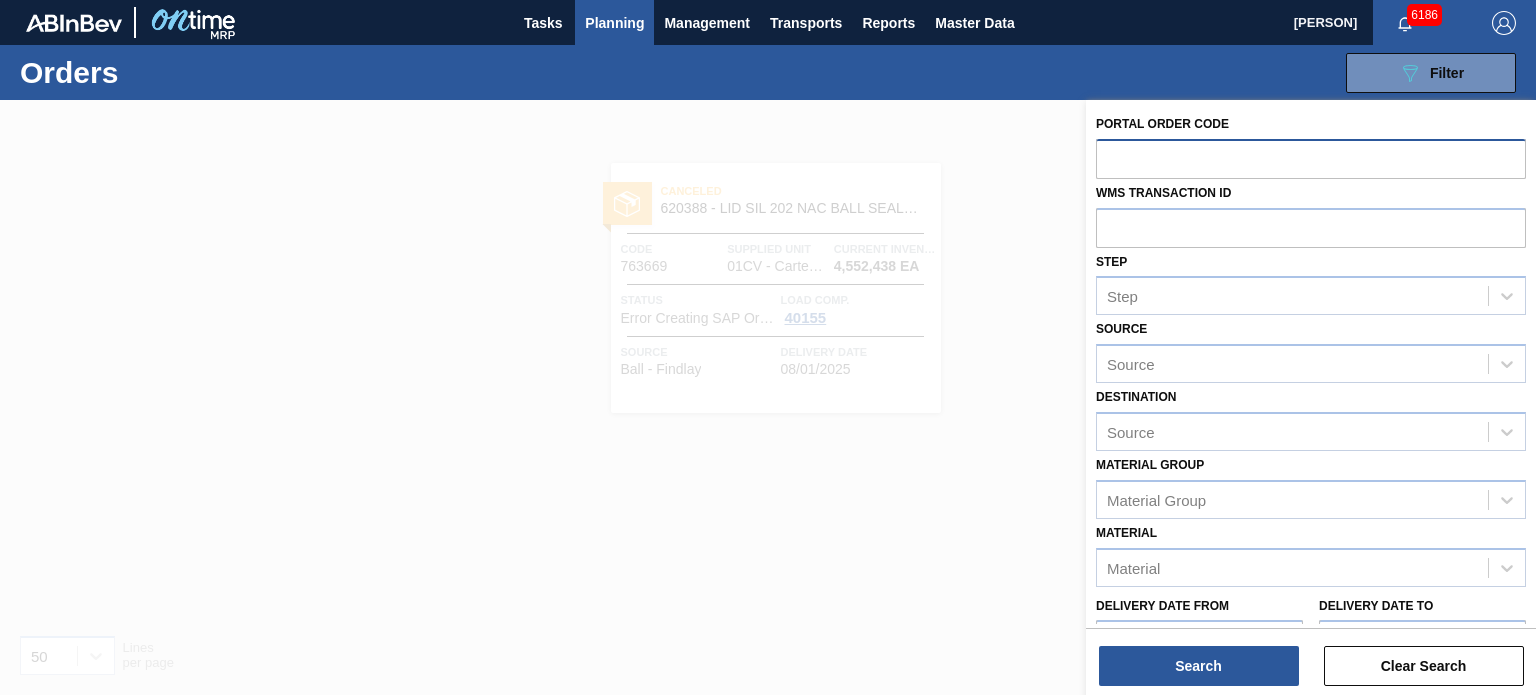 paste on "739490" 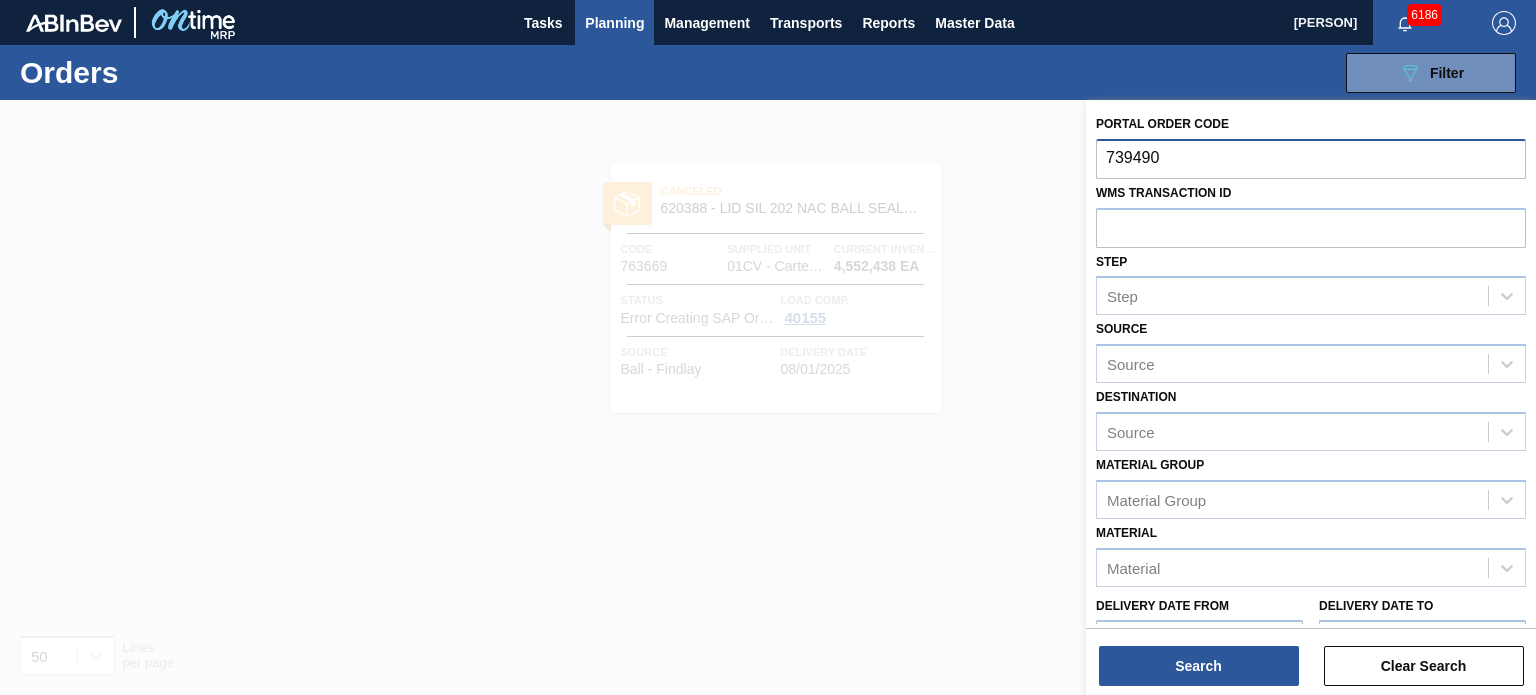 type 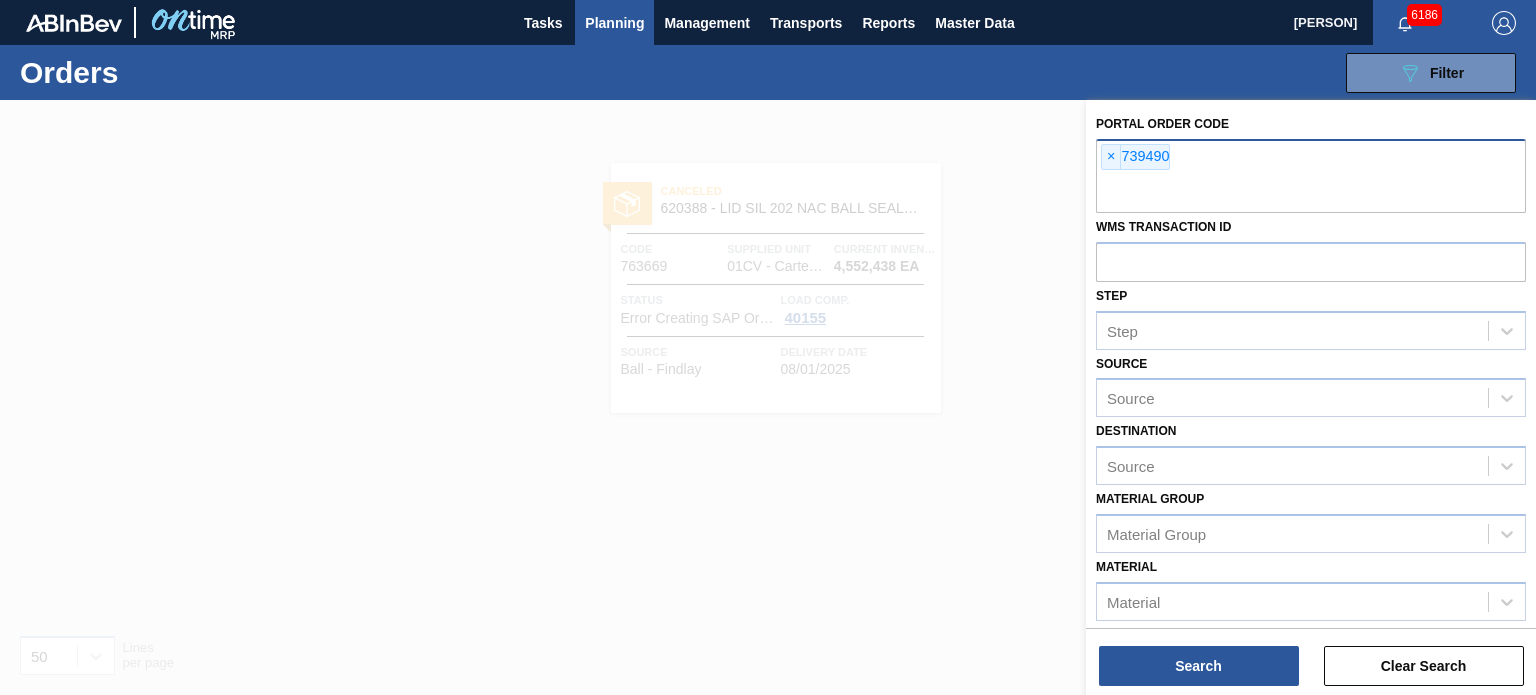 click on "Search Clear Search" at bounding box center [1311, 656] 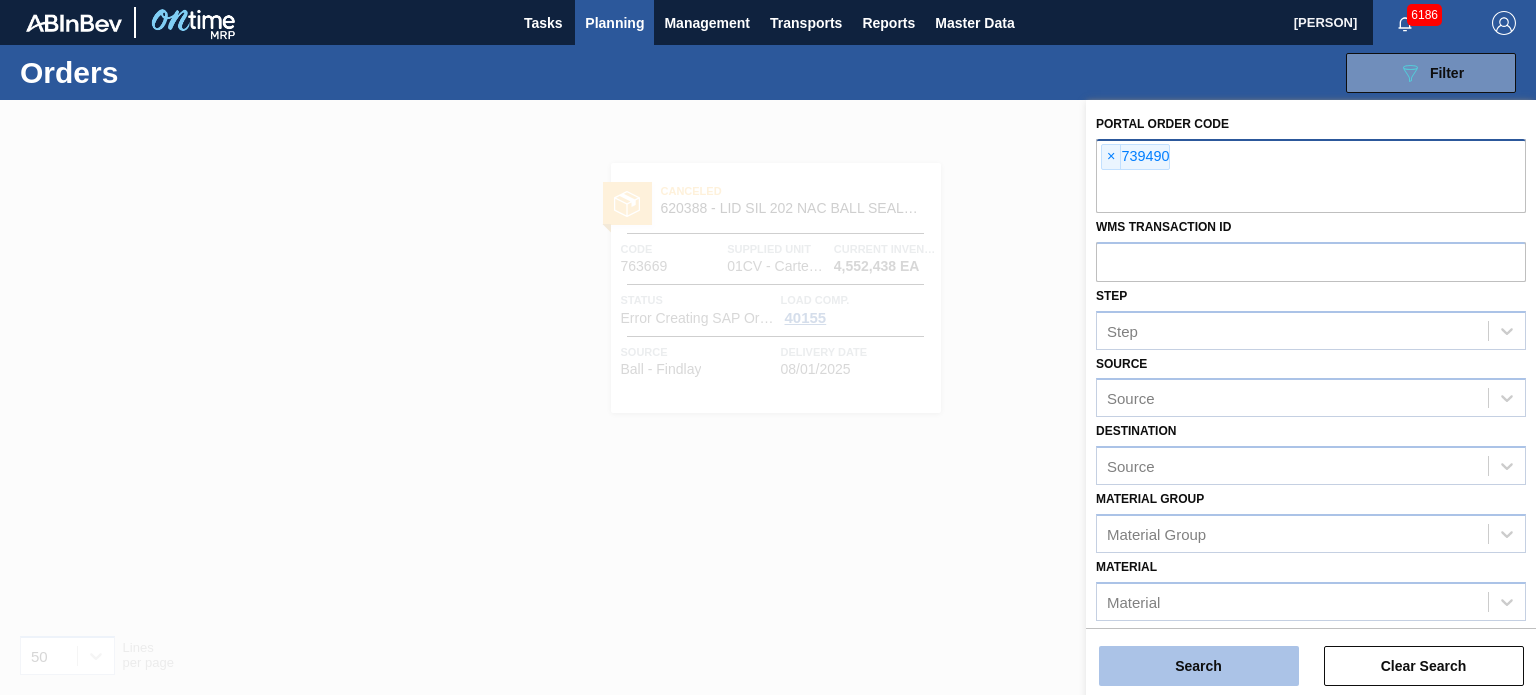 click on "Search" at bounding box center (1199, 666) 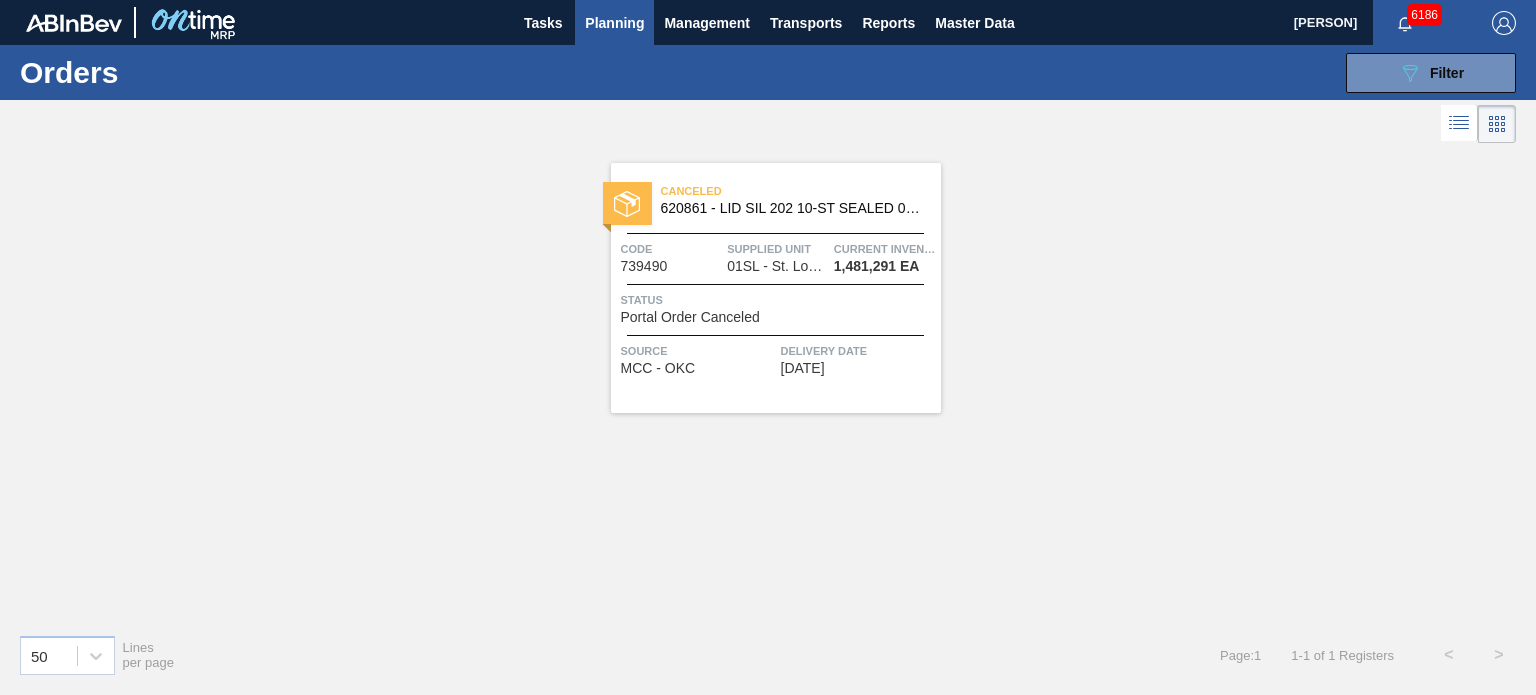 click on "Canceled 620861 - LID SIL 202 10-ST SEALED 080 0523 RED DI Code 739490 Supplied Unit 01SL - St. Louis Brewery Current inventory 1,481,291 EA Status Portal Order Canceled Source MCC - OKC Delivery Date [DATE]" at bounding box center (776, 288) 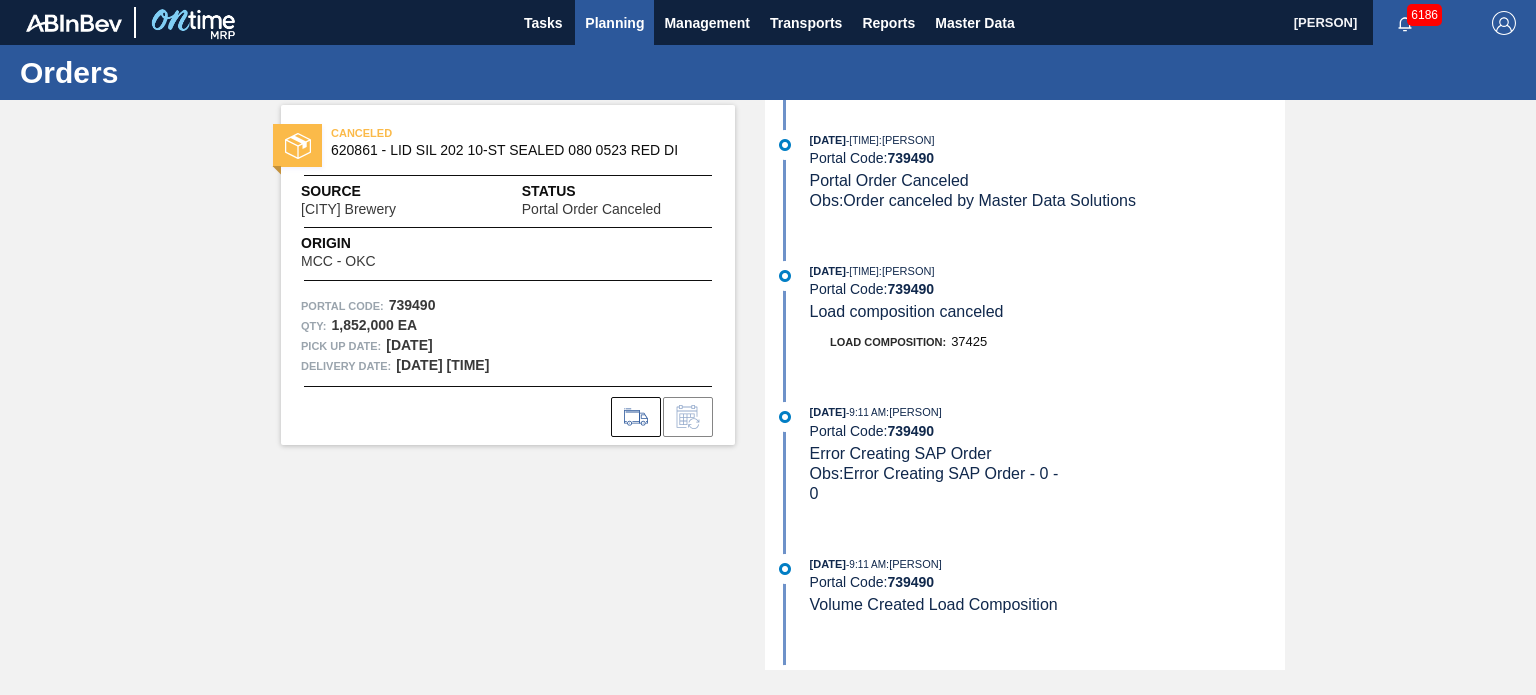 click on "Planning" at bounding box center (614, 23) 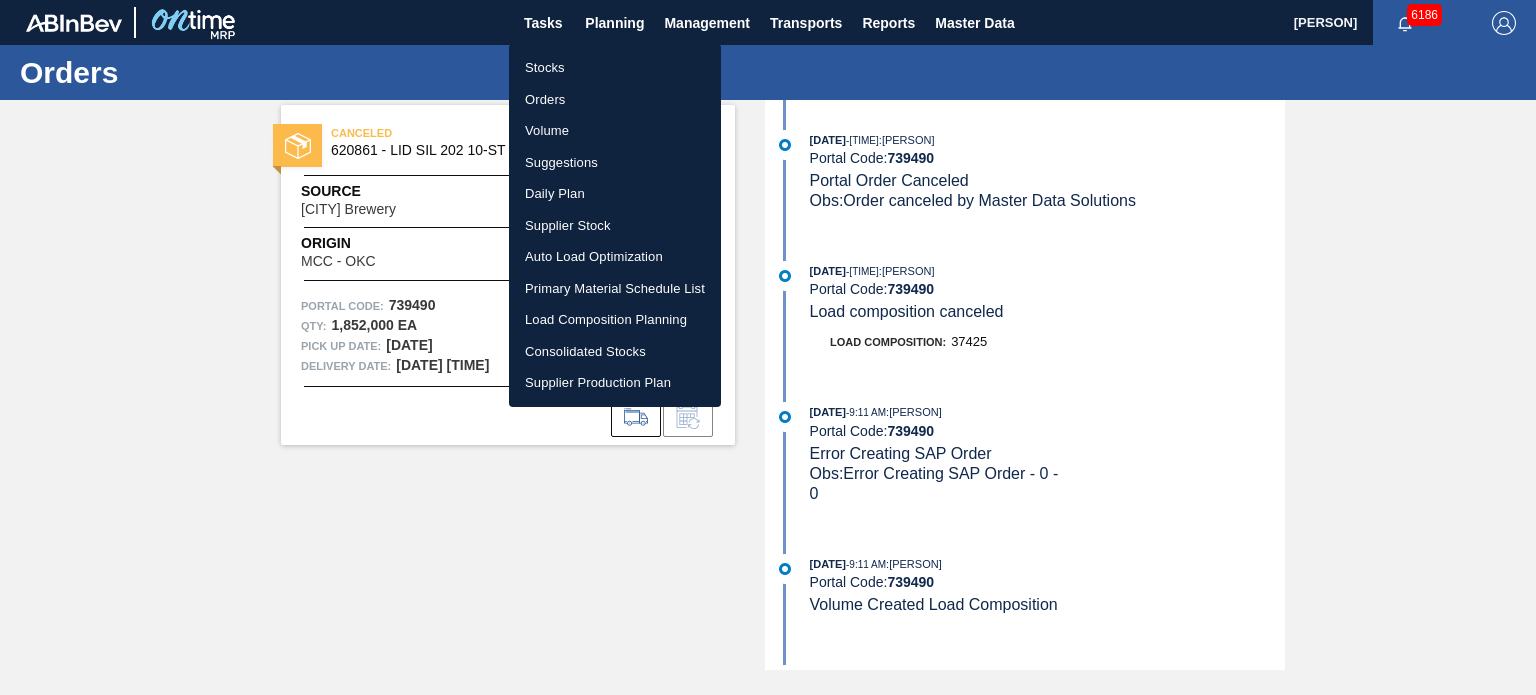 click at bounding box center [768, 347] 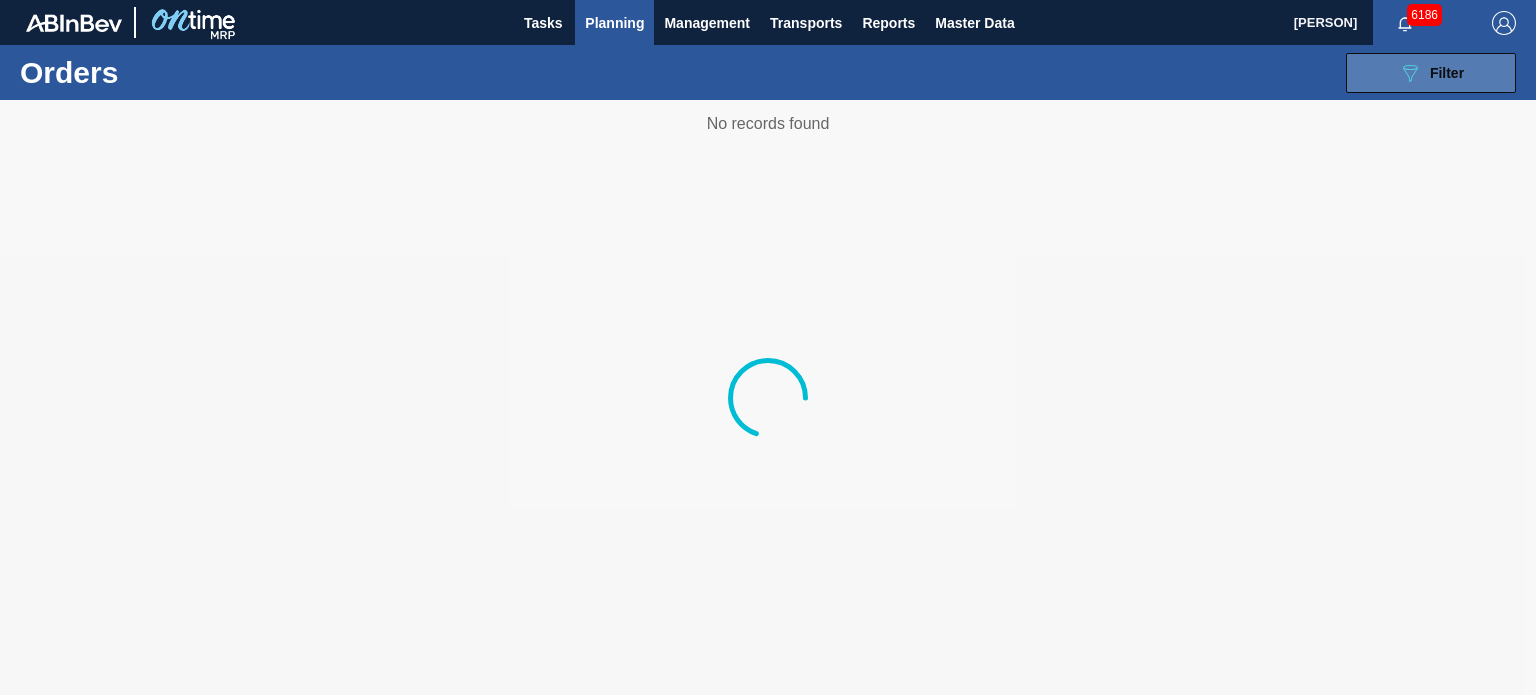 click on "089F7B8B-B2A5-4AFE-B5C0-19BA573D28AC Filter" at bounding box center [1431, 73] 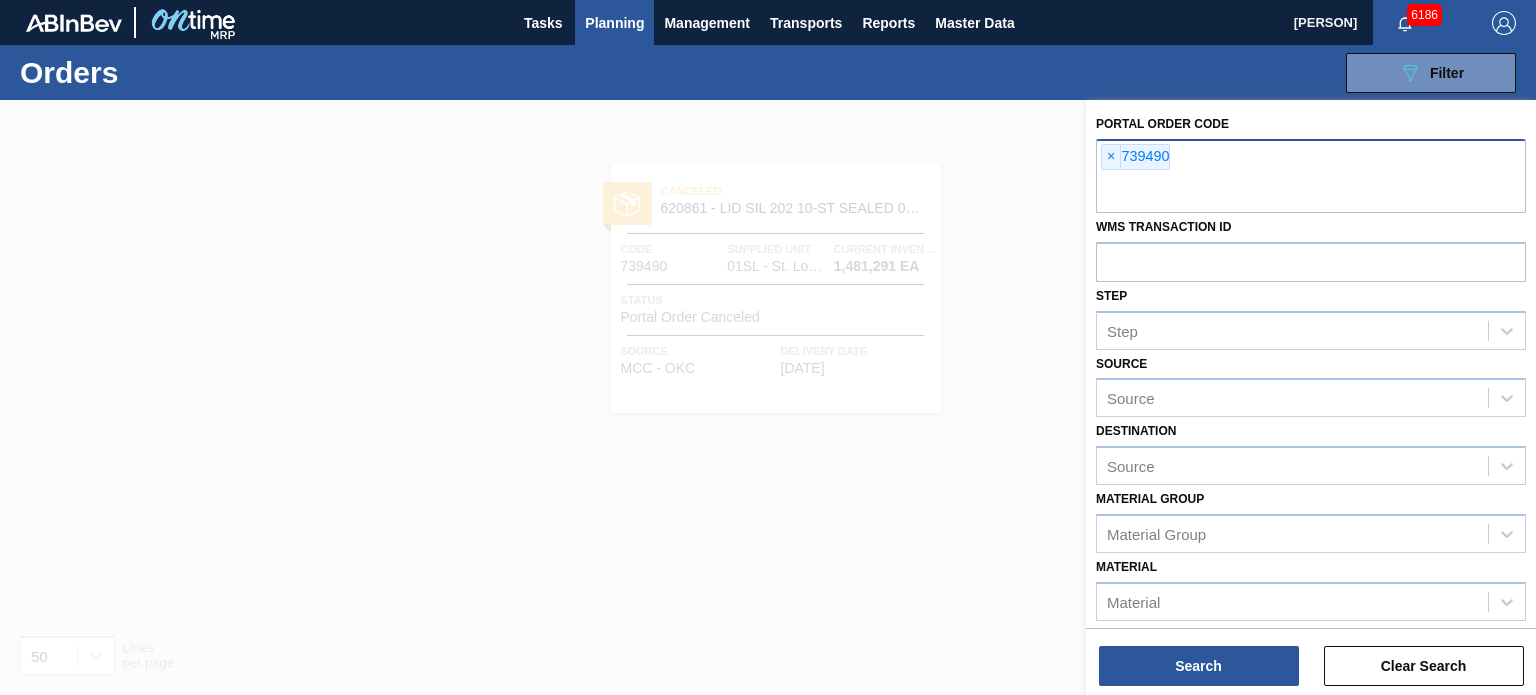 click on "× 739490" at bounding box center [1135, 157] 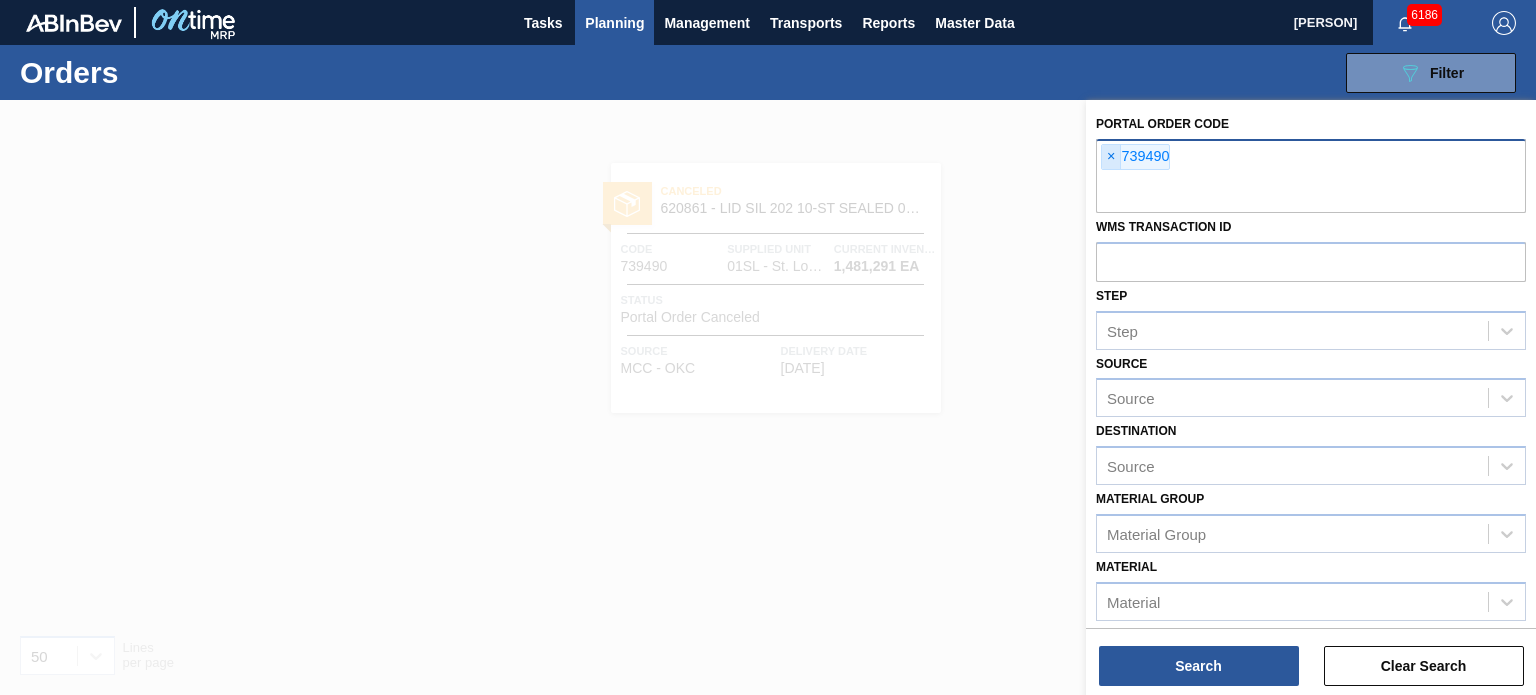 click on "×" at bounding box center (1111, 157) 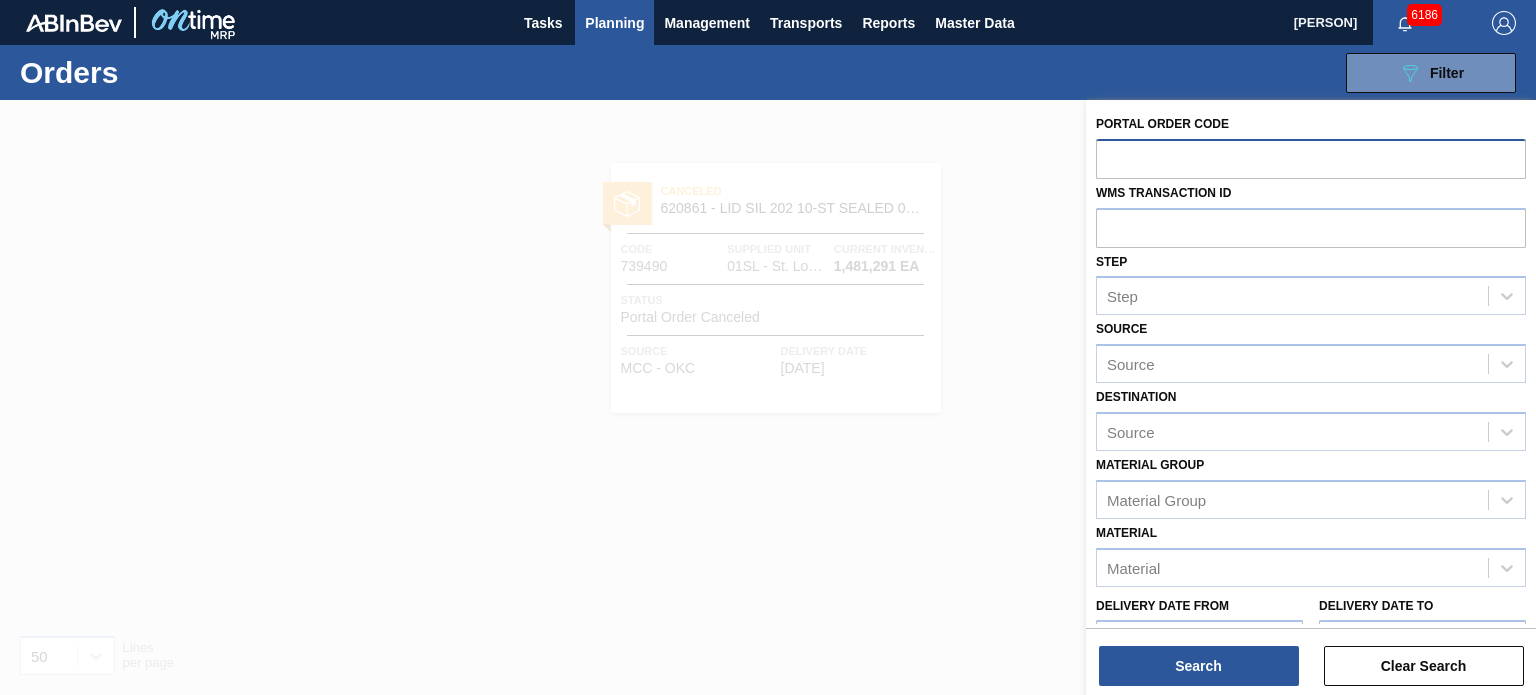 paste on "760820" 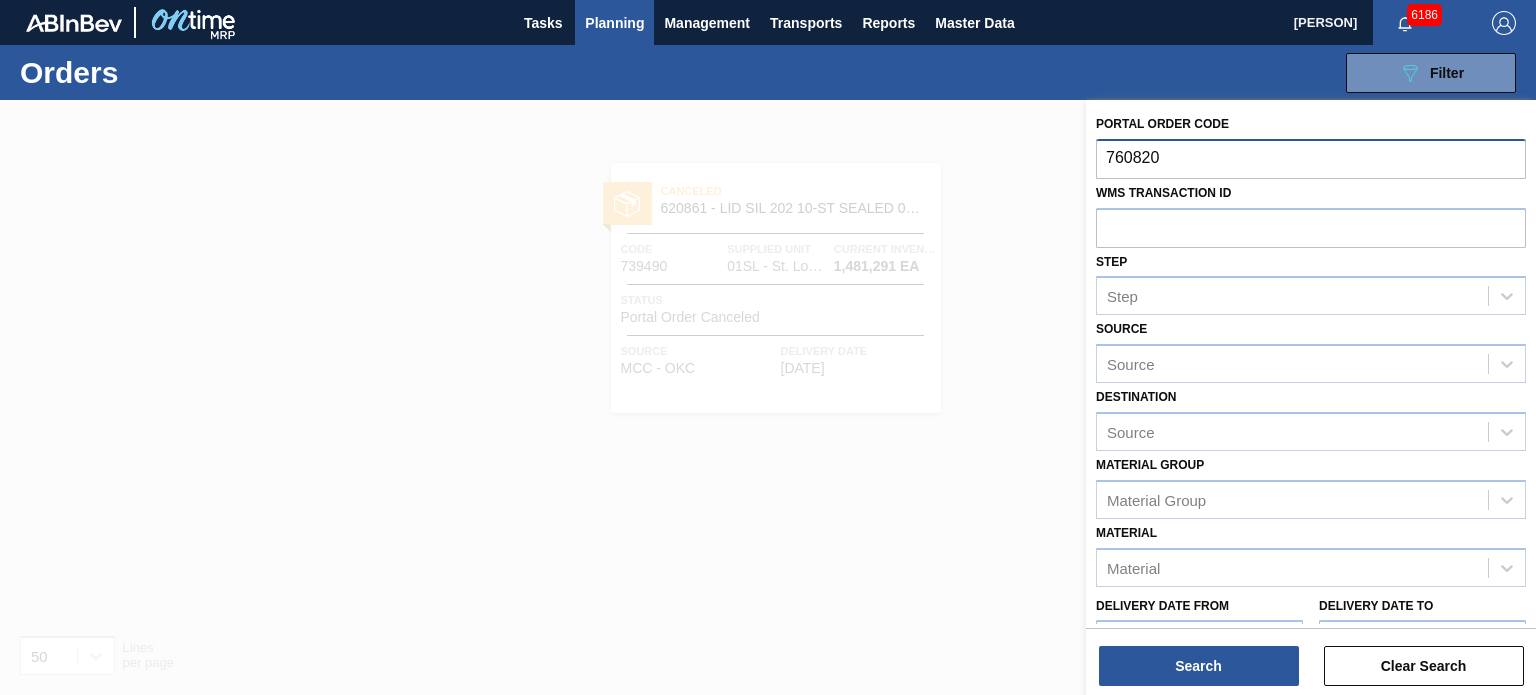 type 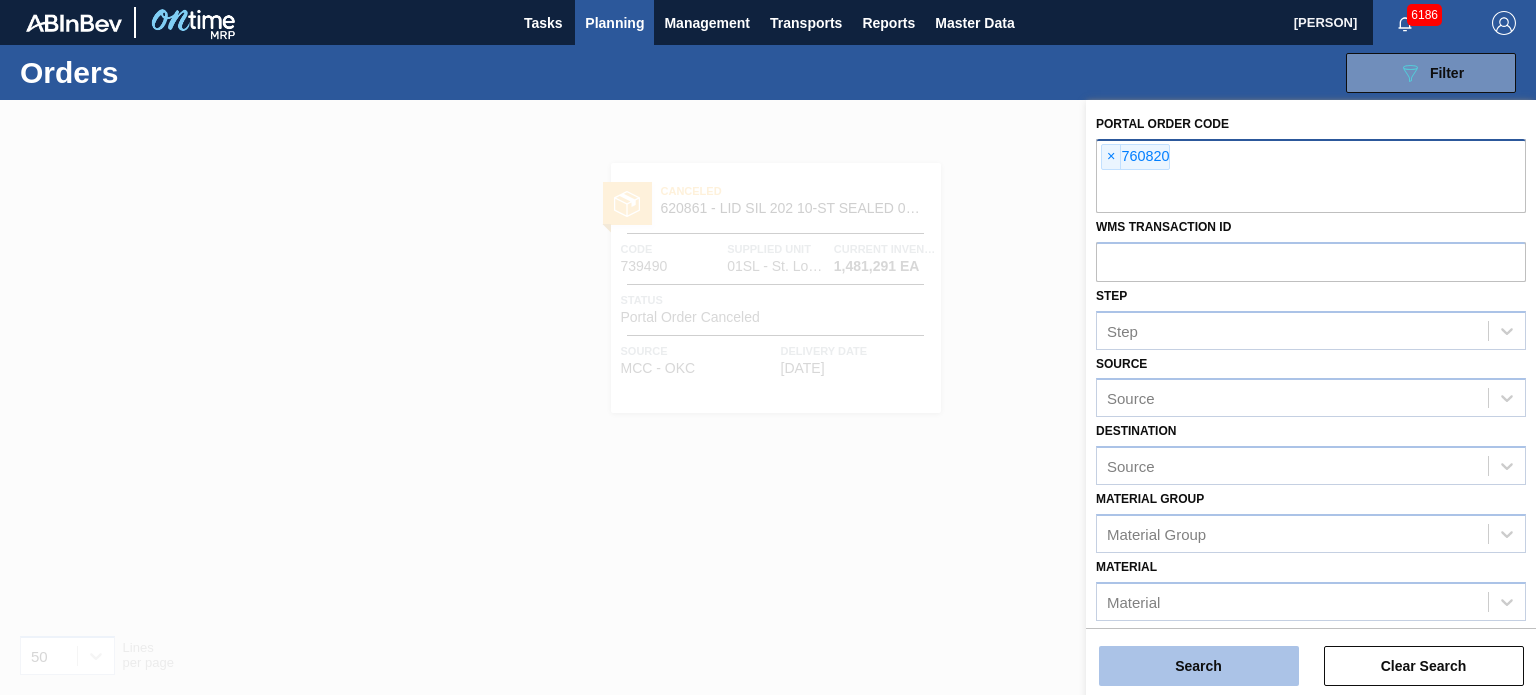click on "Search" at bounding box center [1199, 666] 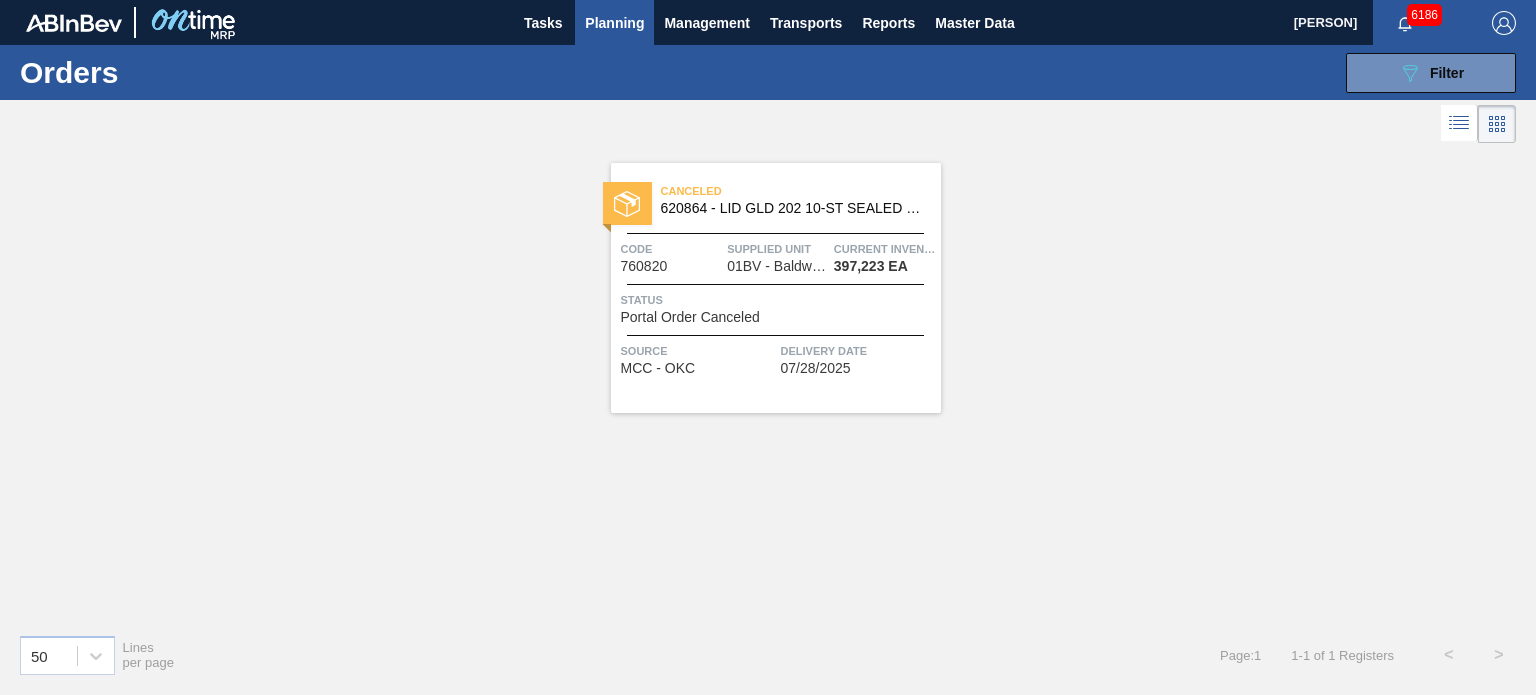 click on "620864 - LID GLD 202 10-ST SEALED 0523 GLD MCC 06" at bounding box center (793, 208) 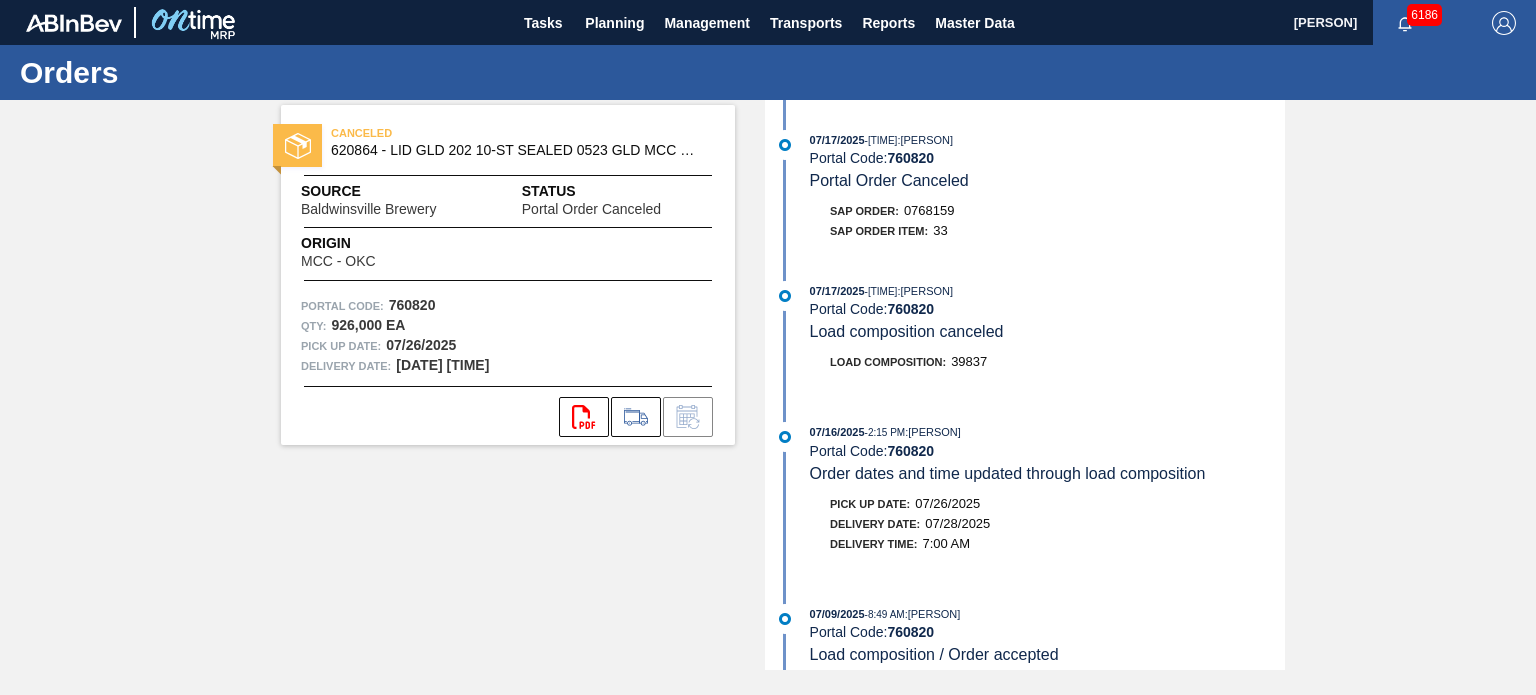 scroll, scrollTop: 0, scrollLeft: 0, axis: both 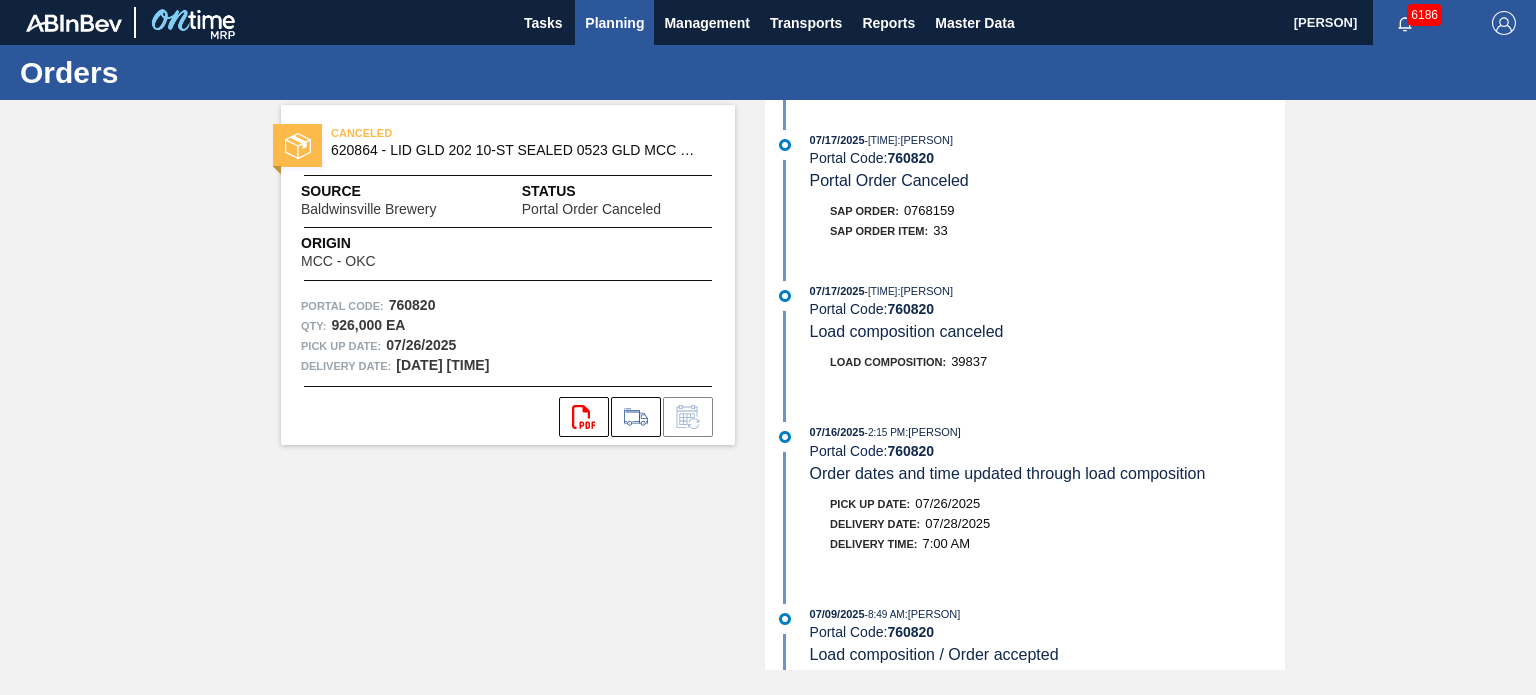 click on "Planning" at bounding box center (614, 23) 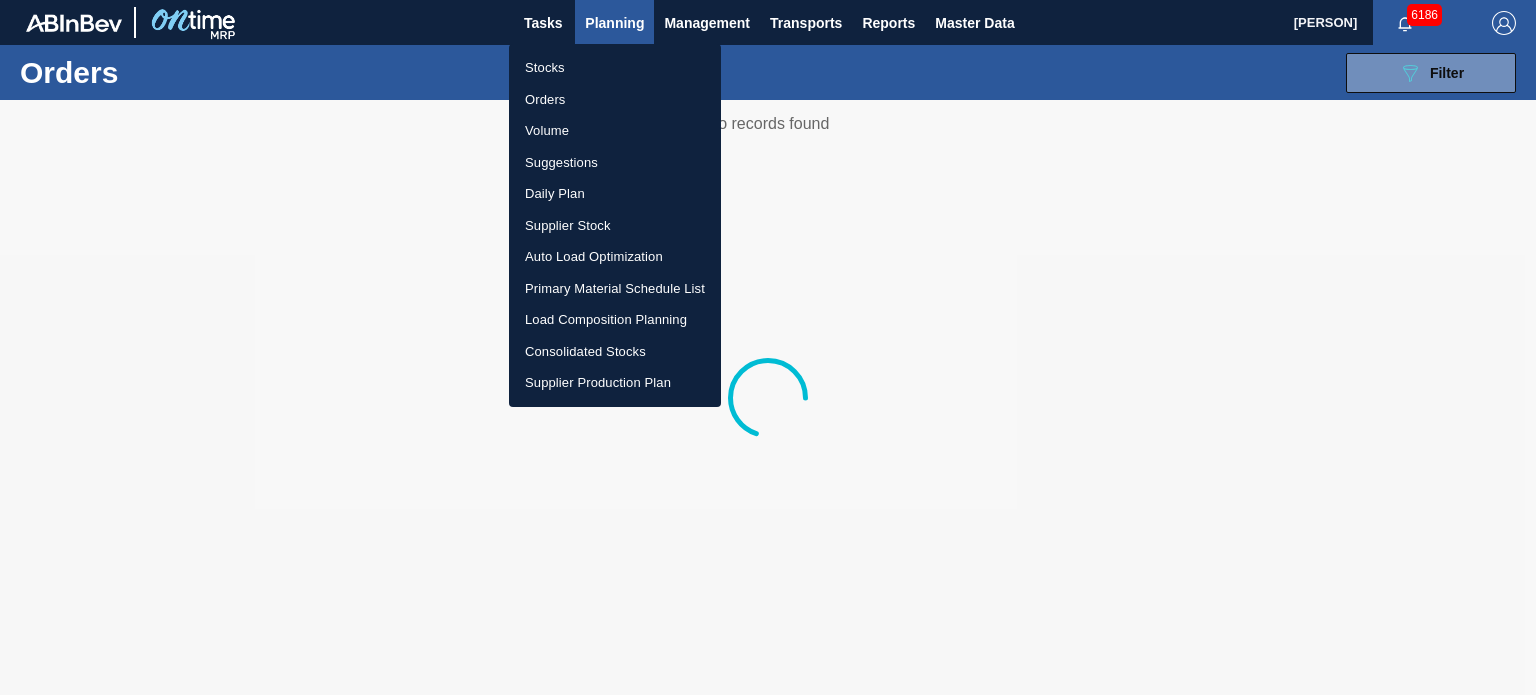 click at bounding box center [768, 347] 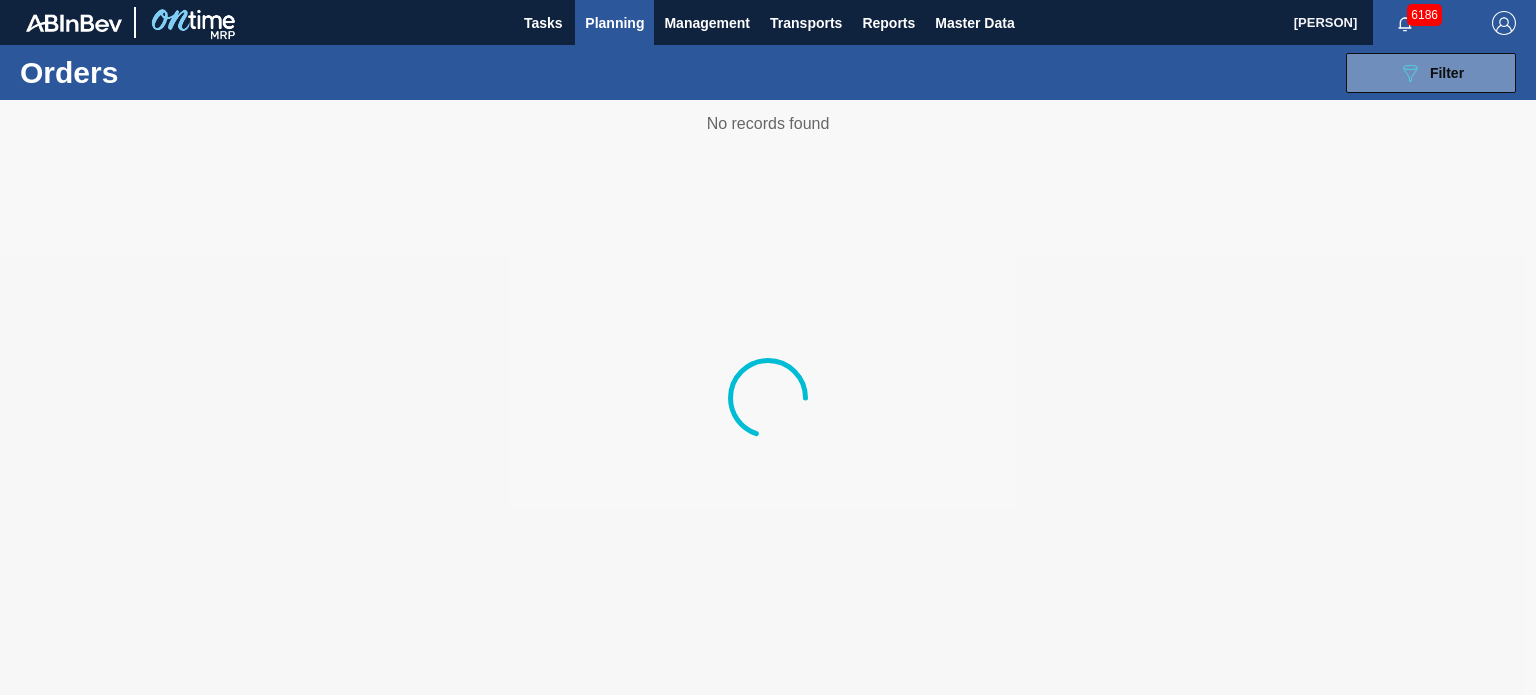 click on "Stocks Orders Volume Suggestions Daily Plan Supplier Stock Auto Load Optimization Primary Material Schedule List Load Composition Planning Consolidated Stocks Supplier Production Plan" at bounding box center [768, 347] 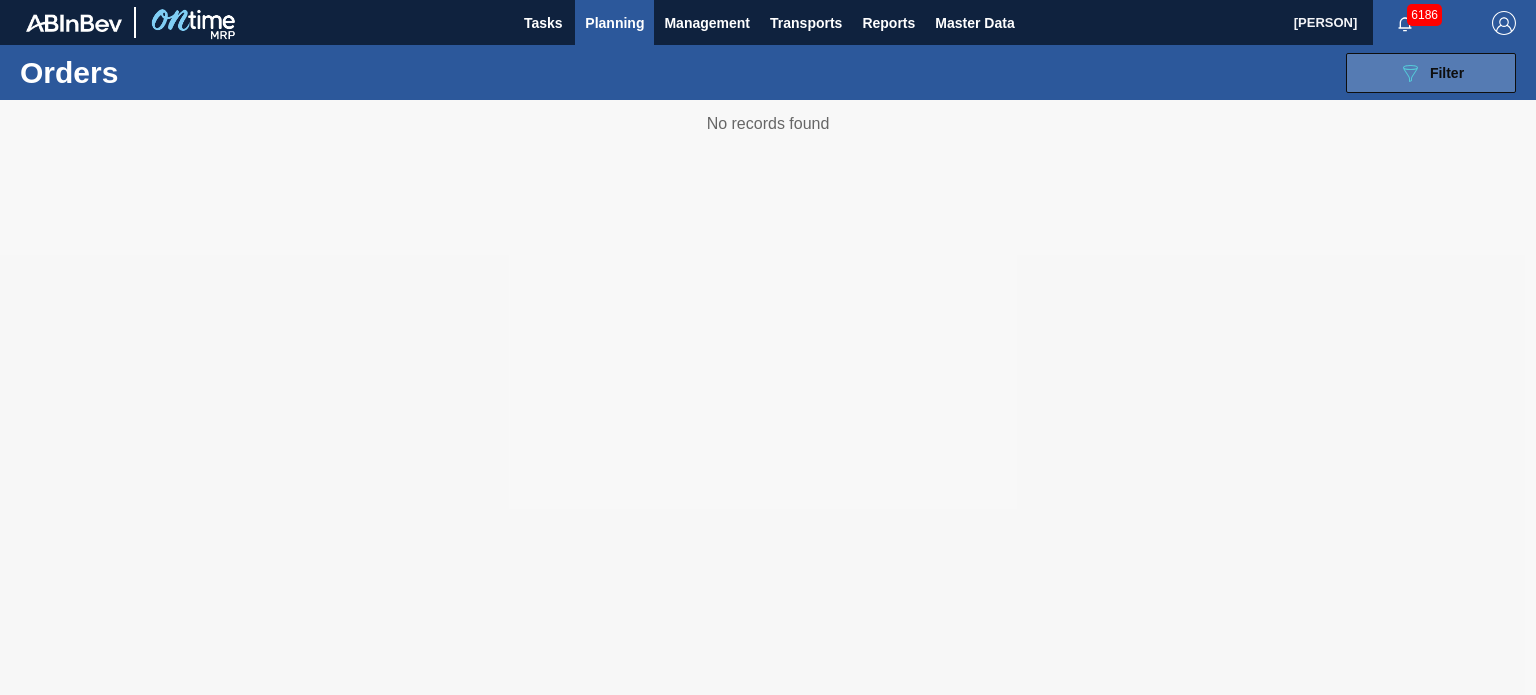 click on "089F7B8B-B2A5-4AFE-B5C0-19BA573D28AC" 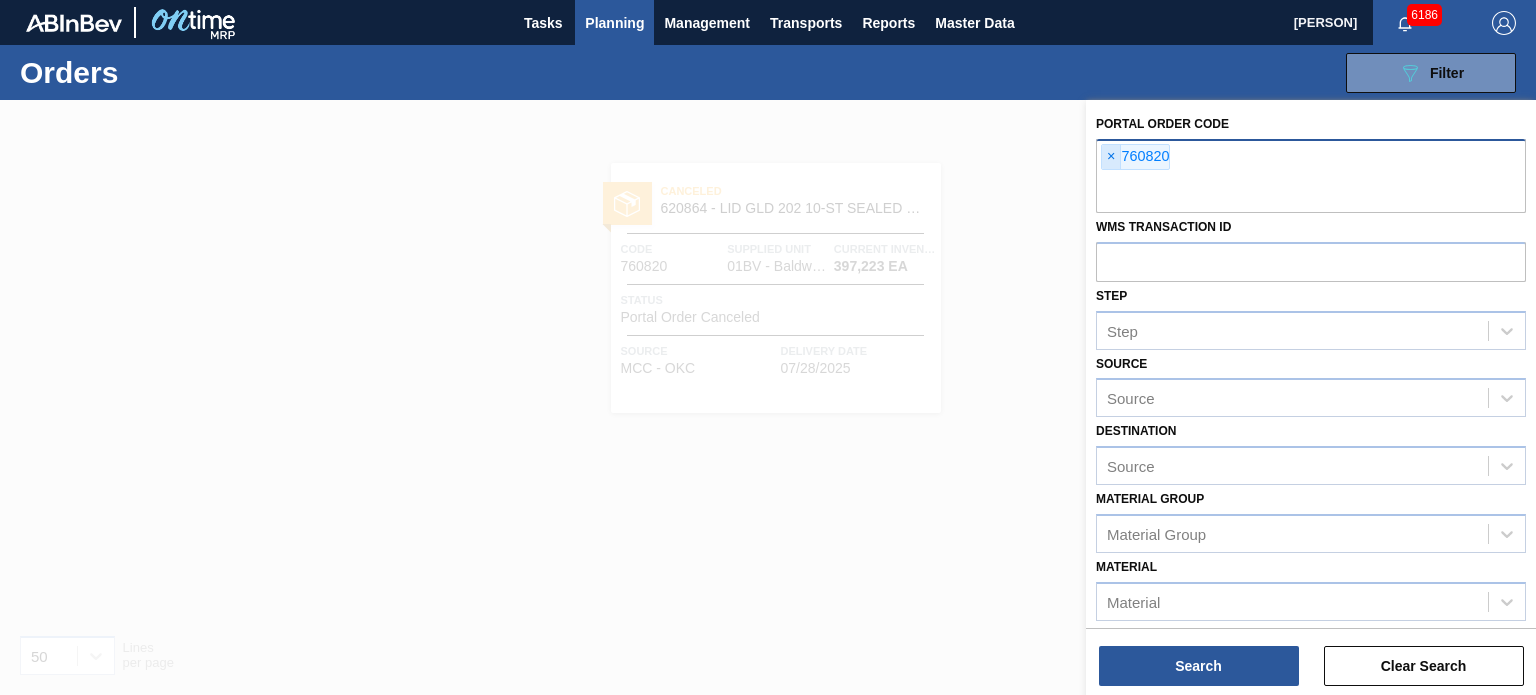 click on "×" at bounding box center [1111, 157] 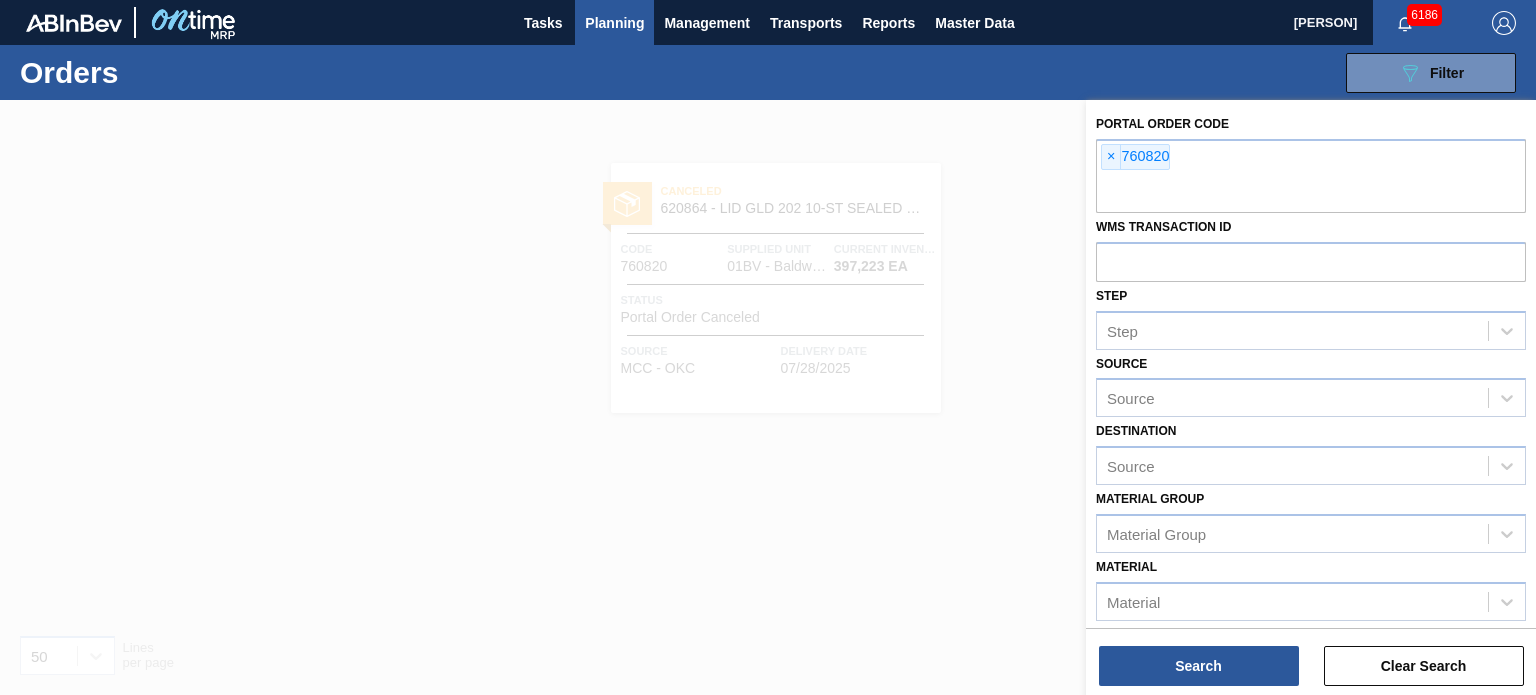 type on "758602" 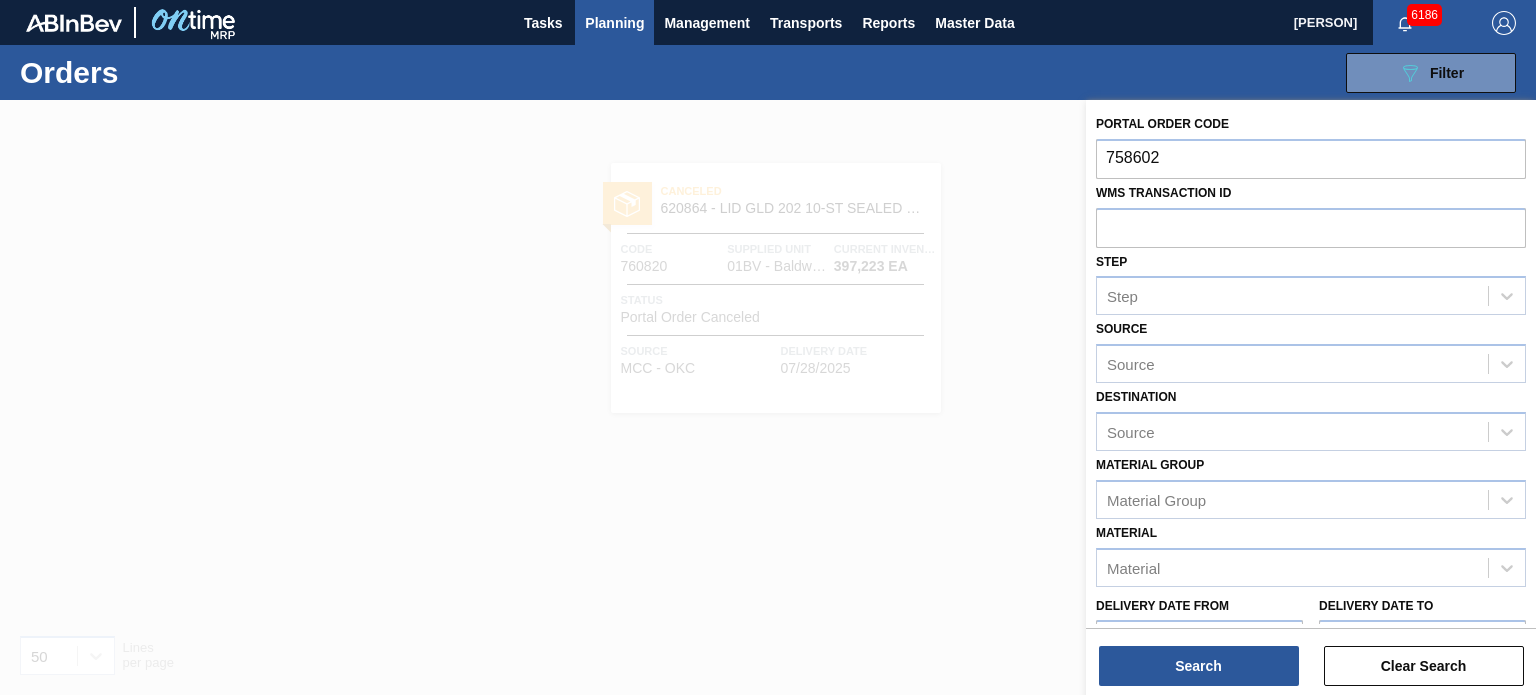 type 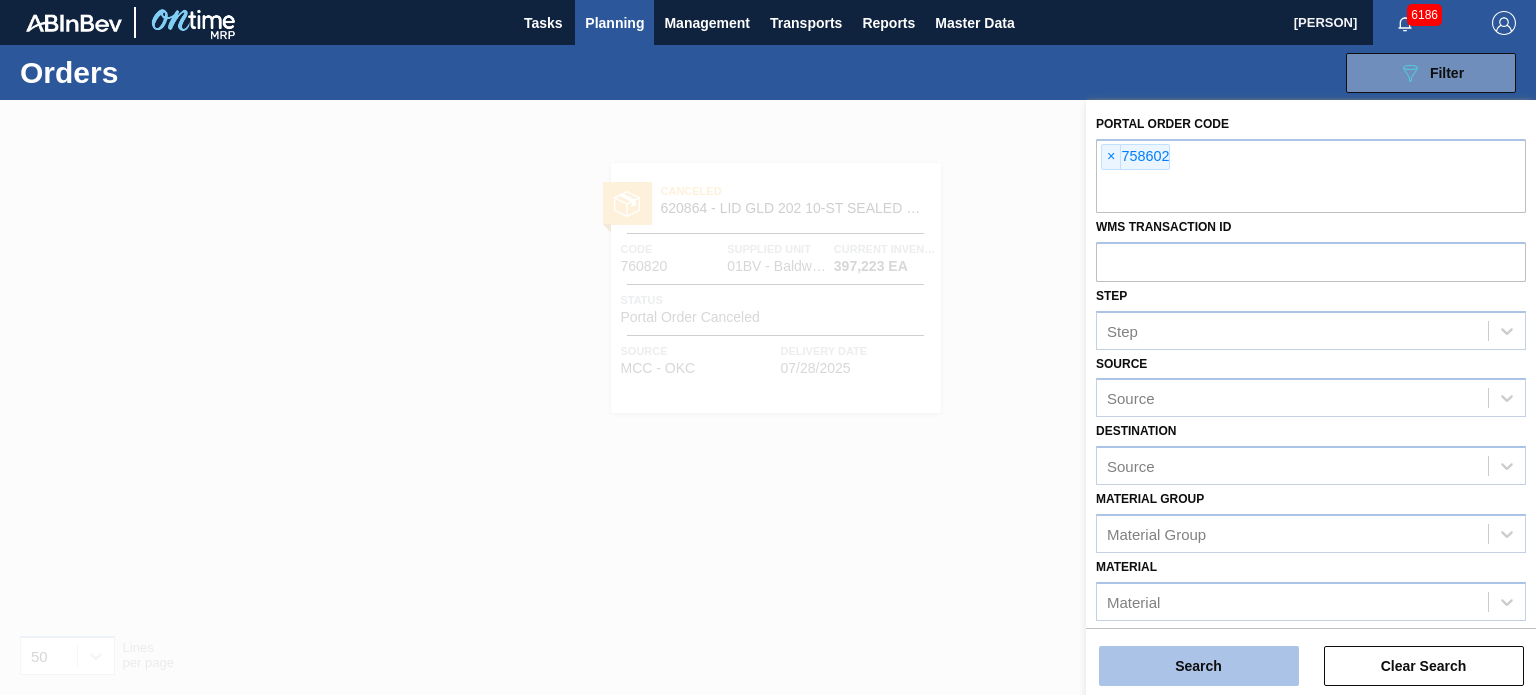 click on "Search" at bounding box center (1199, 666) 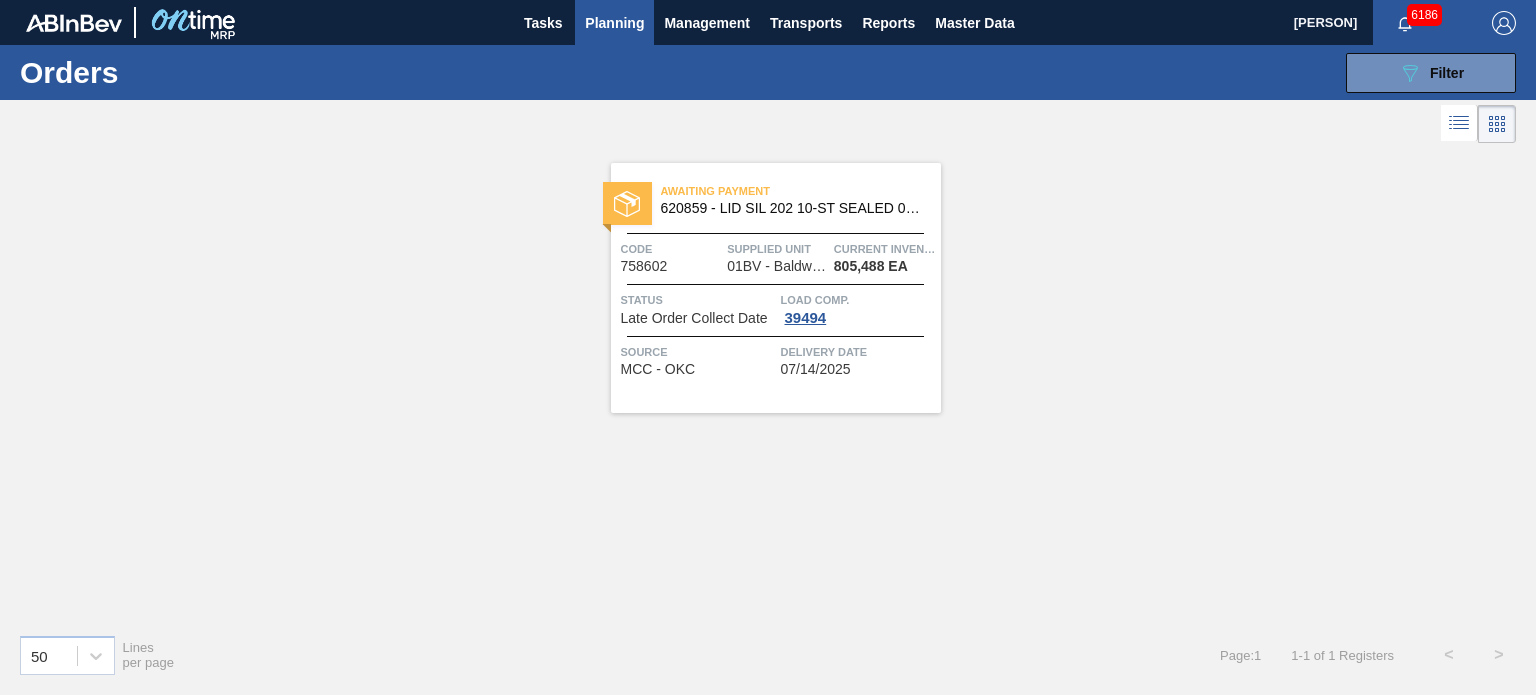 click on "620859 - LID SIL 202 10-ST SEALED 080 0523 SIL 06" at bounding box center (793, 208) 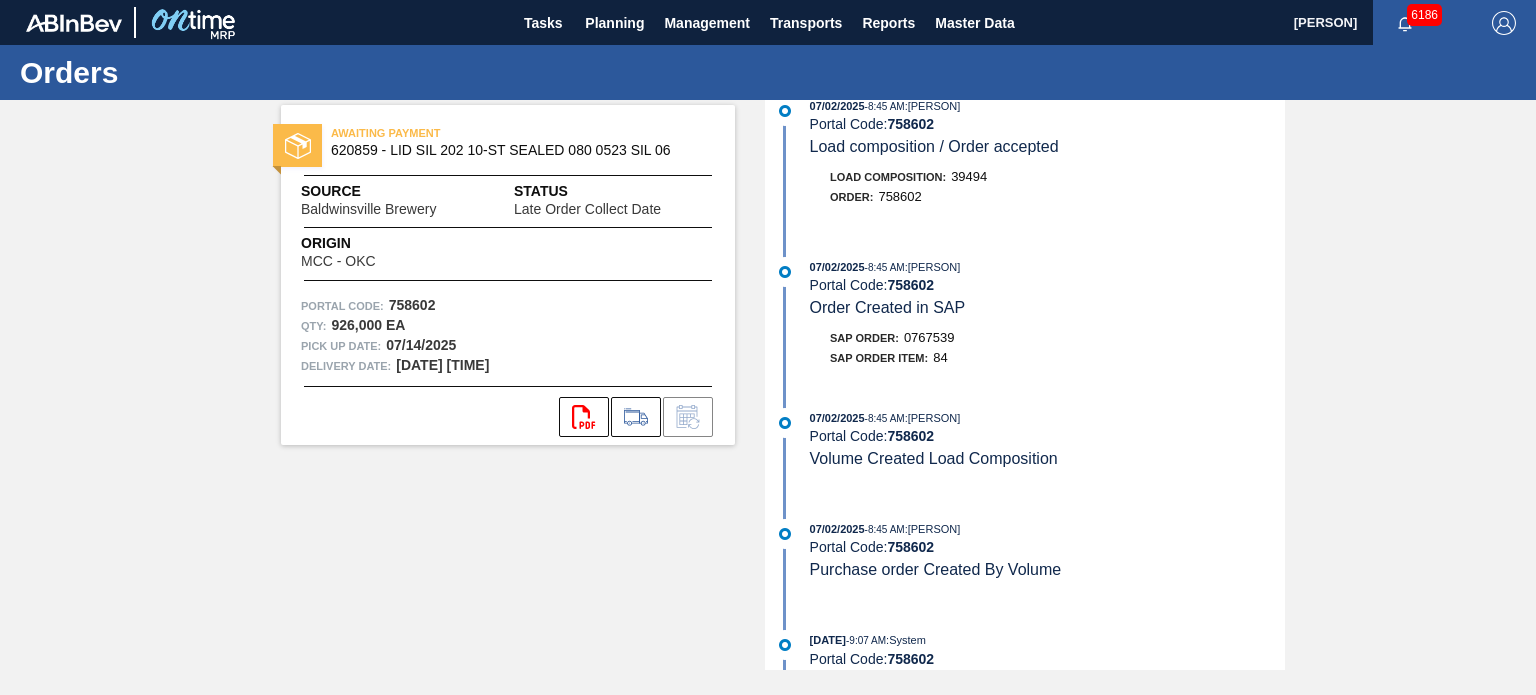 scroll, scrollTop: 516, scrollLeft: 0, axis: vertical 